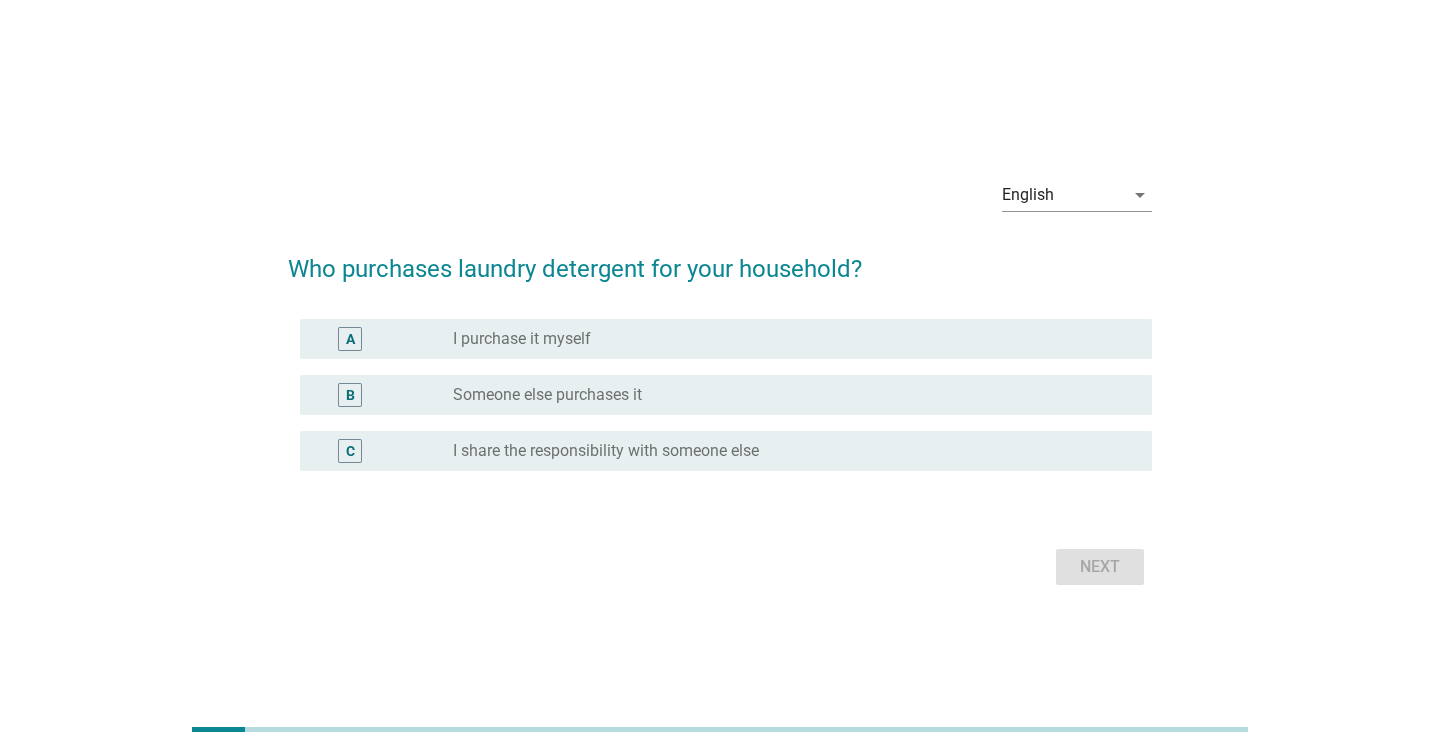 scroll, scrollTop: 0, scrollLeft: 0, axis: both 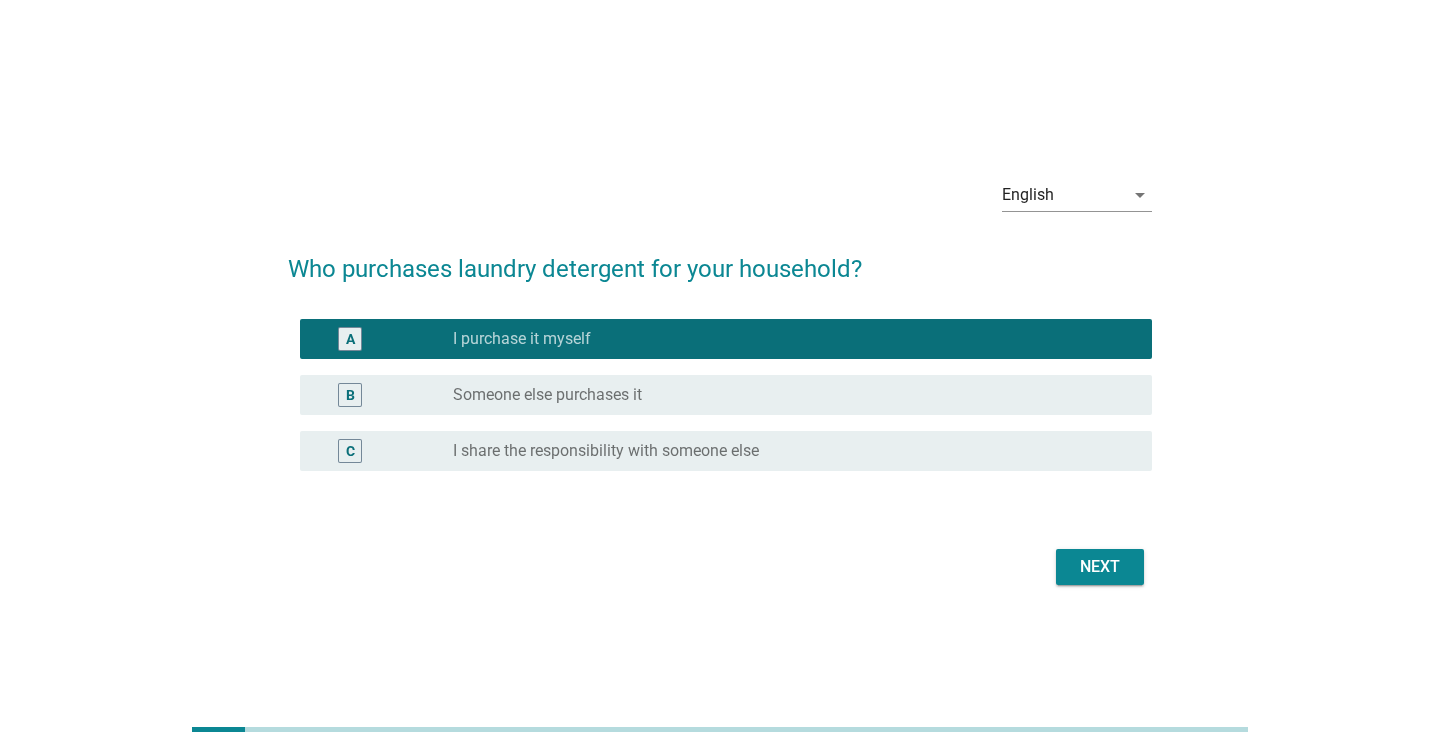 click on "Next" at bounding box center (1100, 567) 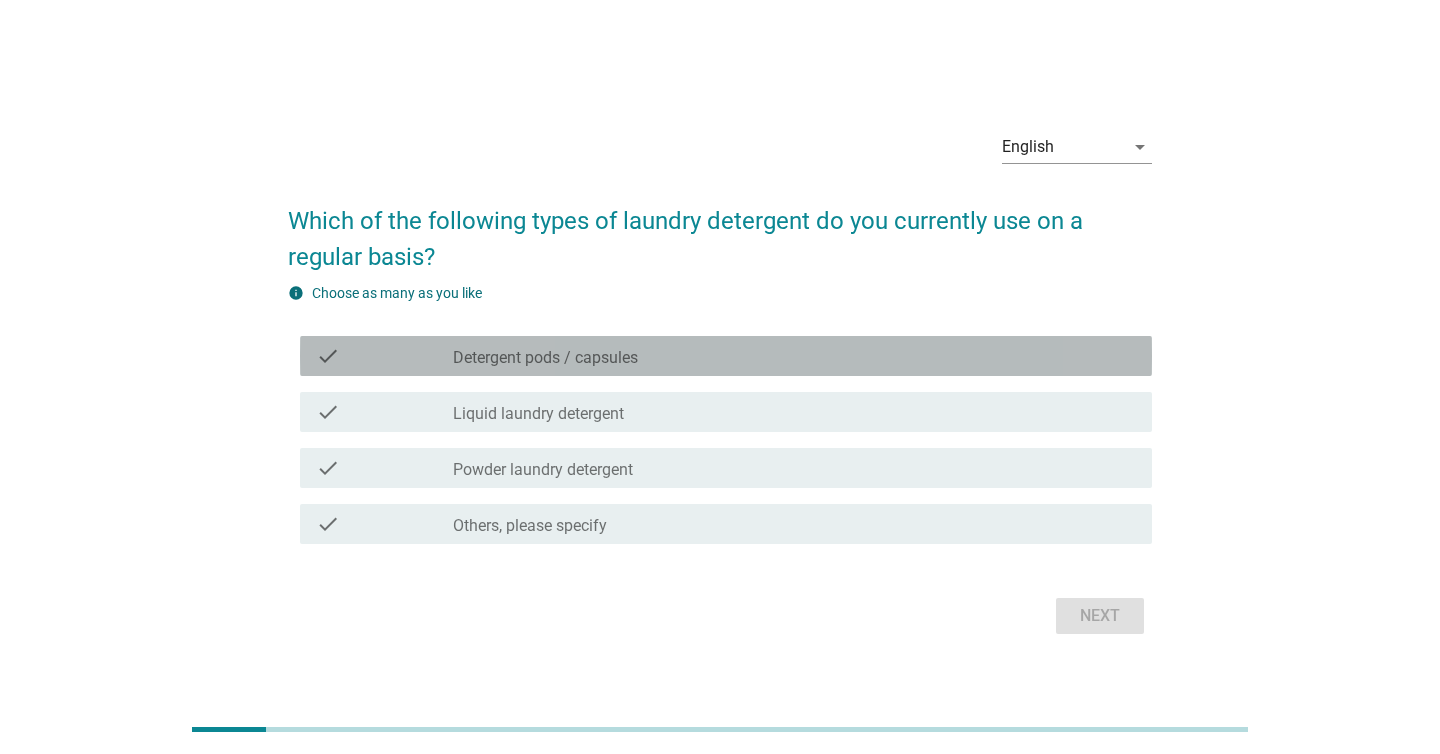click on "check_box_outline_blank Detergent pods / capsules" at bounding box center (794, 356) 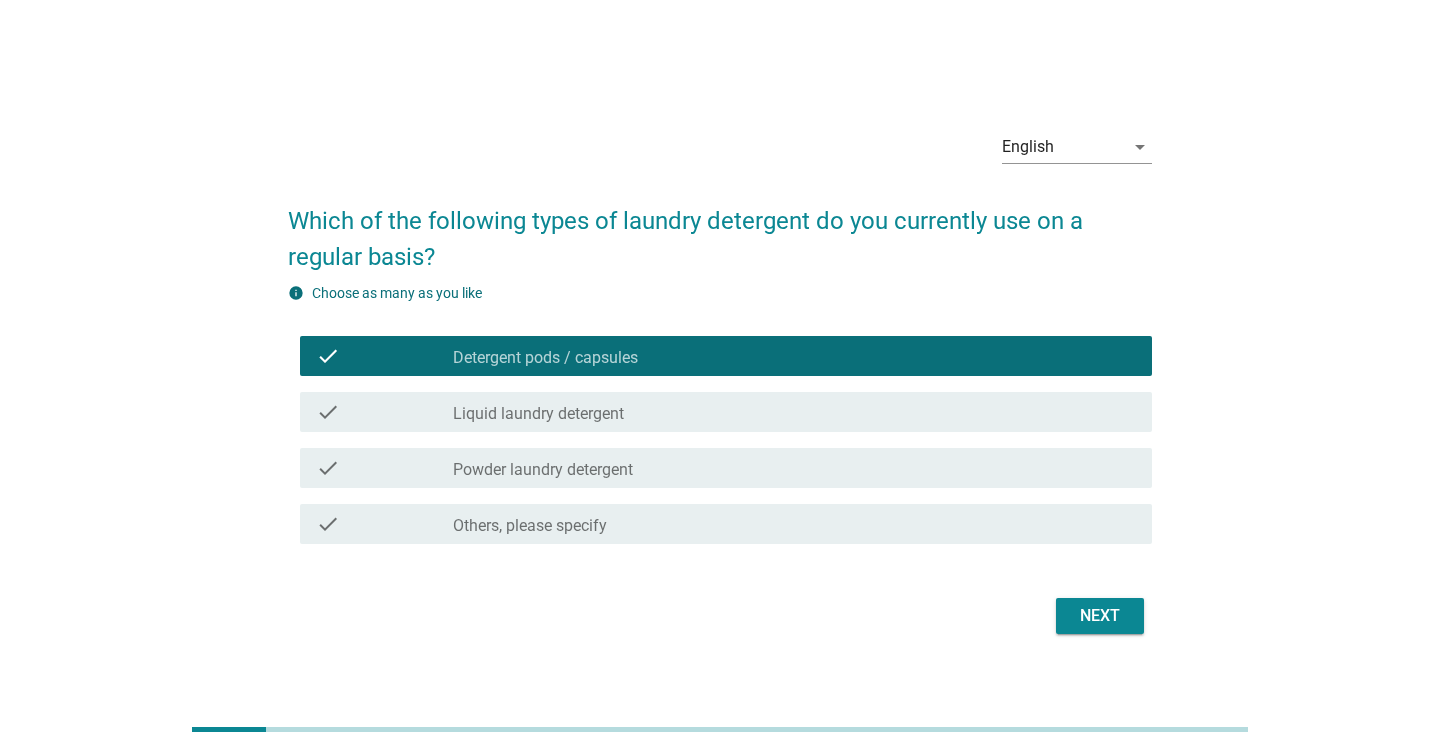 click on "check_box_outline_blank Liquid laundry detergent" at bounding box center (794, 412) 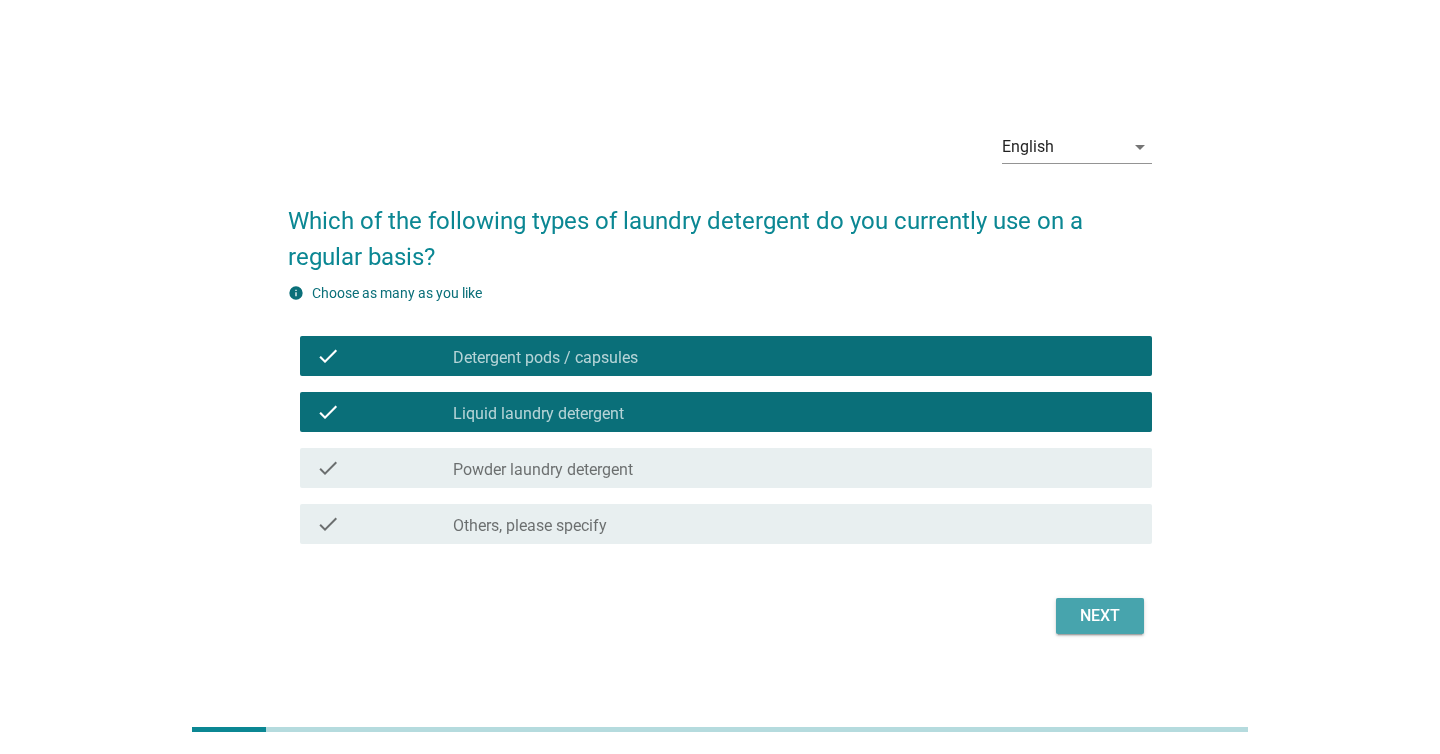 click on "Next" at bounding box center (1100, 616) 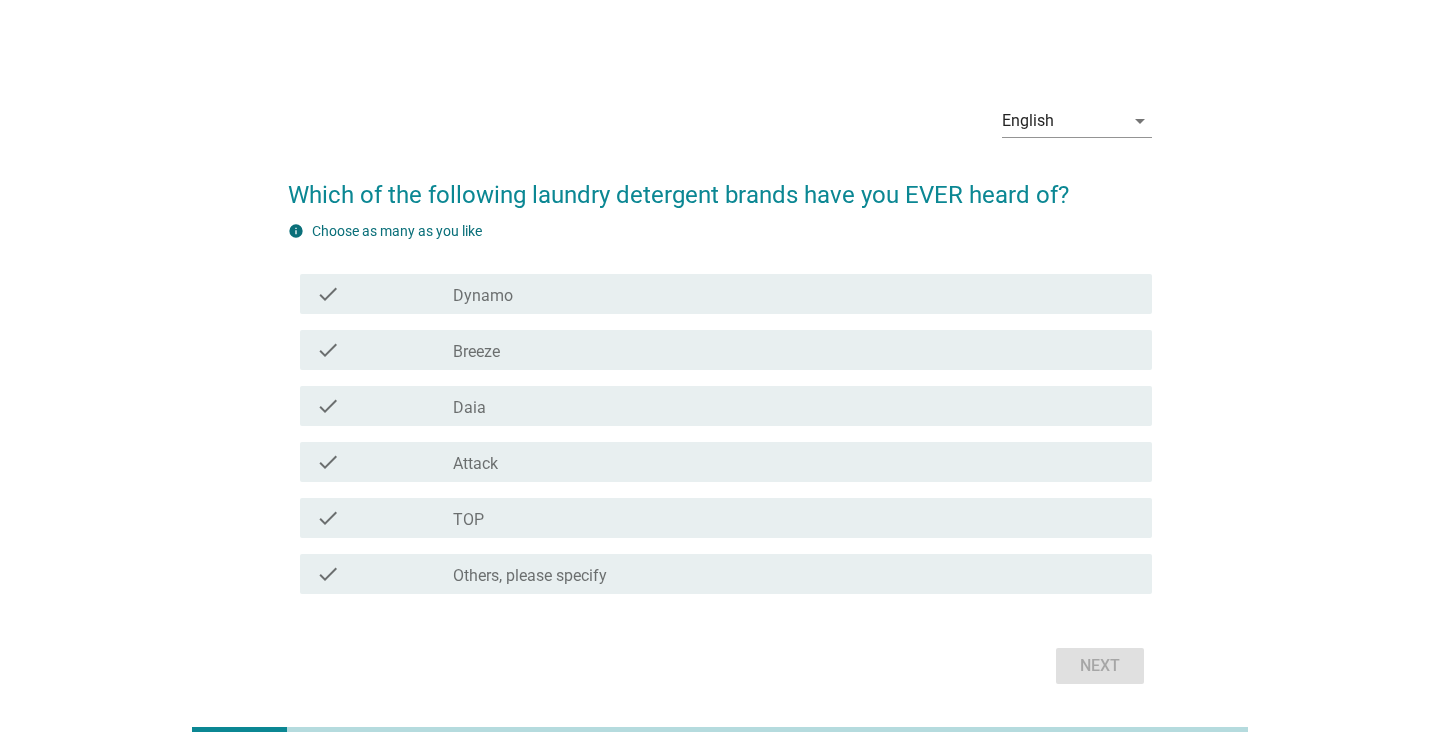 click on "check_box_outline_blank Dynamo" at bounding box center (794, 294) 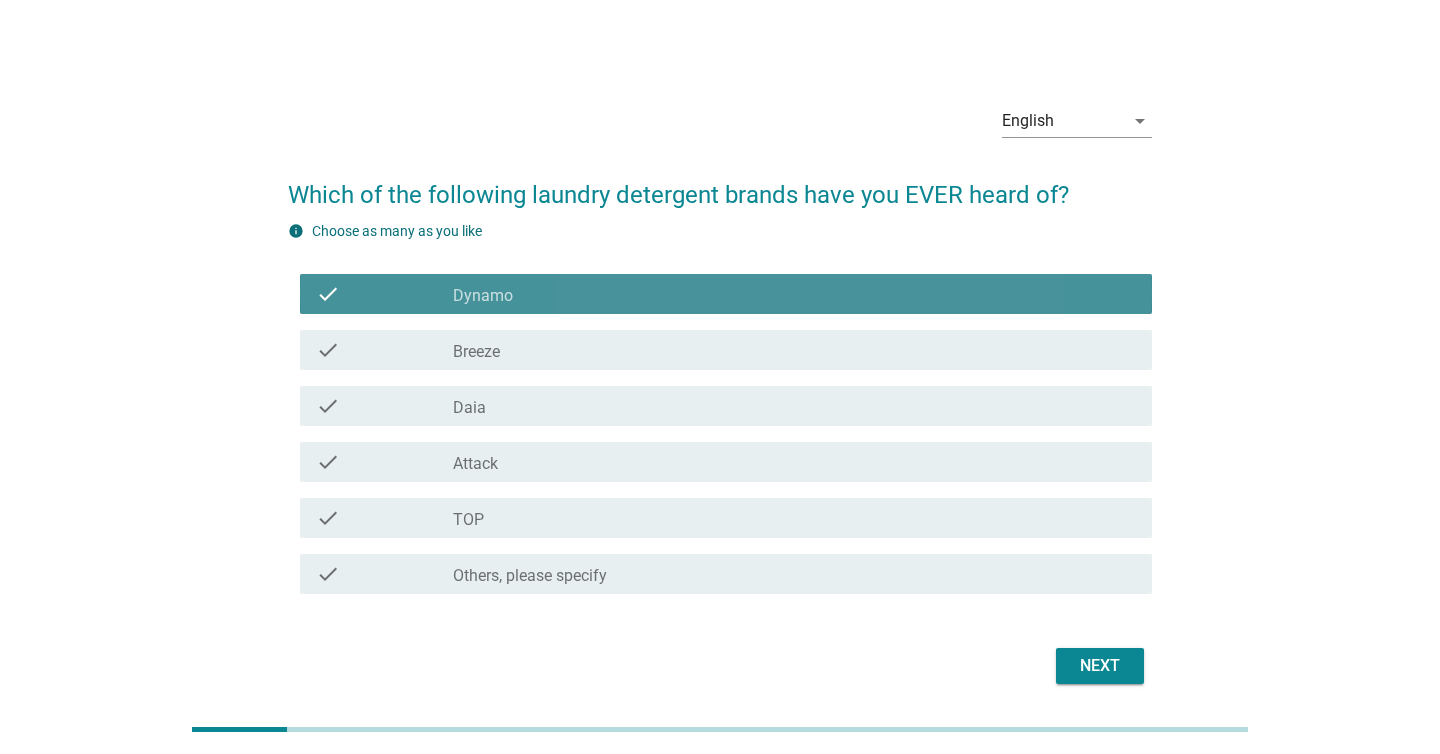 click on "check     check_box_outline_blank Breeze" at bounding box center (720, 350) 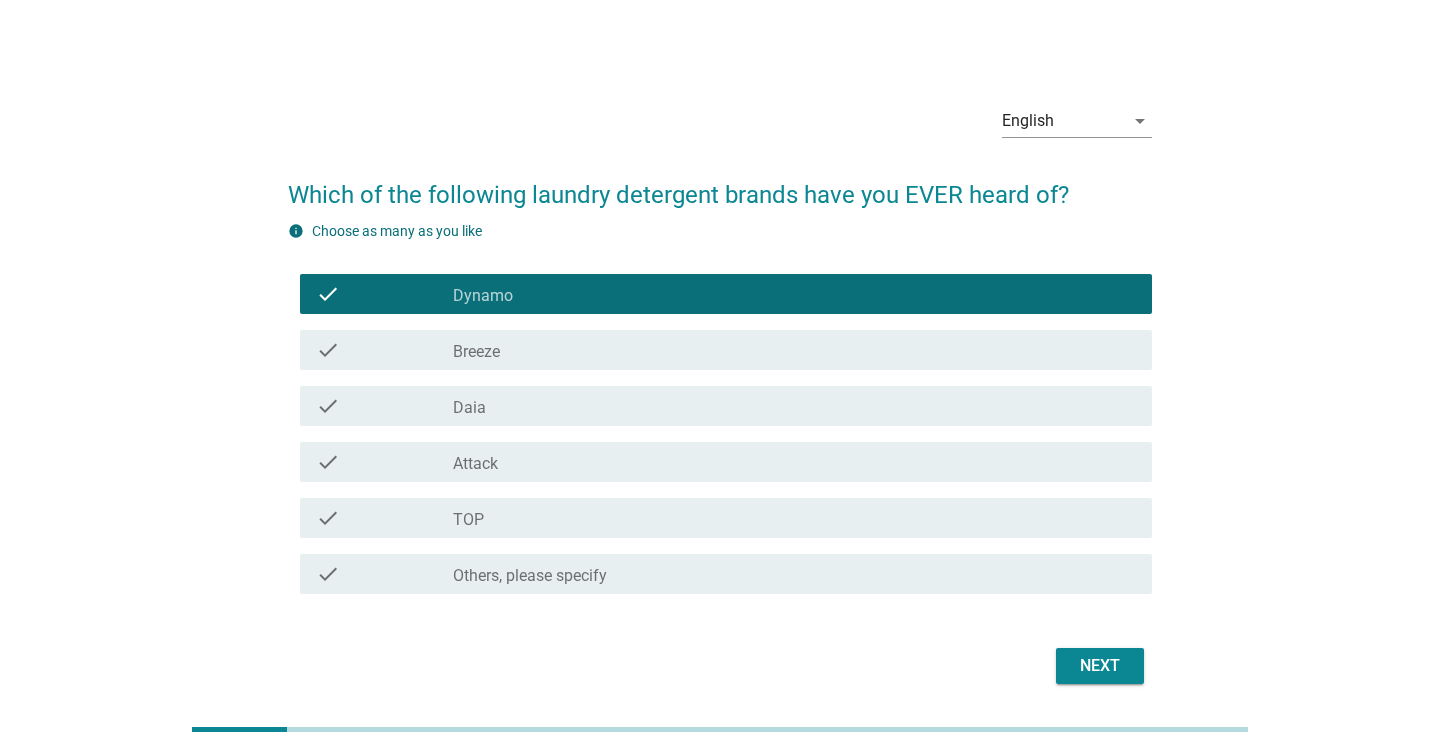 click on "check_box_outline_blank Attack" at bounding box center [794, 462] 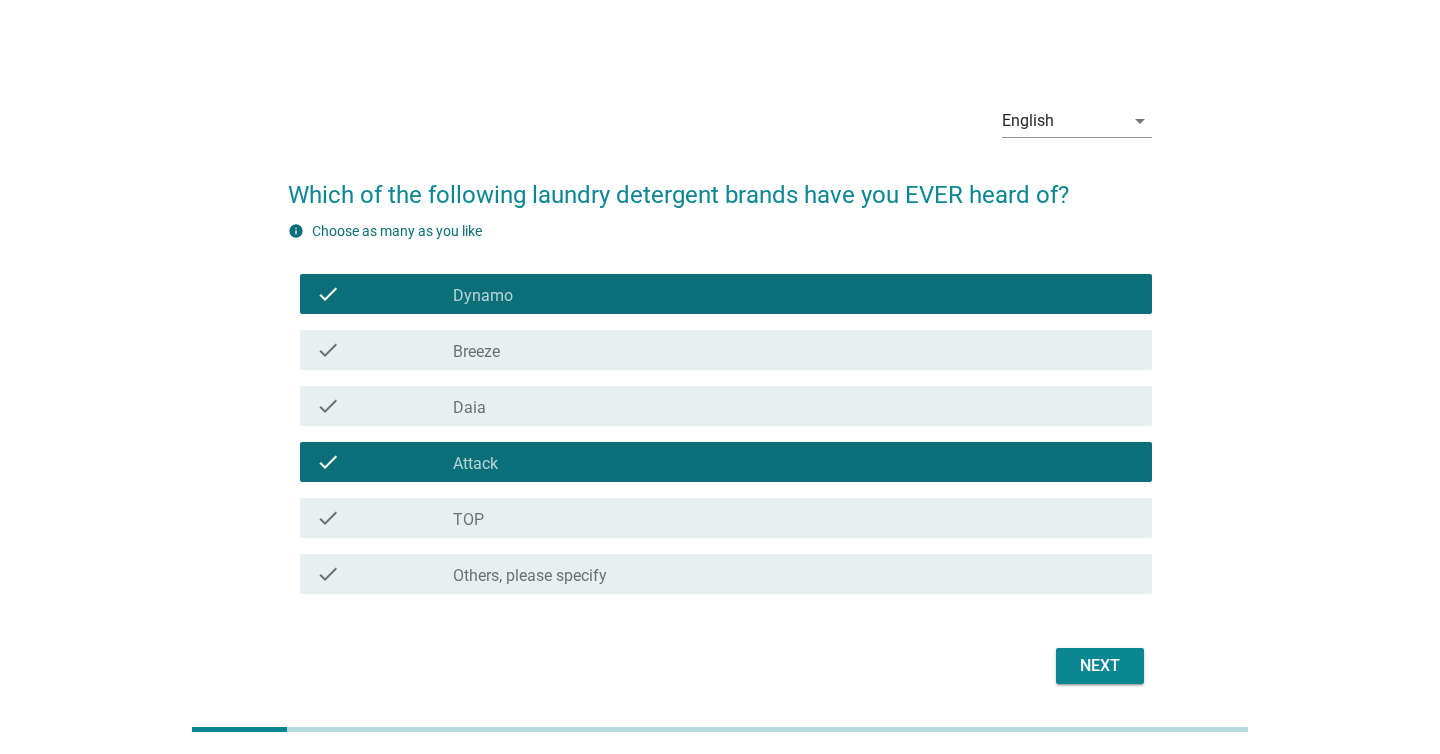 click on "check_box_outline_blank TOP" at bounding box center [794, 518] 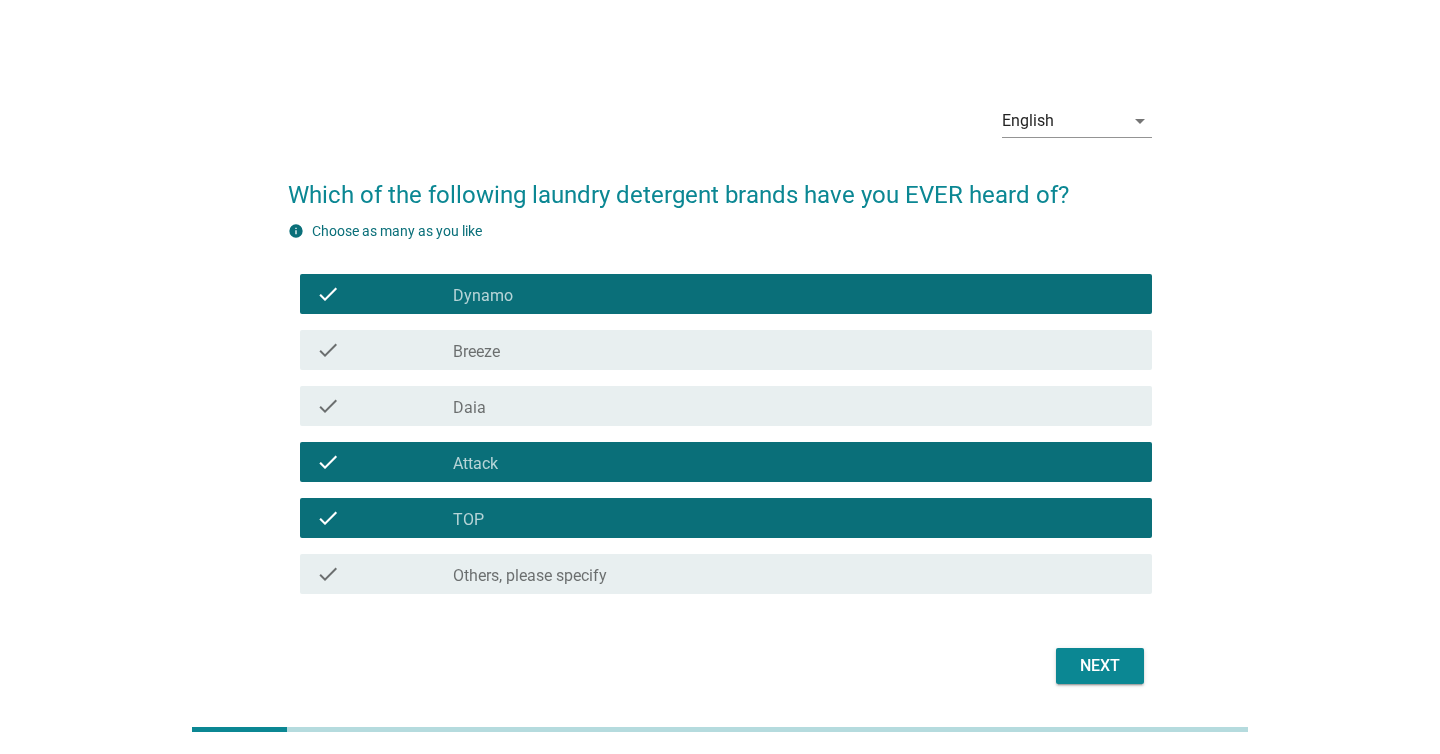 click on "check     check_box_outline_blank Daia" at bounding box center (720, 406) 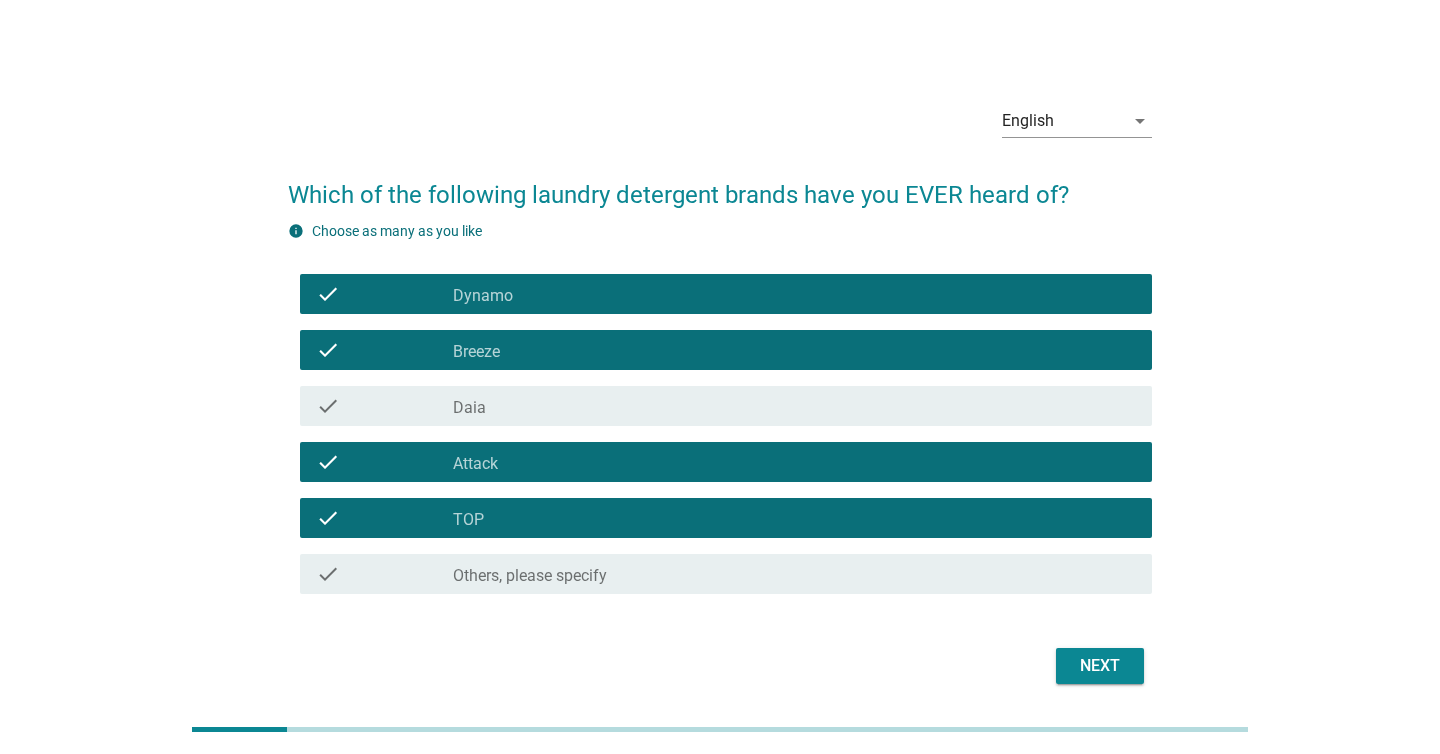 click on "Next" at bounding box center (1100, 666) 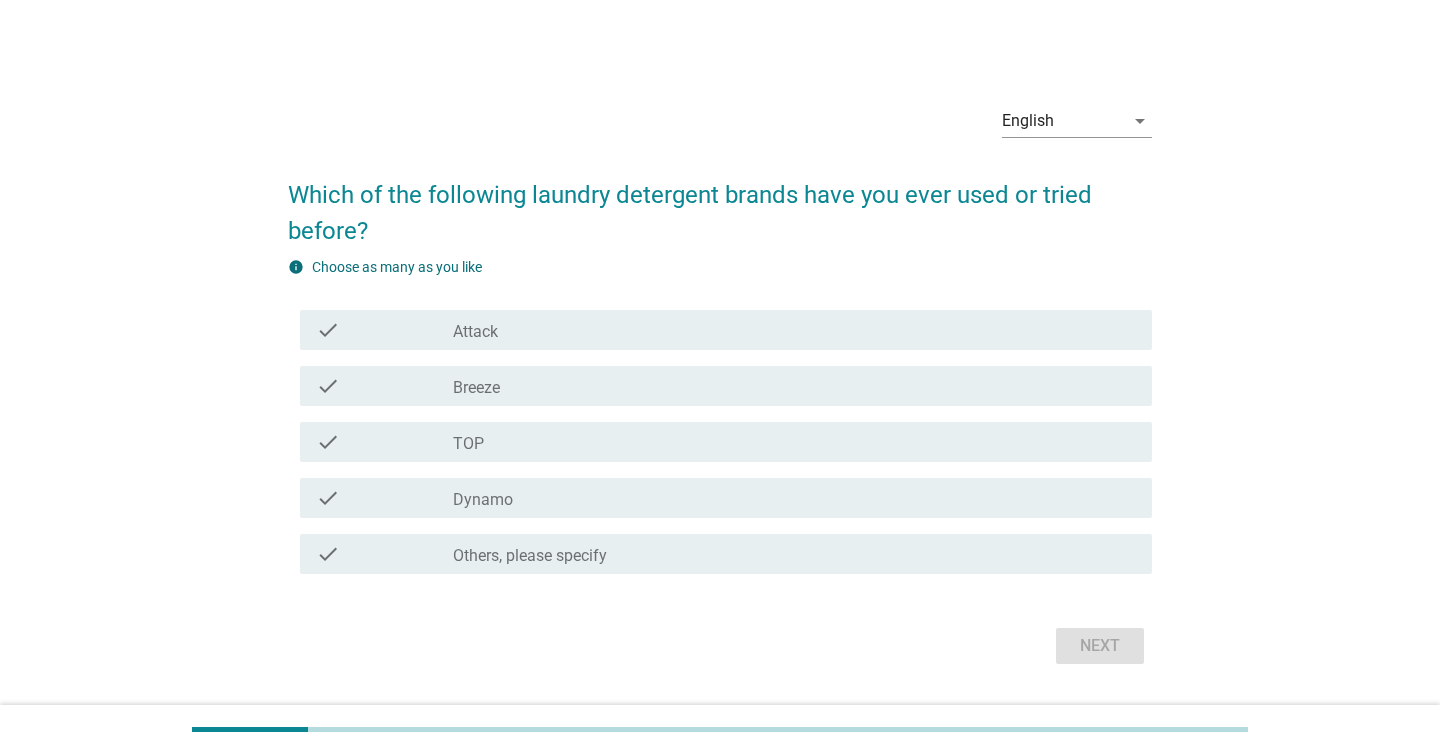 click on "check_box Others, please specify" at bounding box center (794, 554) 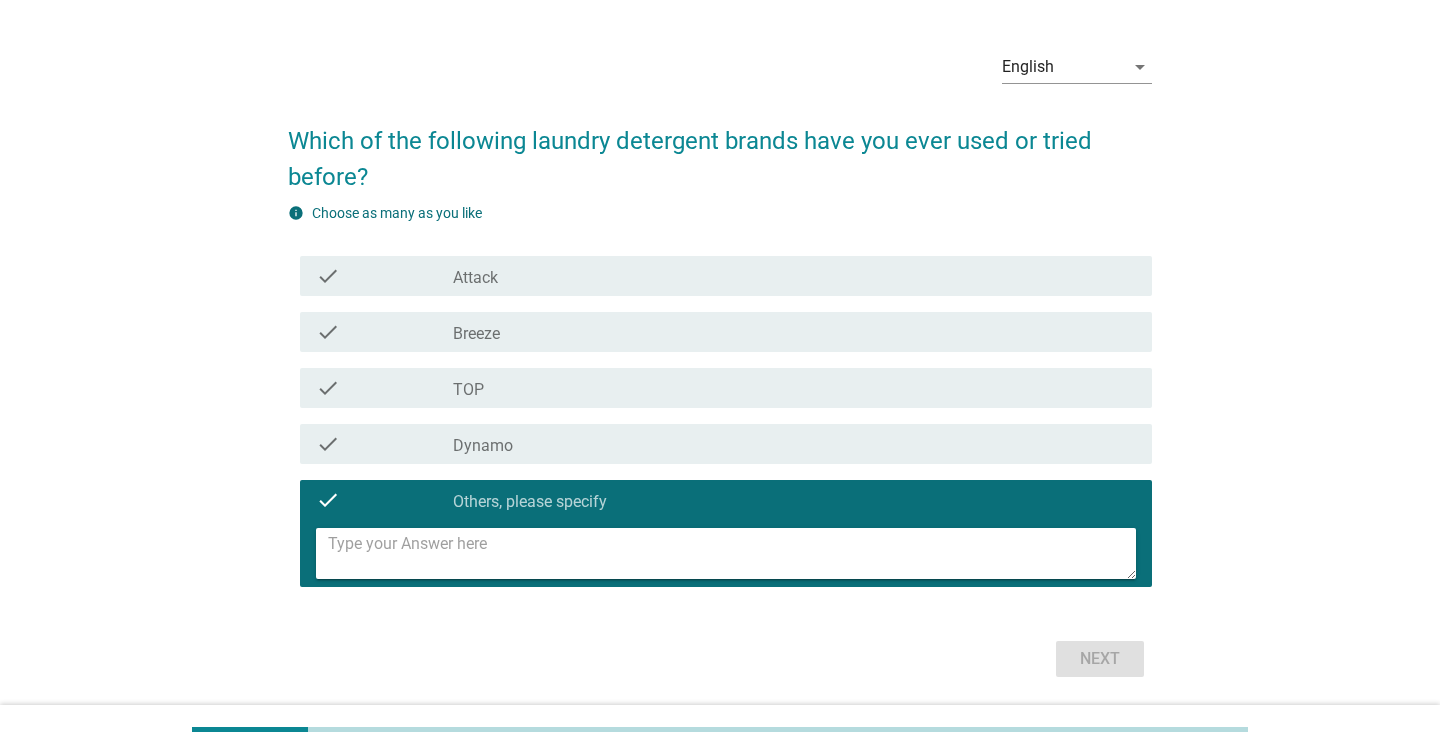 scroll, scrollTop: 61, scrollLeft: 0, axis: vertical 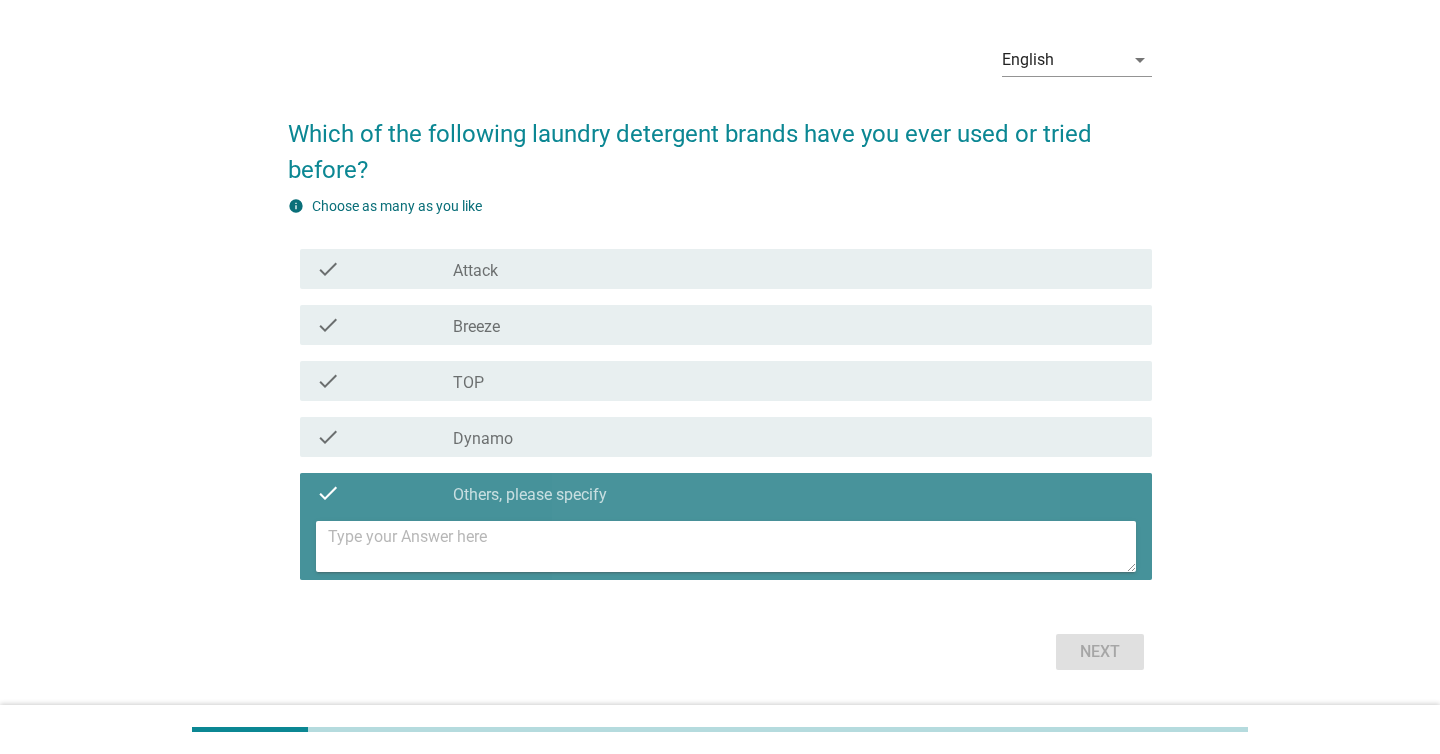 click at bounding box center [732, 546] 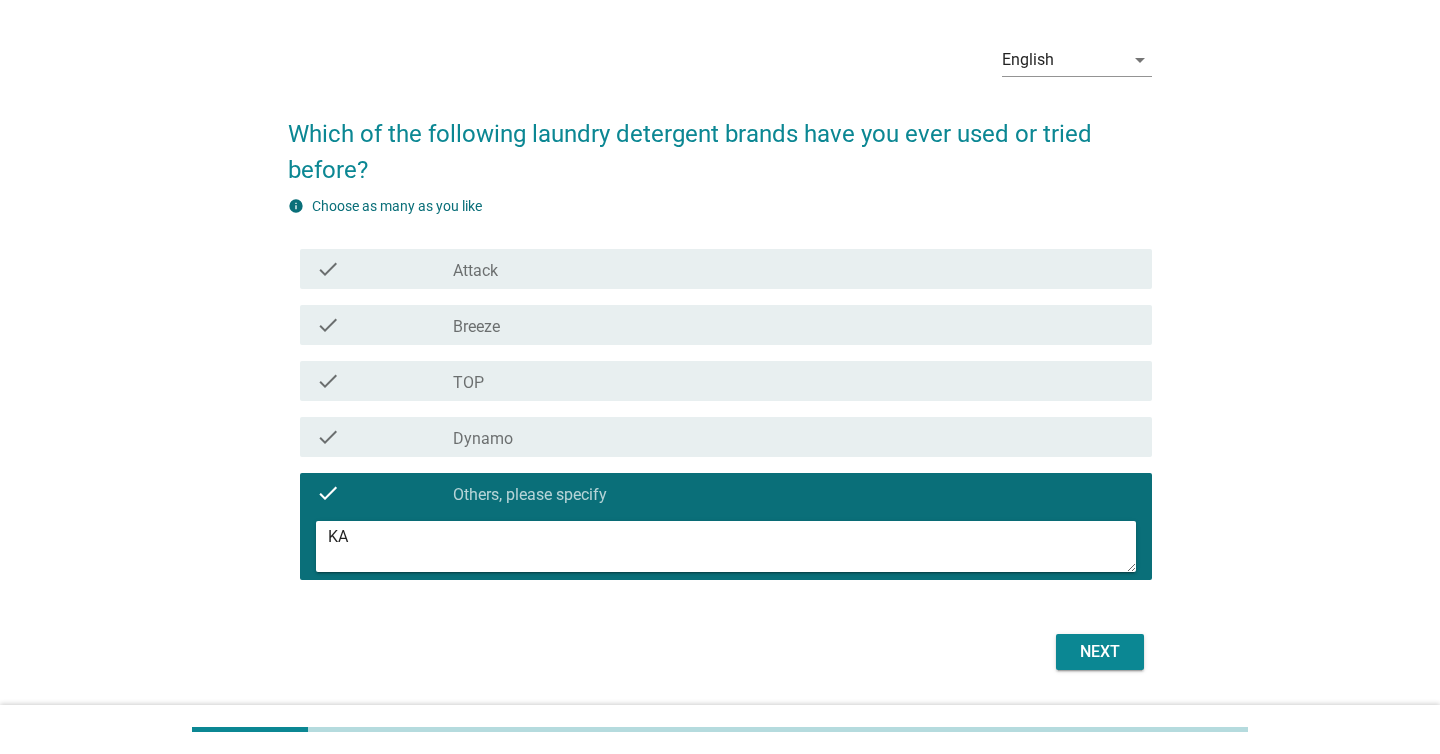 type on "KA" 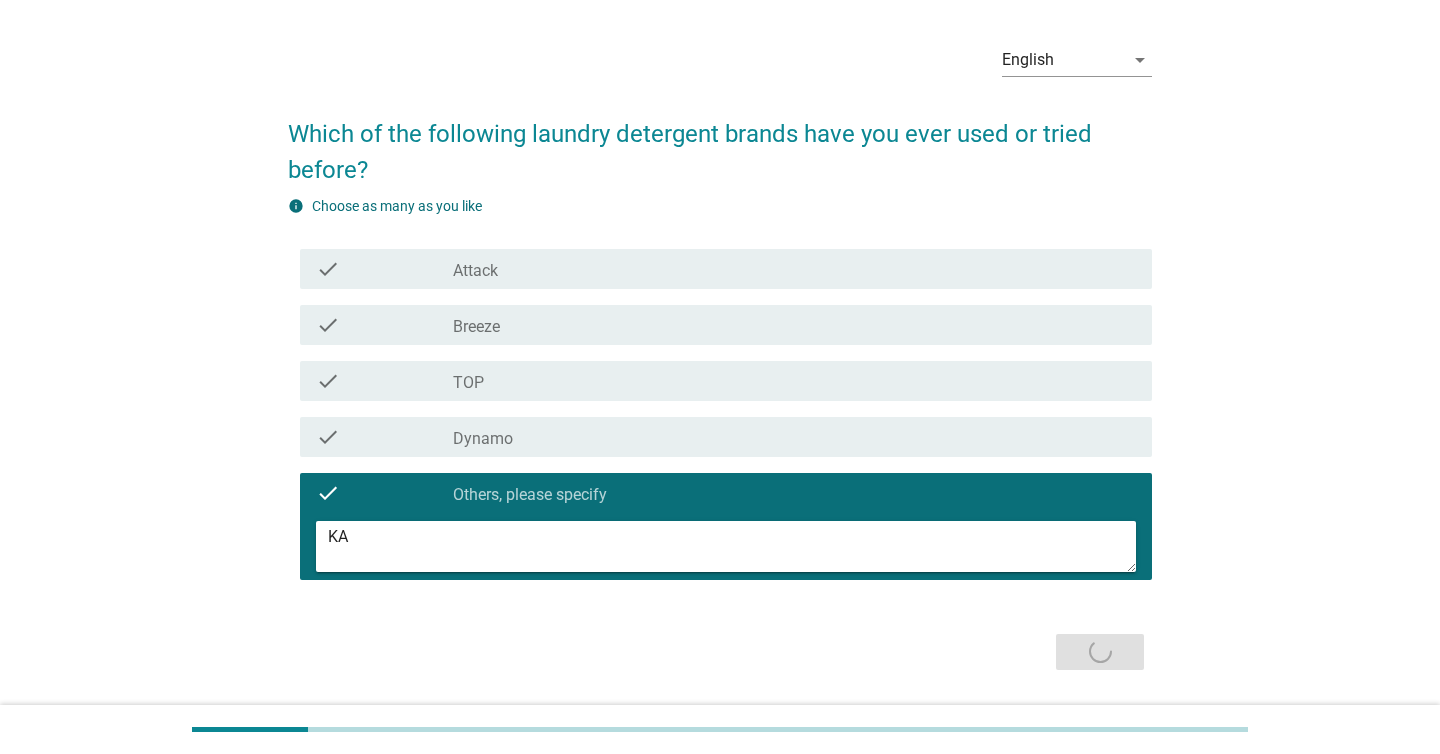 scroll, scrollTop: 0, scrollLeft: 0, axis: both 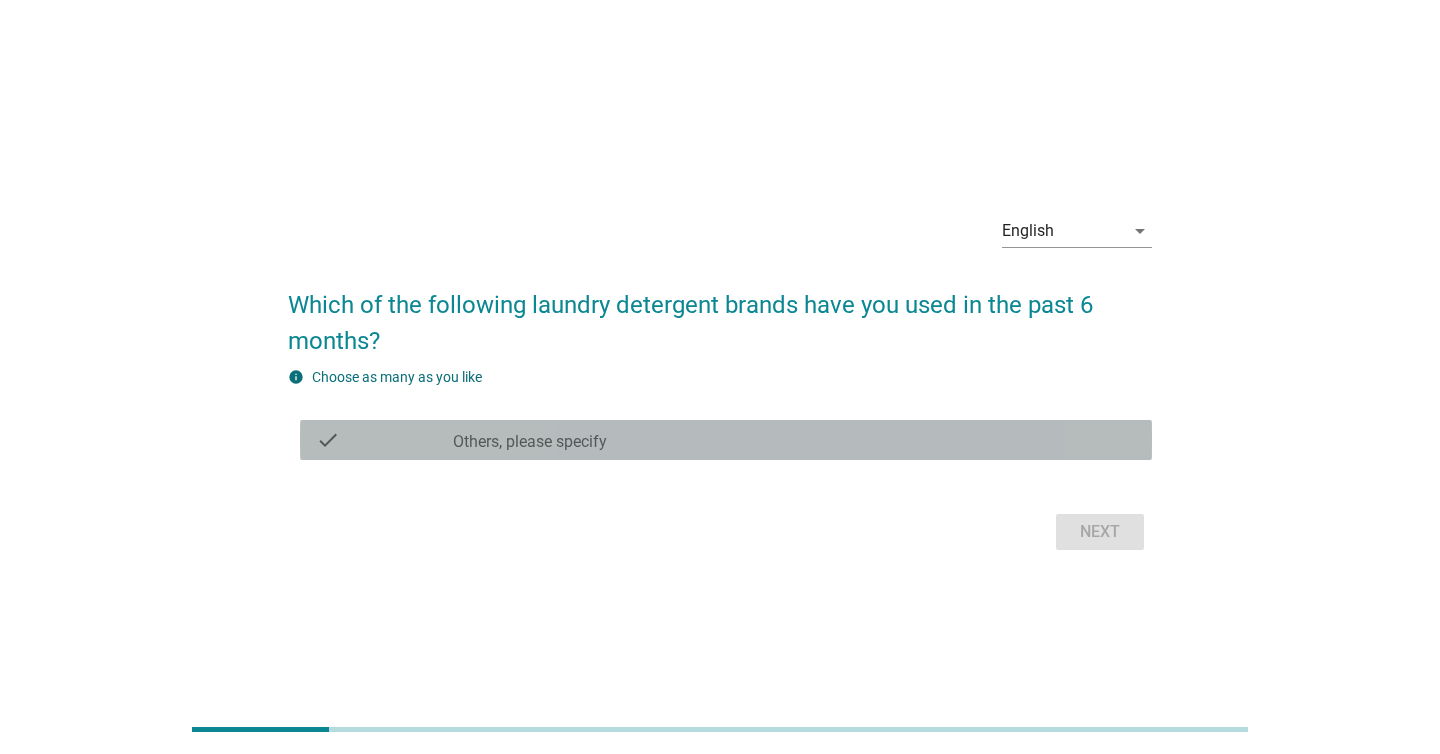 click on "check_box Others, please specify" at bounding box center [794, 440] 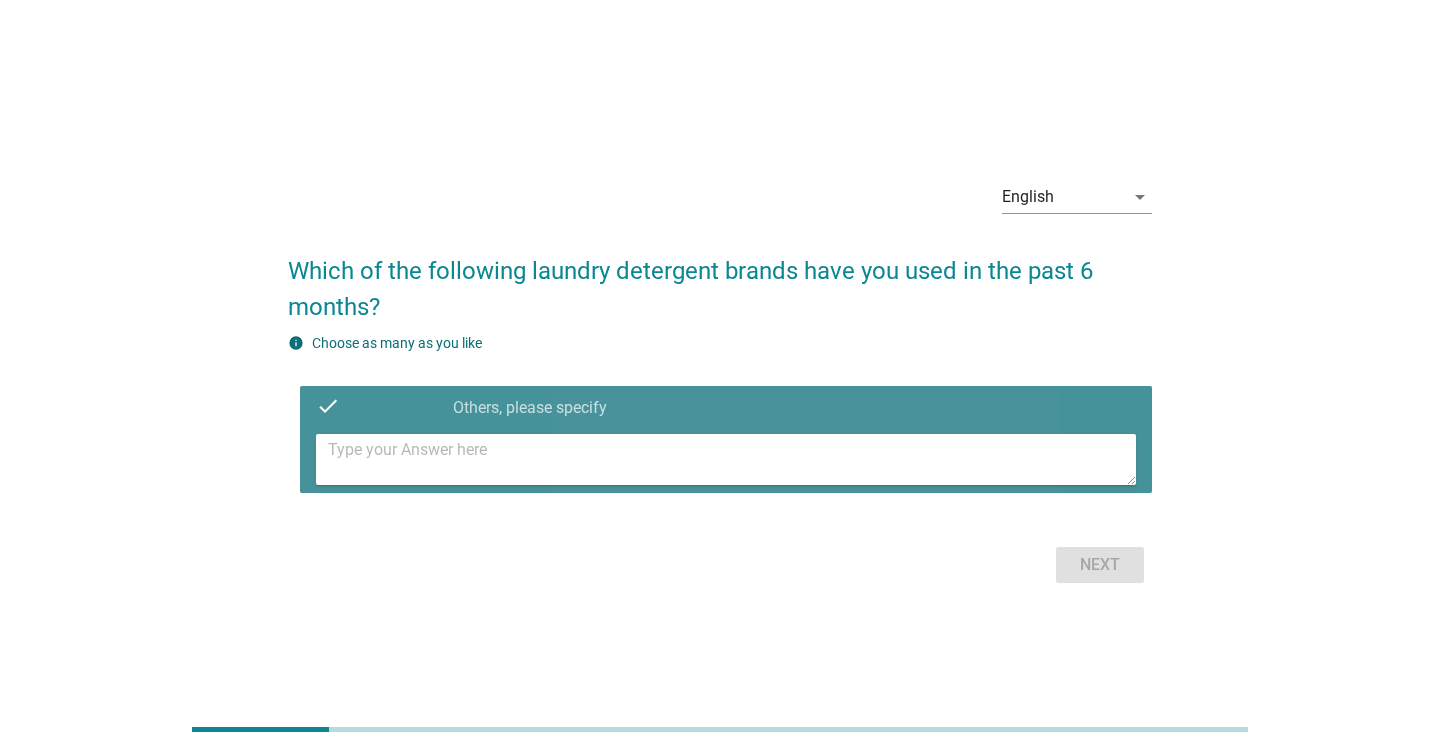 click at bounding box center [732, 459] 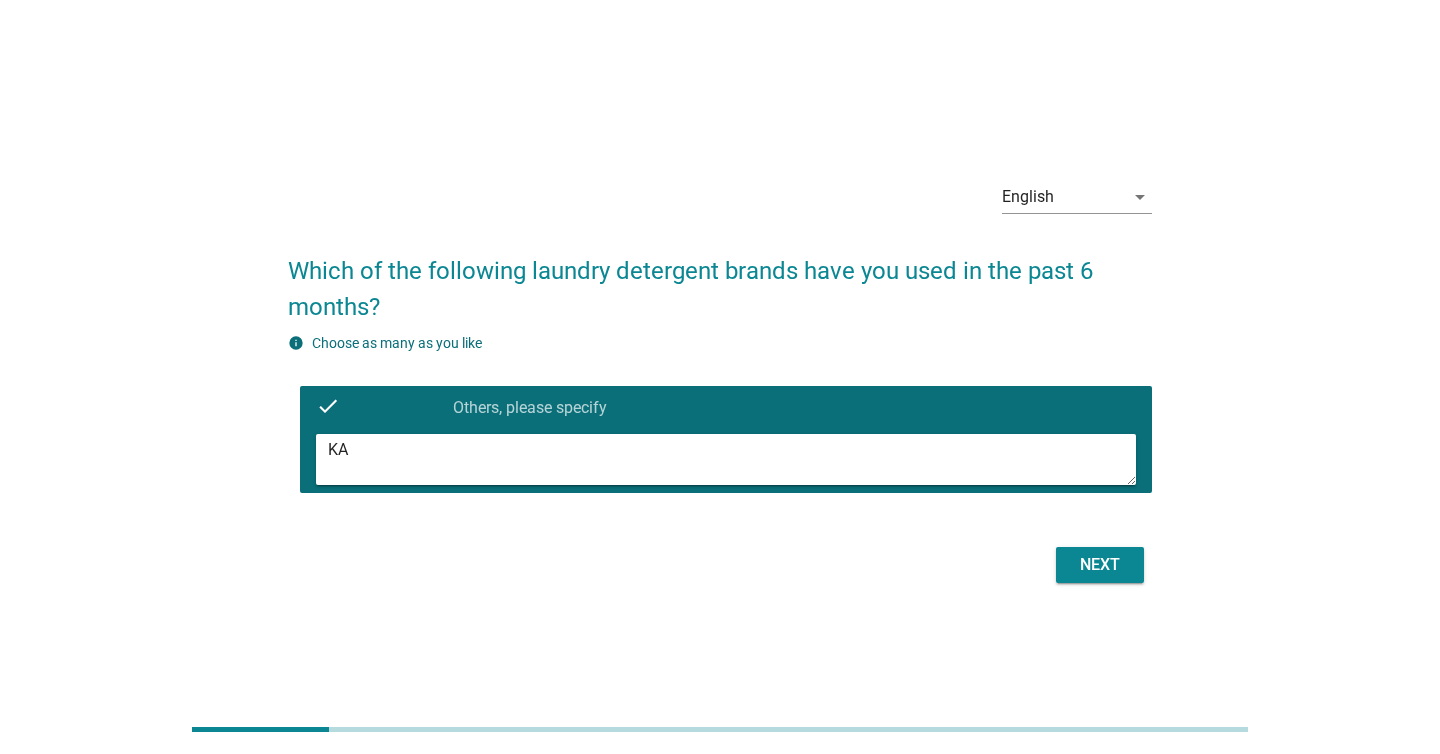 type on "KA" 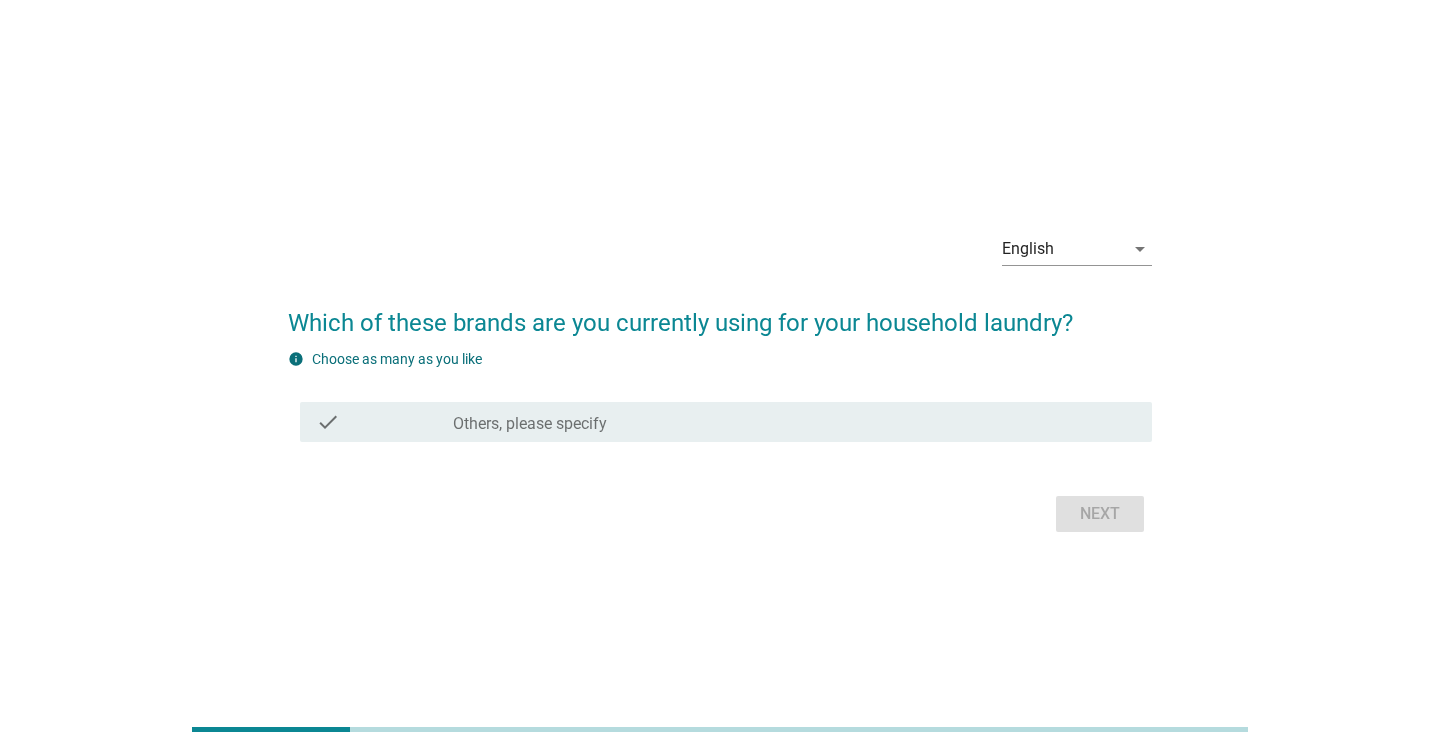 click on "check_box Others, please specify" at bounding box center [794, 422] 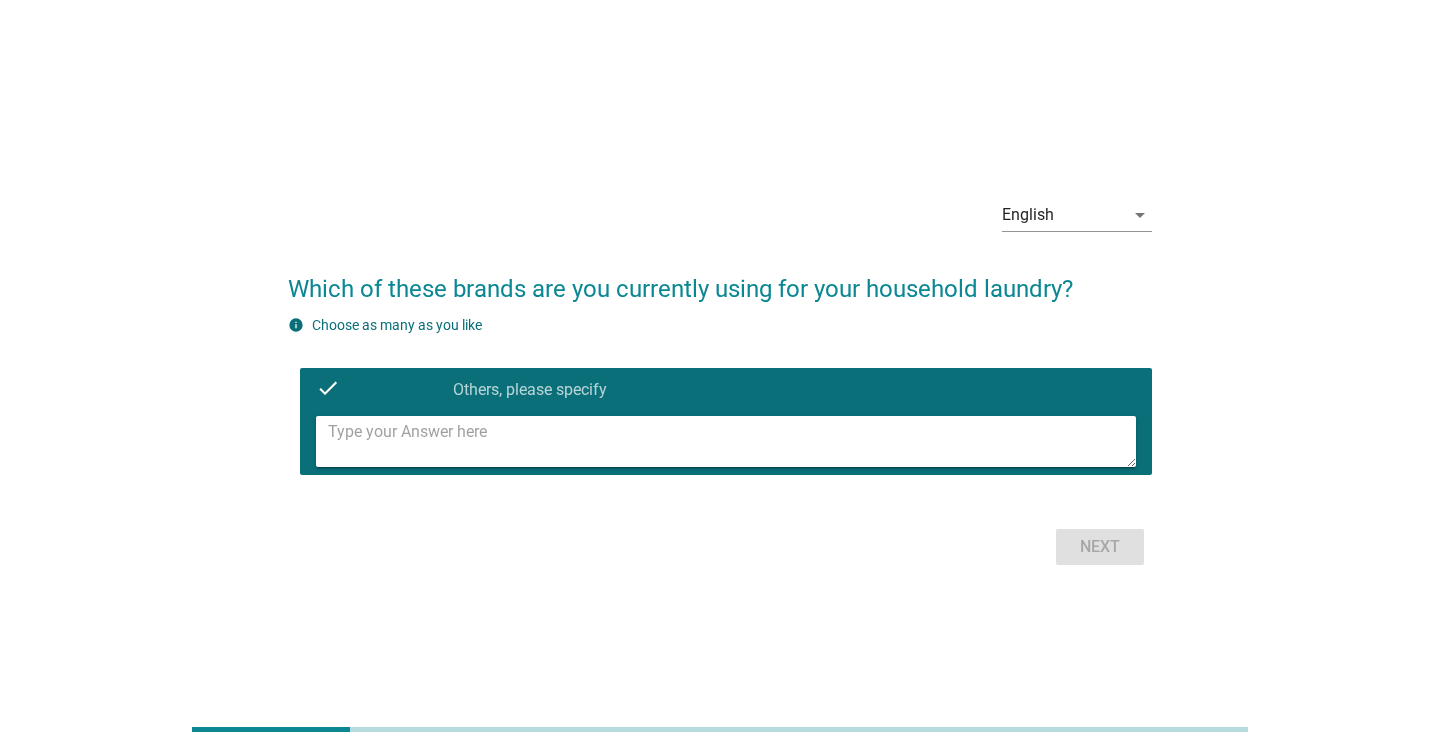 click at bounding box center [732, 441] 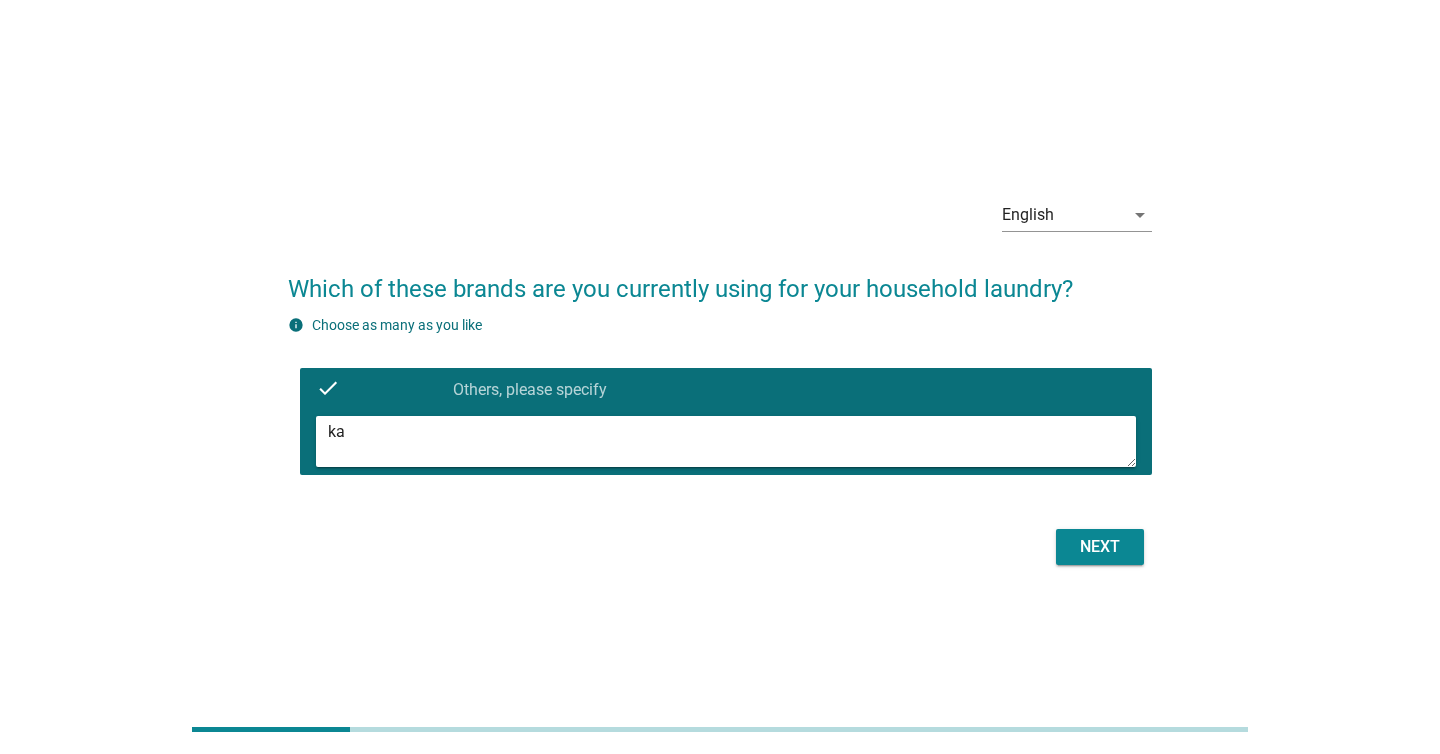 type on "k" 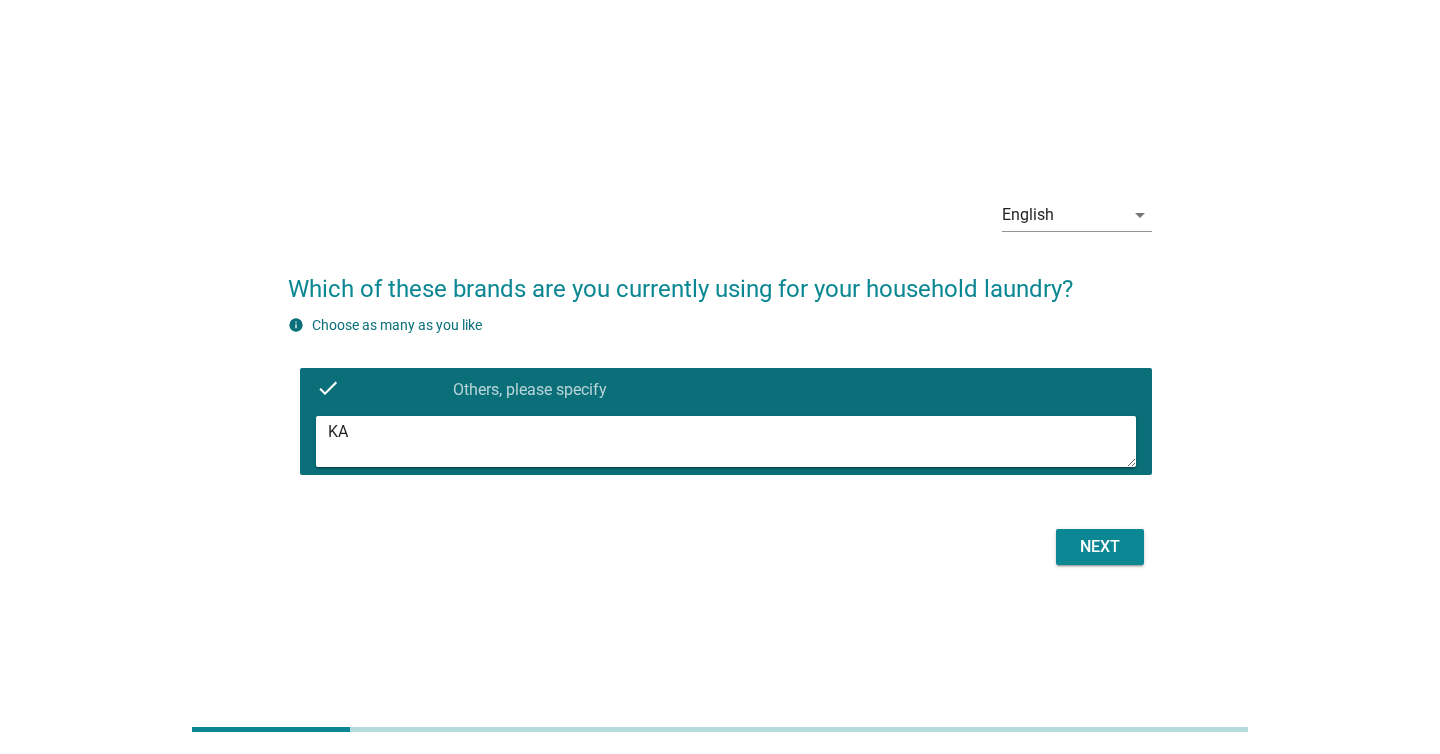 type on "KA" 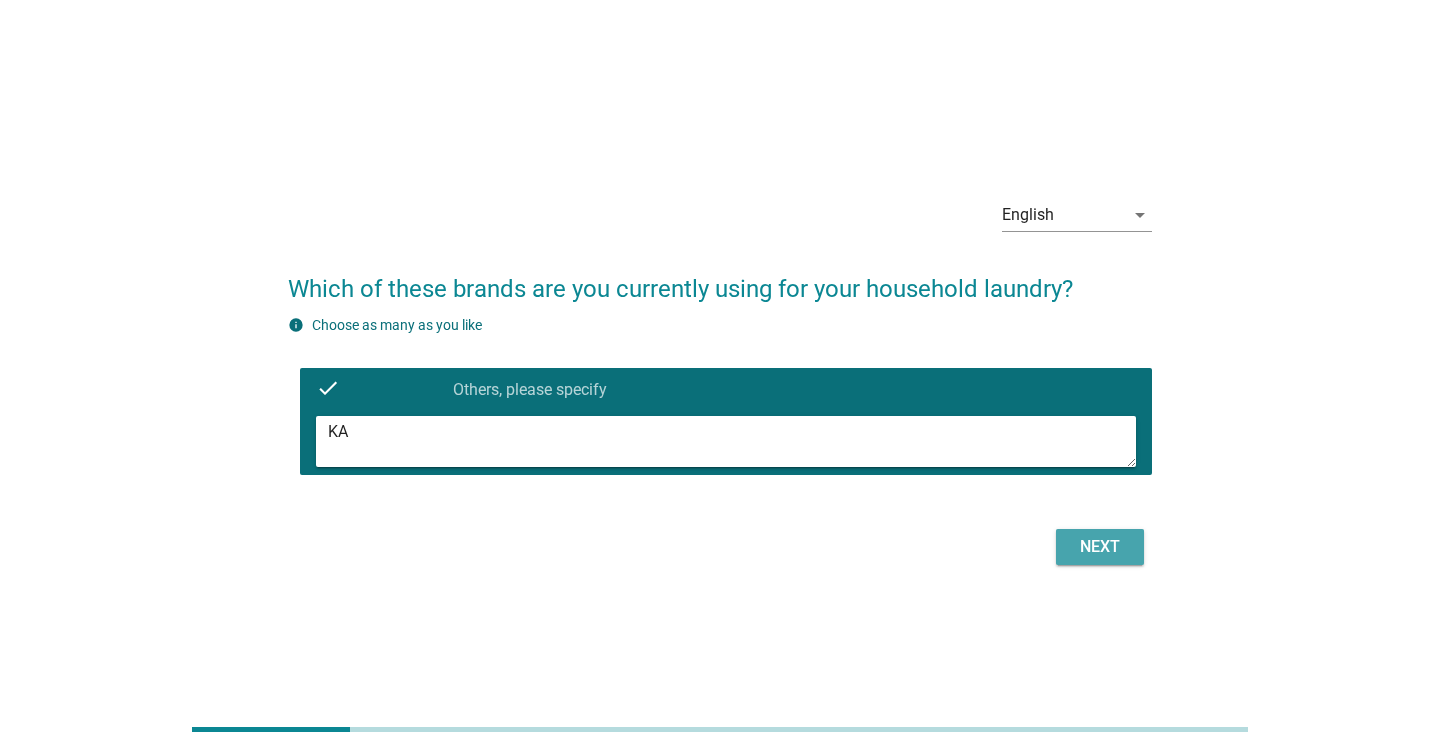click on "Next" at bounding box center [1100, 547] 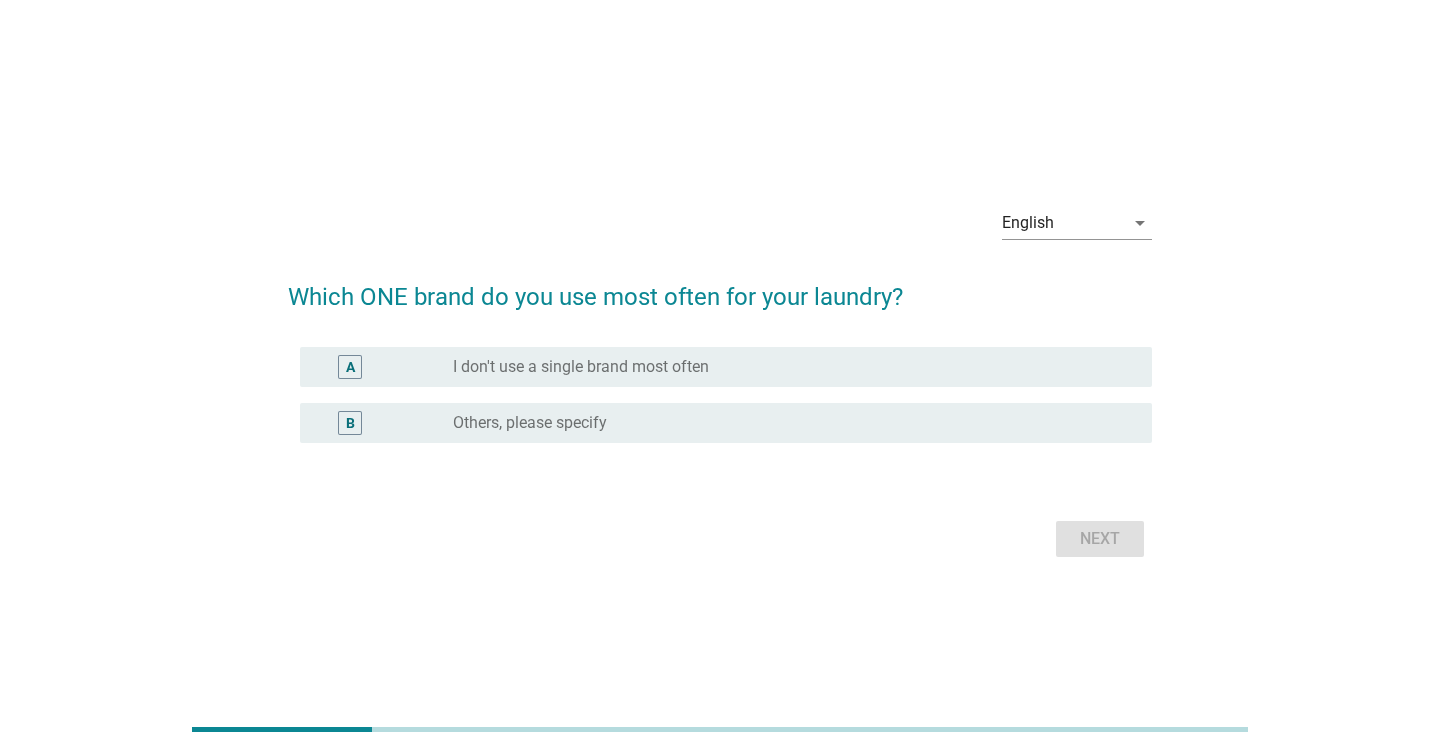click on "radio_button_unchecked I don't use a single brand most often" at bounding box center [786, 367] 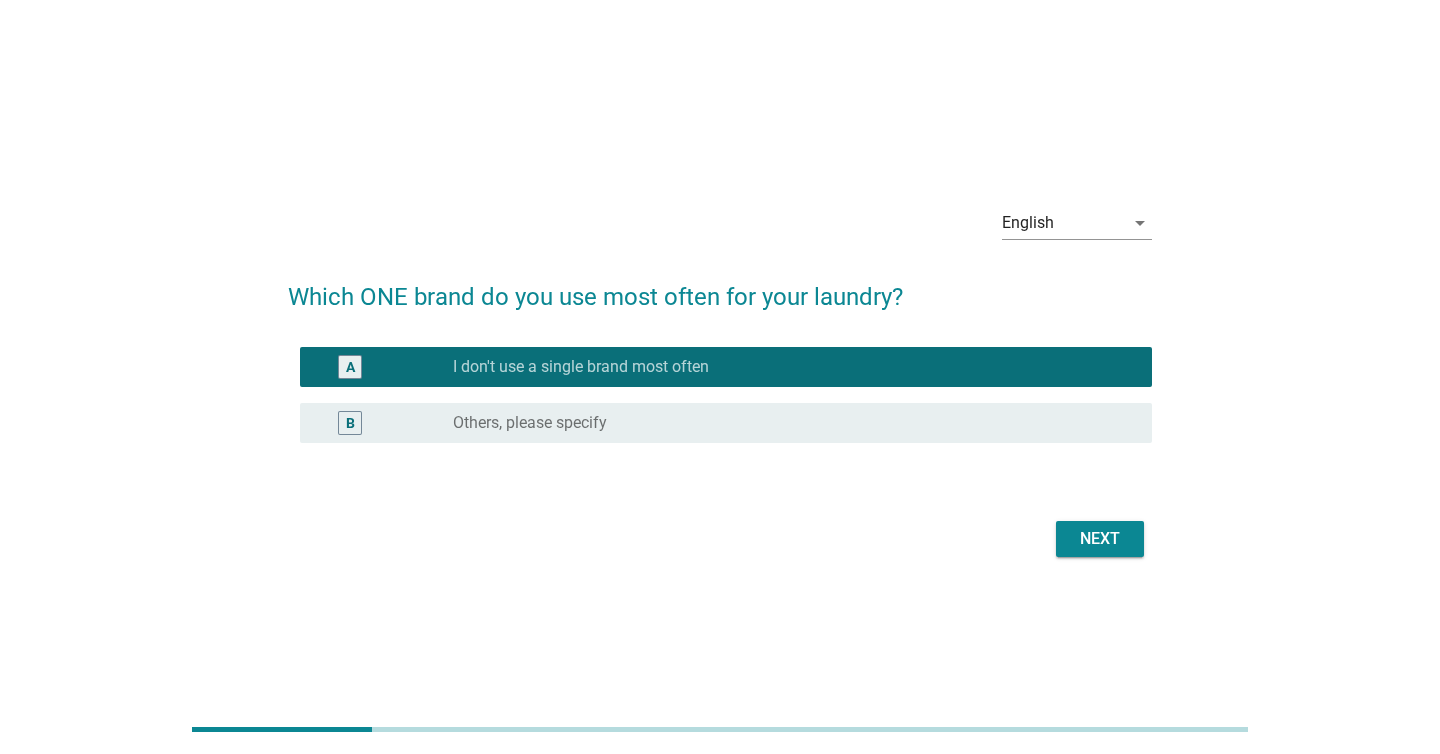 click on "English arrow_drop_down   Which ONE brand do you use most often for your laundry?     A     radio_button_checked I don't use a single brand most often   B     radio_button_unchecked Others, please specify     Next" at bounding box center (720, 377) 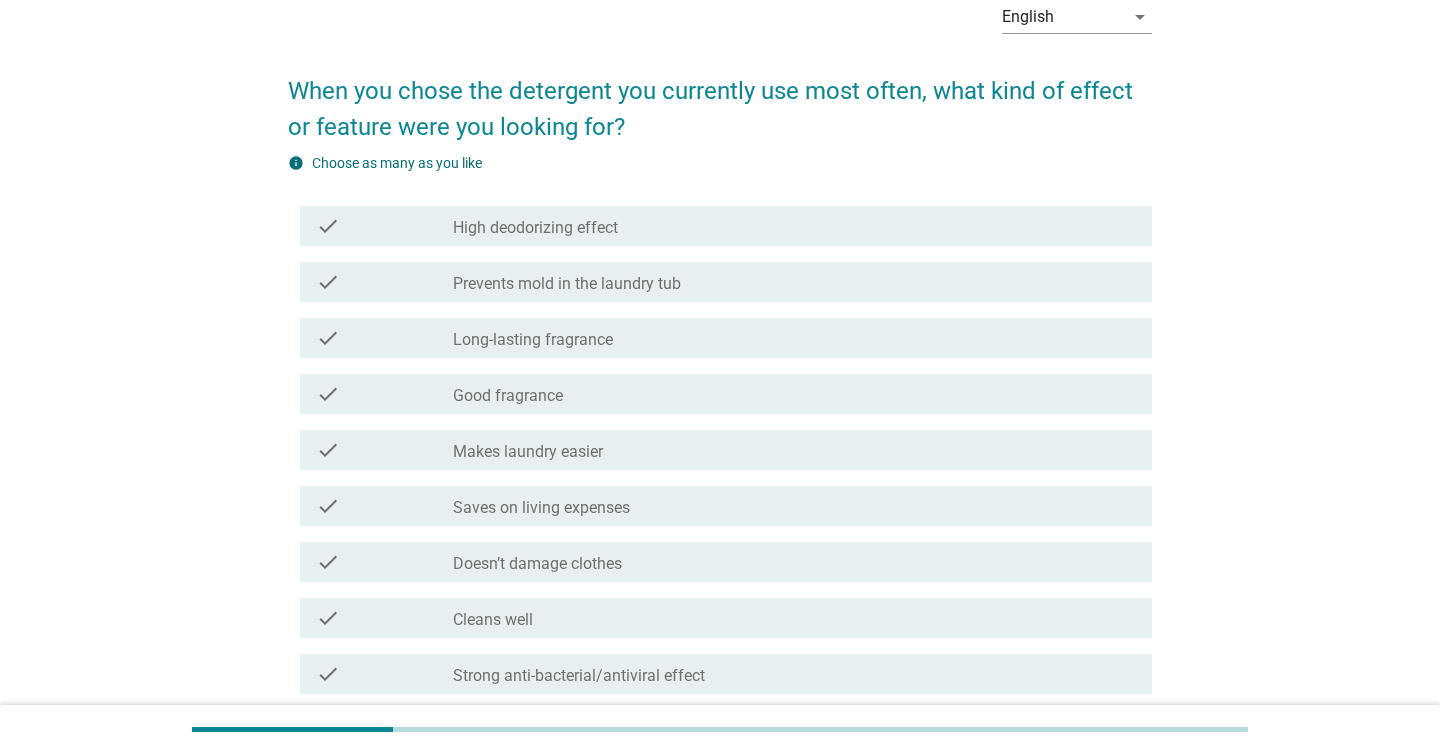 scroll, scrollTop: 107, scrollLeft: 0, axis: vertical 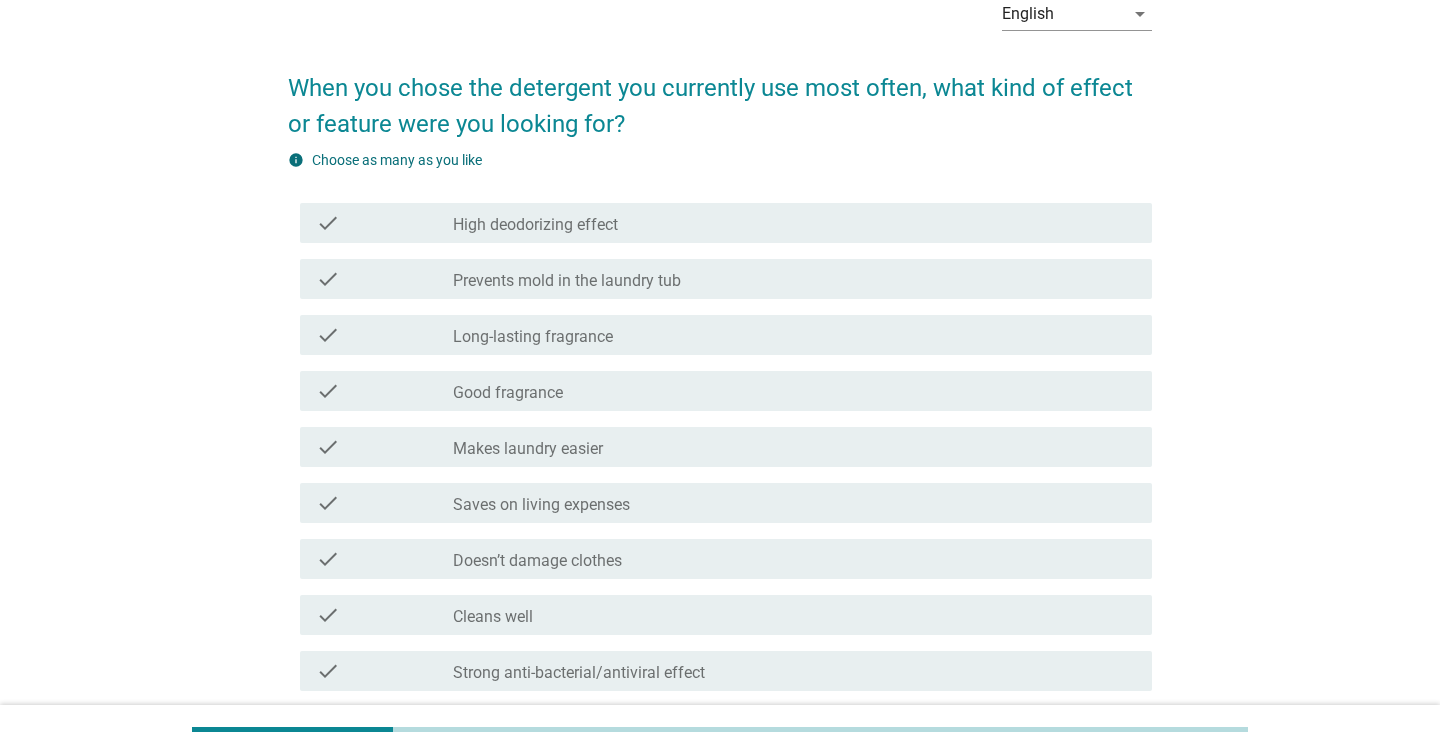 click on "Long-lasting fragrance" at bounding box center (533, 337) 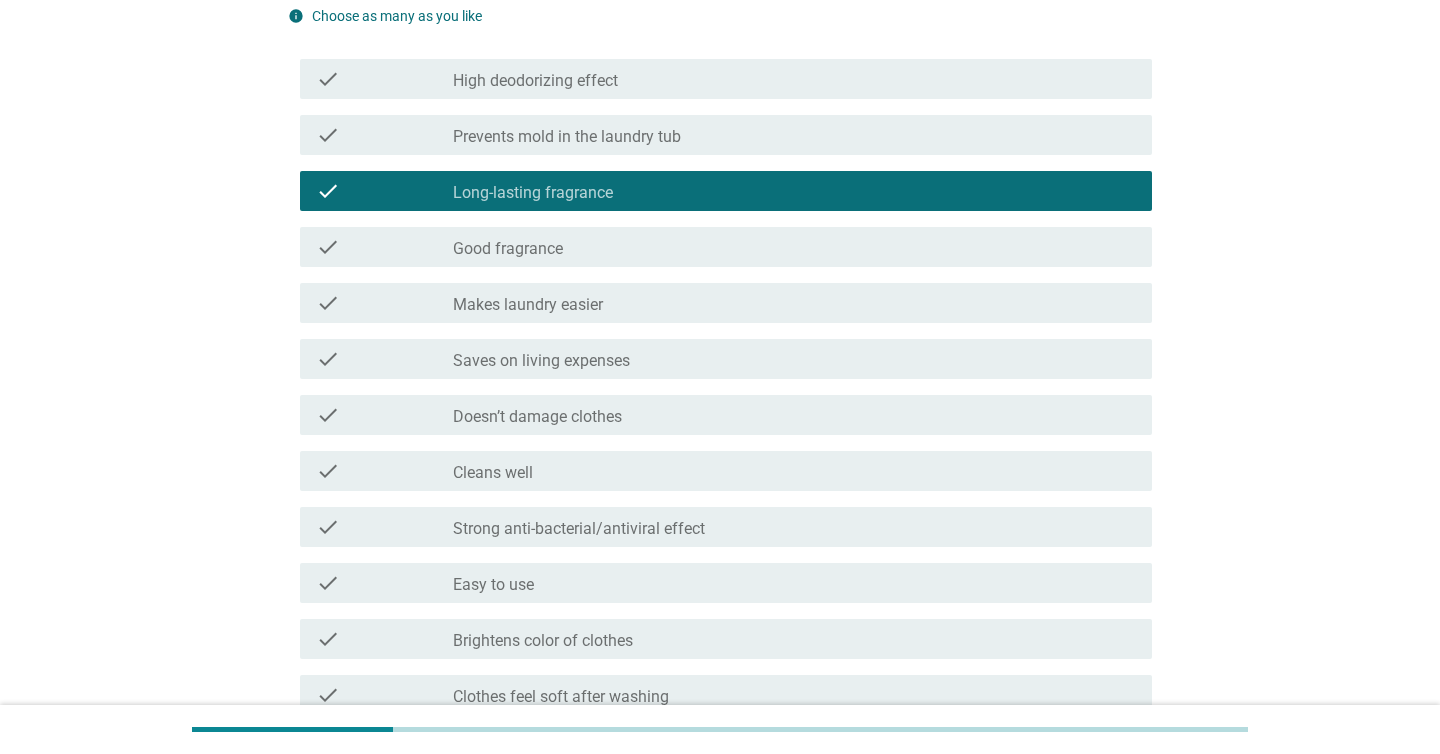 scroll, scrollTop: 313, scrollLeft: 0, axis: vertical 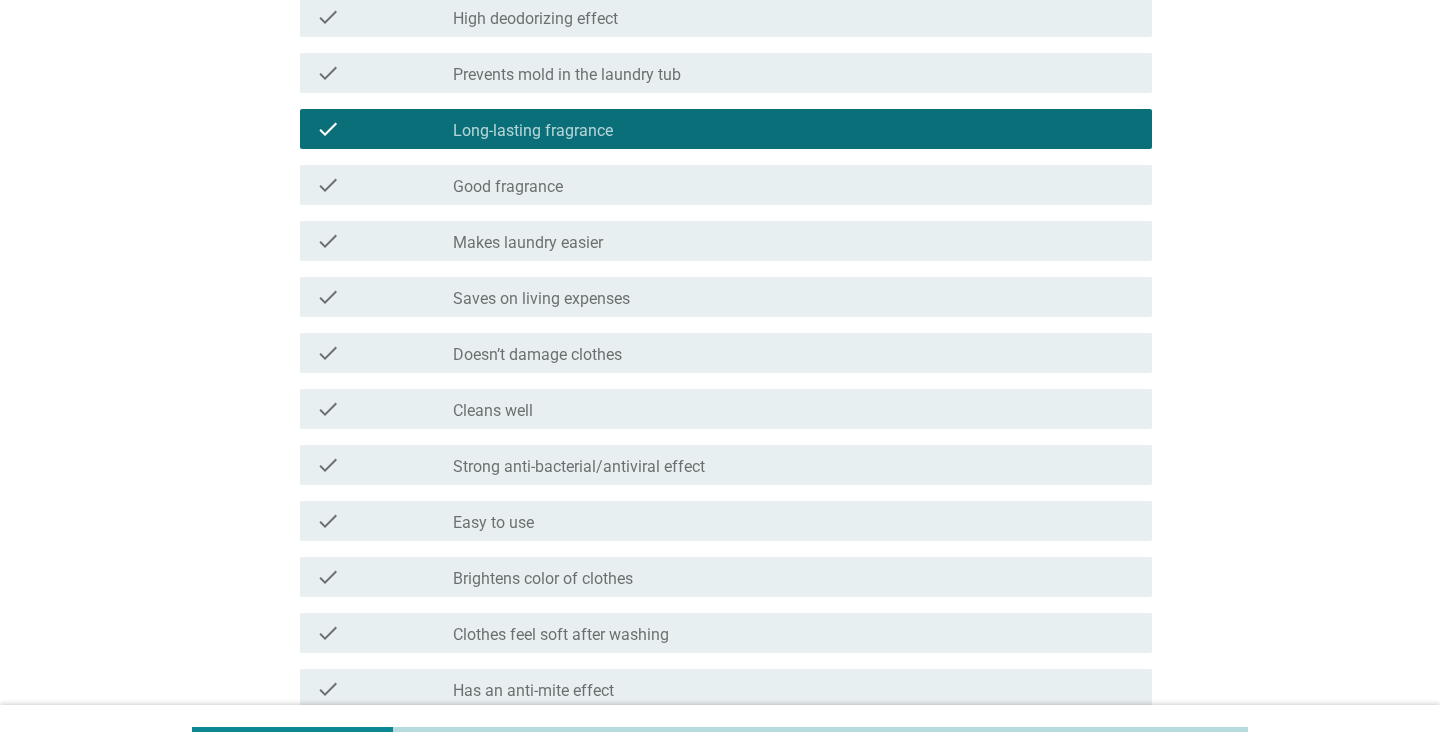 click on "Doesn’t damage clothes" at bounding box center (537, 355) 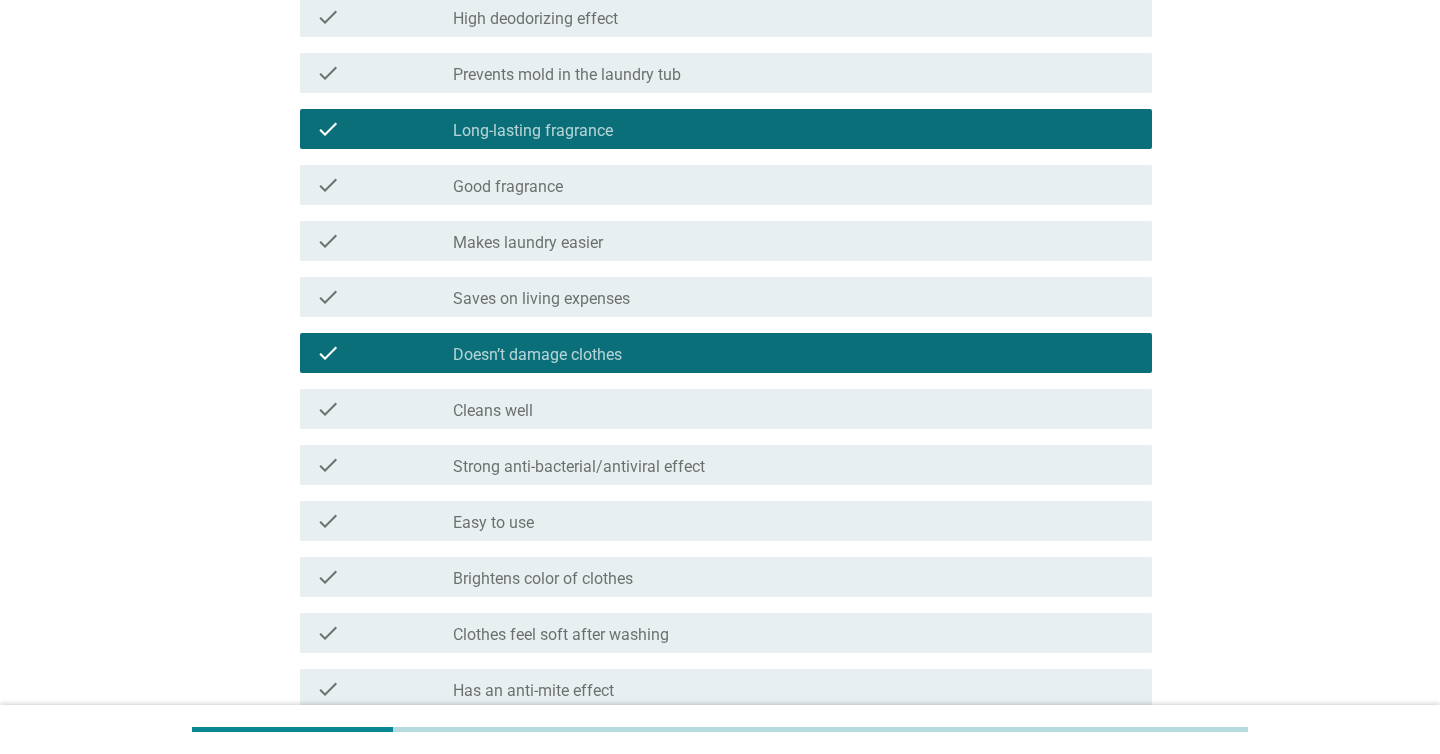 scroll, scrollTop: 463, scrollLeft: 0, axis: vertical 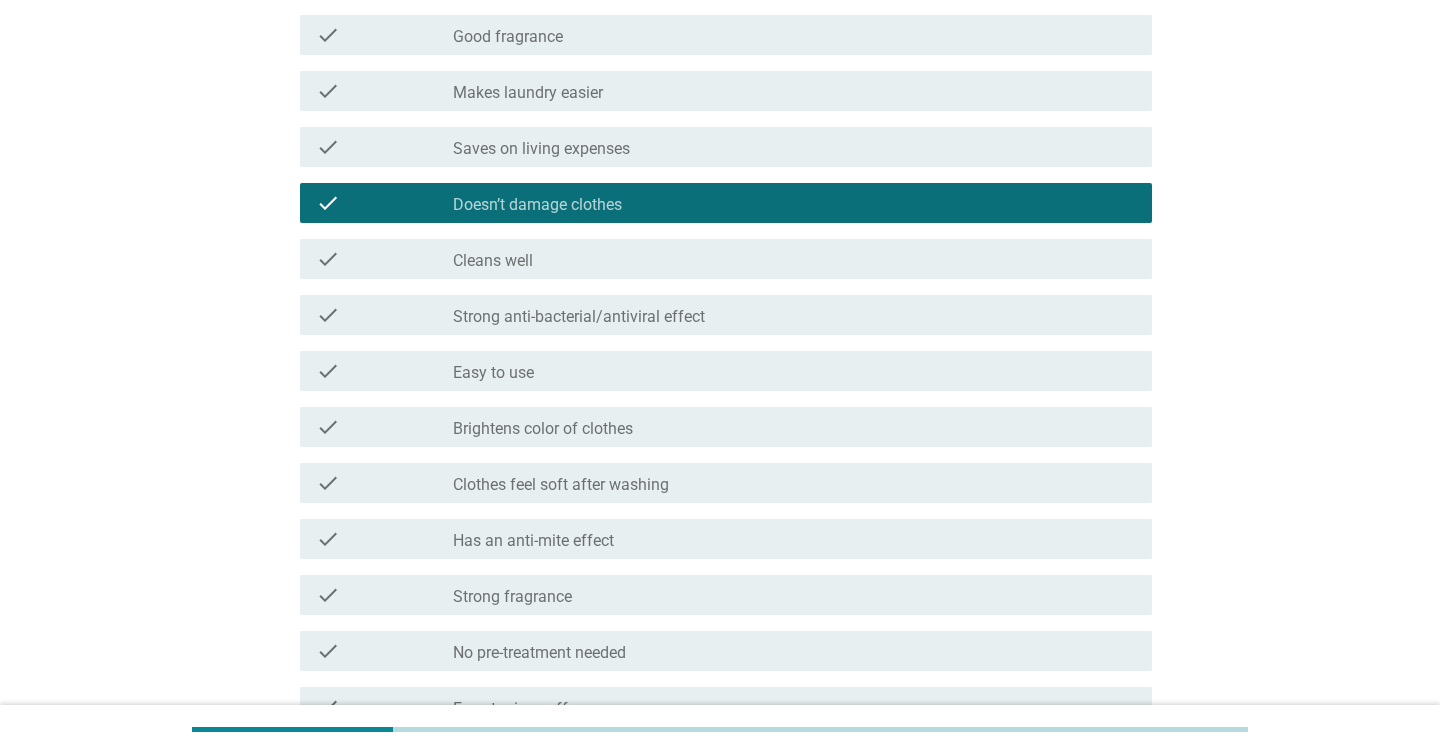 click on "check_box_outline_blank Cleans well" at bounding box center (794, 259) 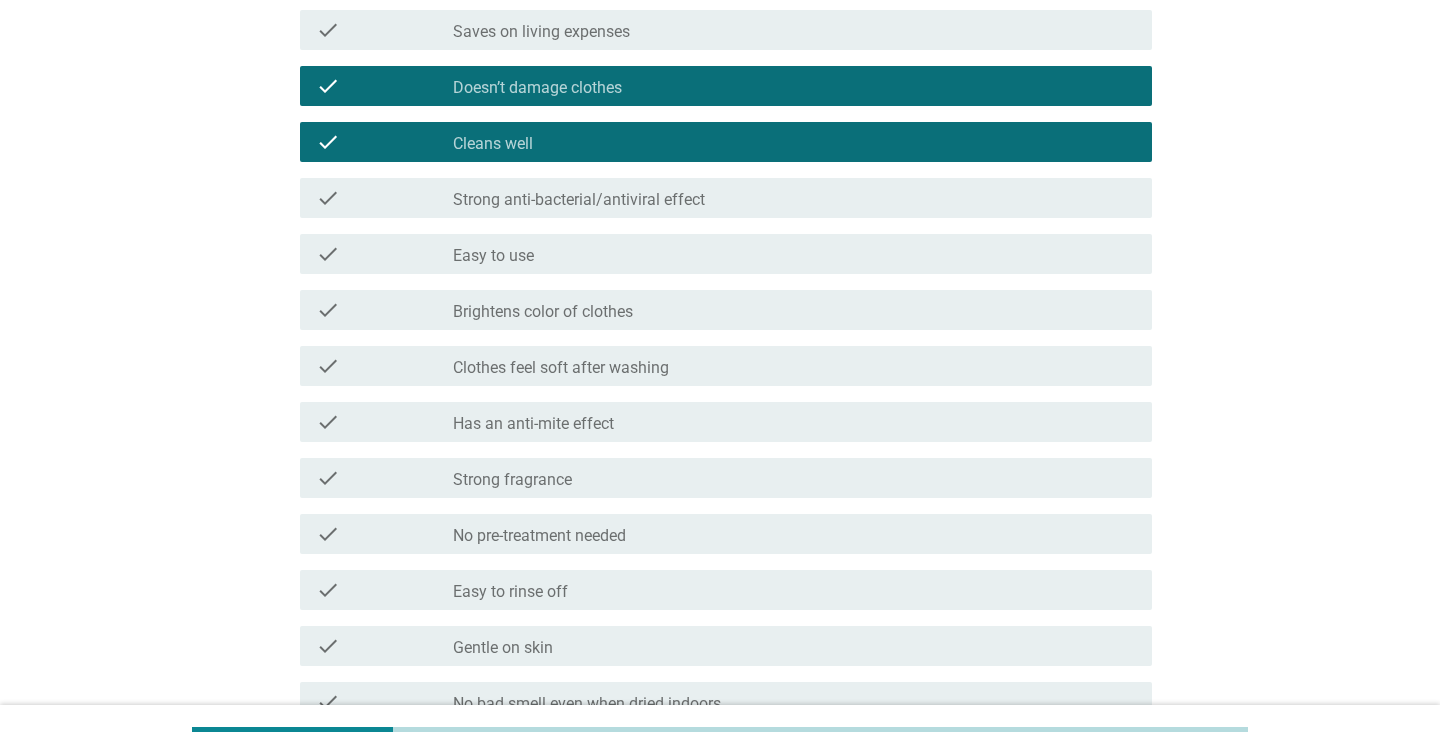 scroll, scrollTop: 599, scrollLeft: 0, axis: vertical 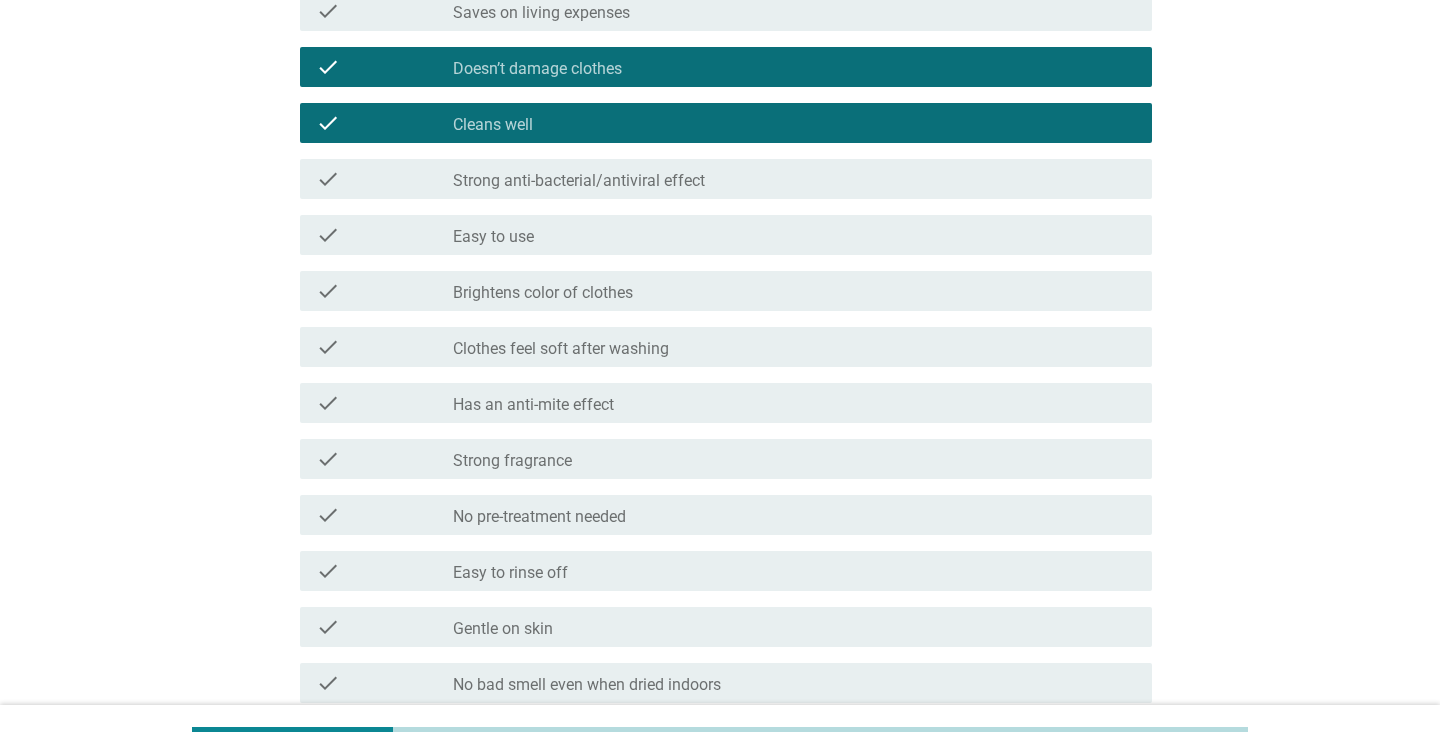 click on "Strong anti-bacterial/antiviral effect" at bounding box center [579, 181] 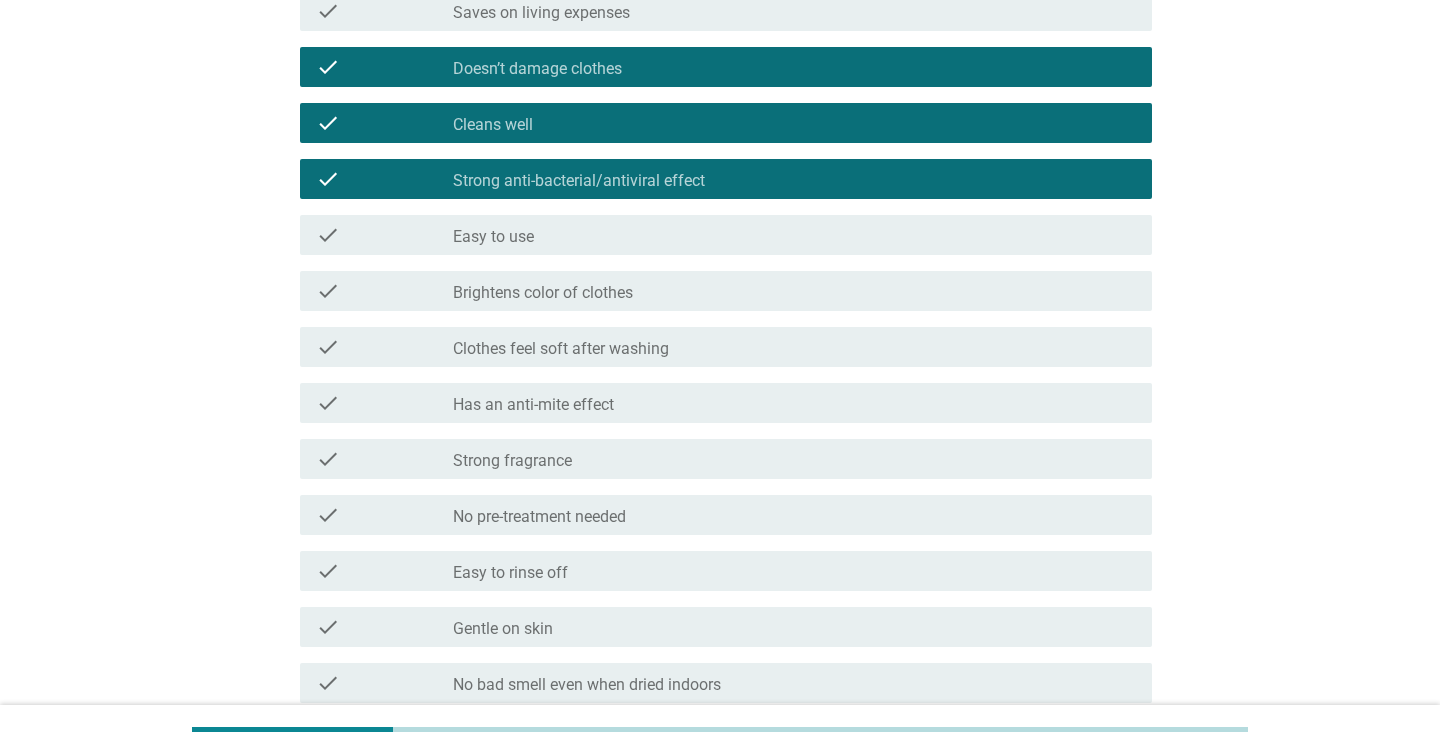 click on "check     check_box_outline_blank Clothes feel soft after washing" at bounding box center (726, 347) 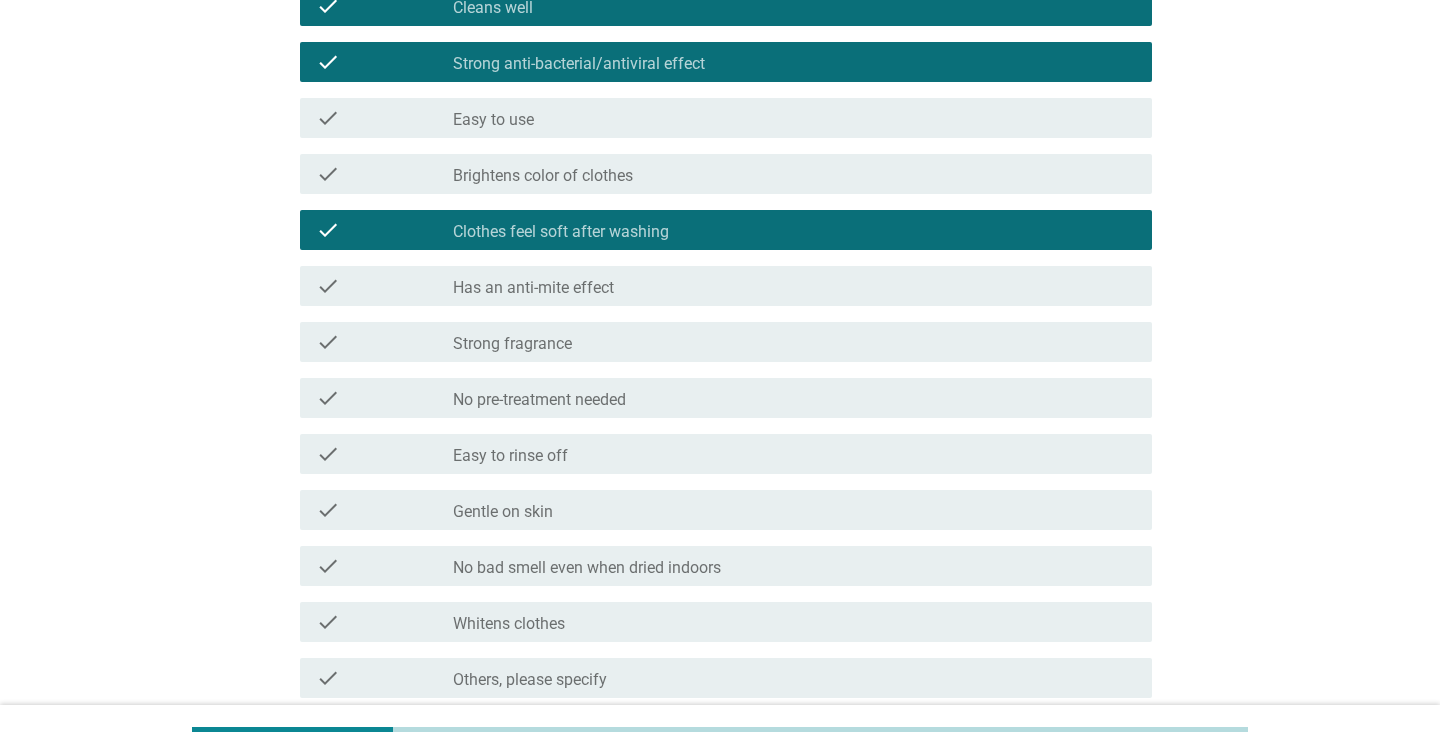 scroll, scrollTop: 818, scrollLeft: 0, axis: vertical 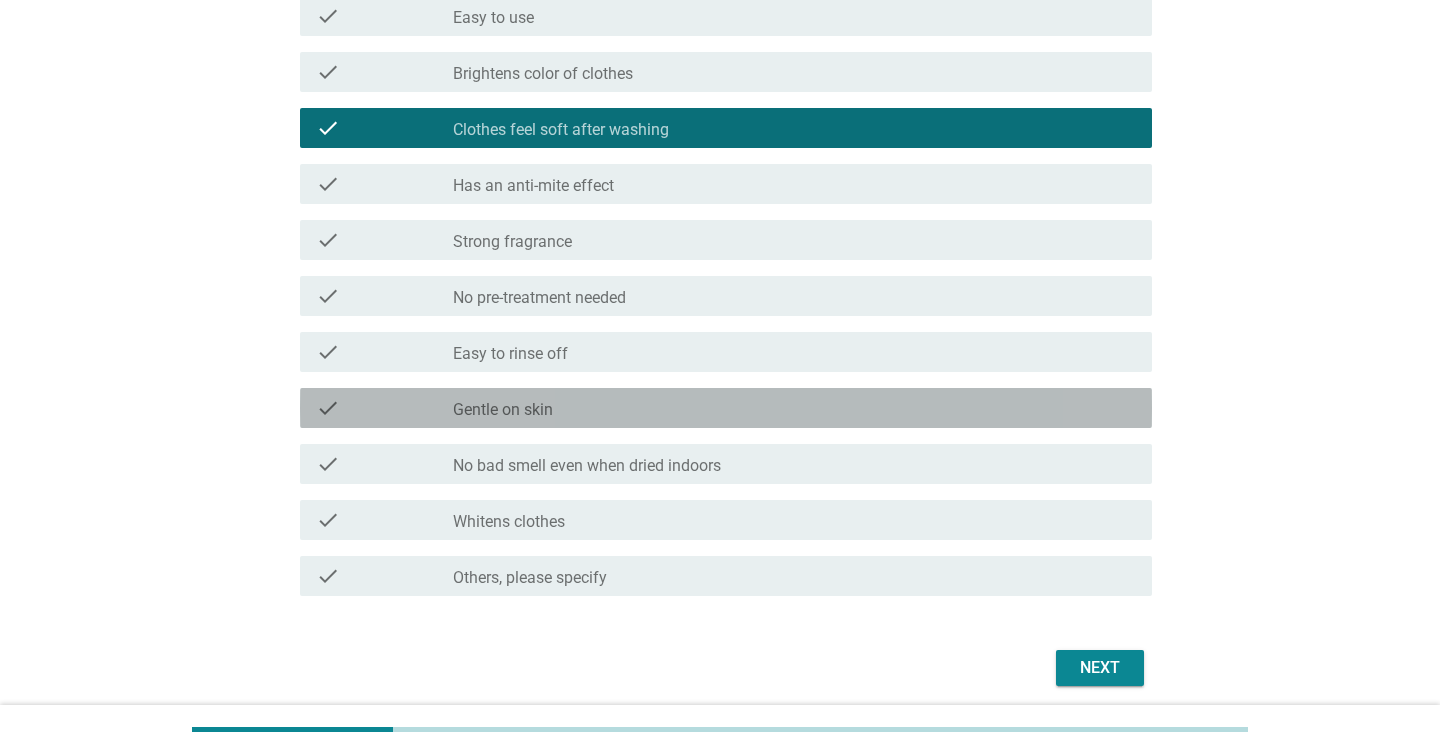 click on "check     check_box_outline_blank Gentle on skin" at bounding box center (726, 408) 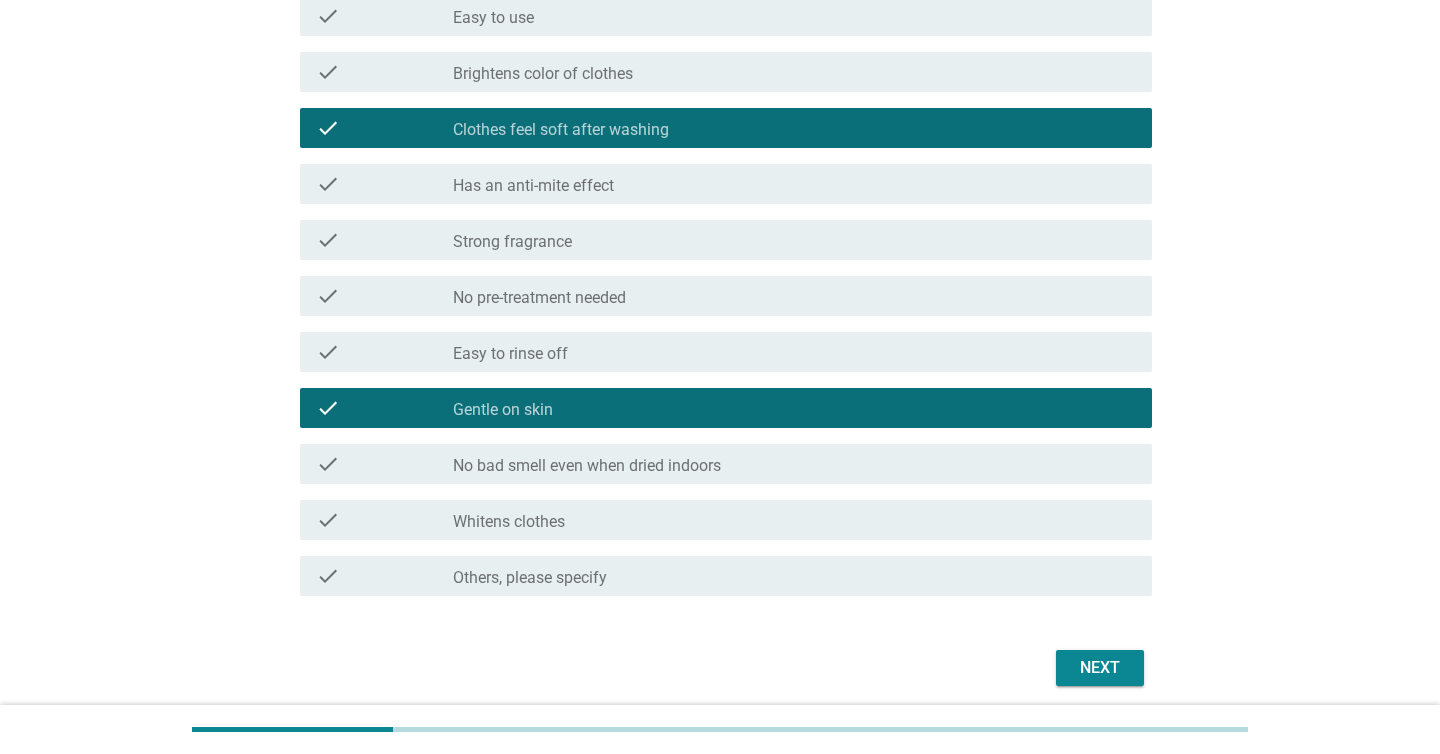 click on "Next" at bounding box center (1100, 668) 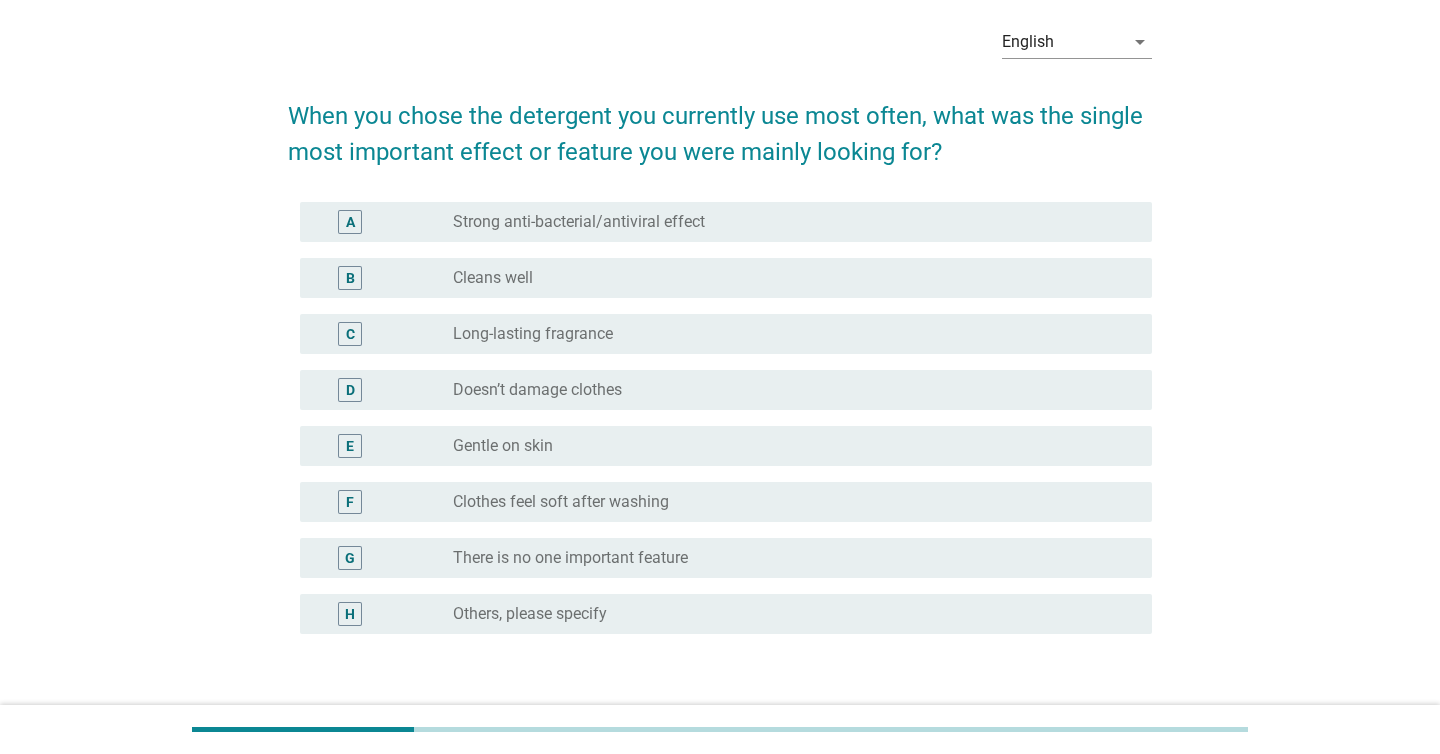 scroll, scrollTop: 133, scrollLeft: 0, axis: vertical 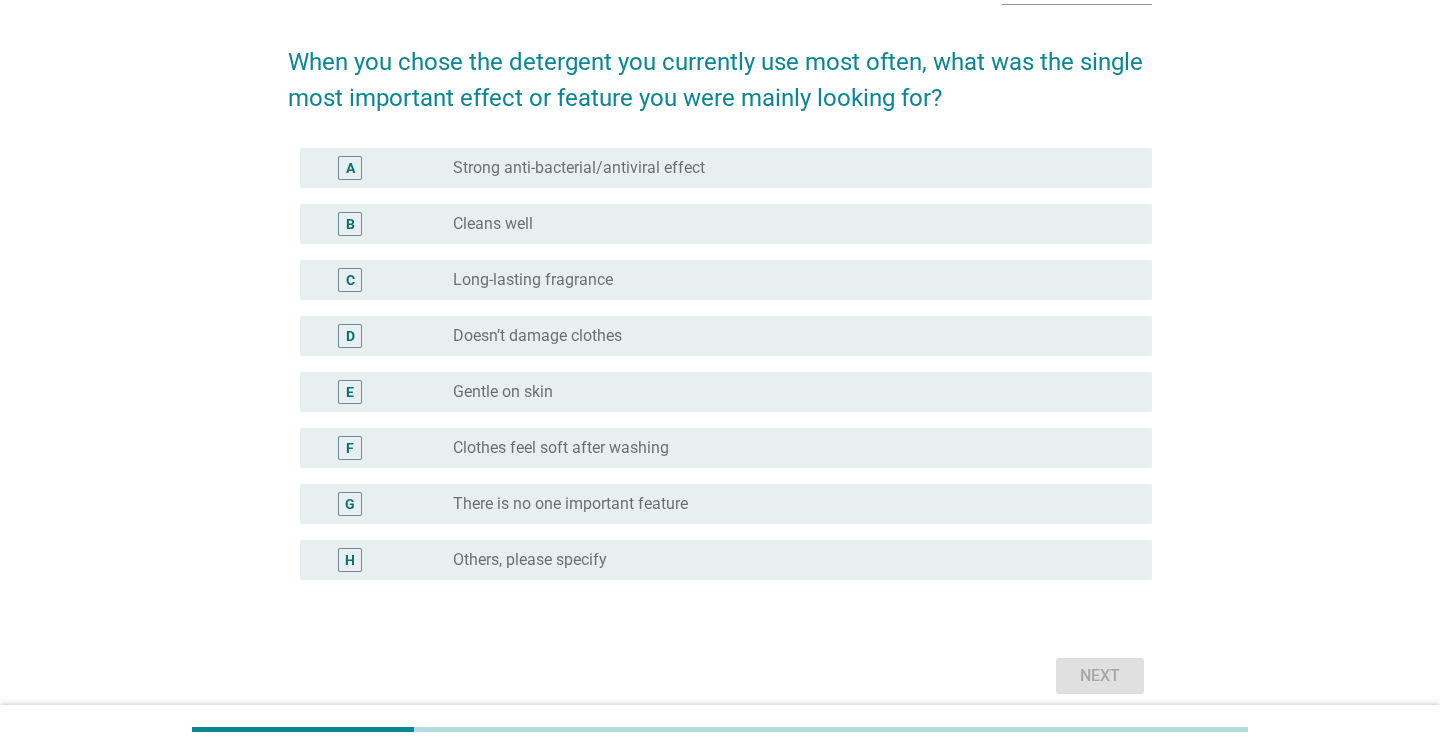 click on "radio_button_unchecked Cleans well" at bounding box center (786, 224) 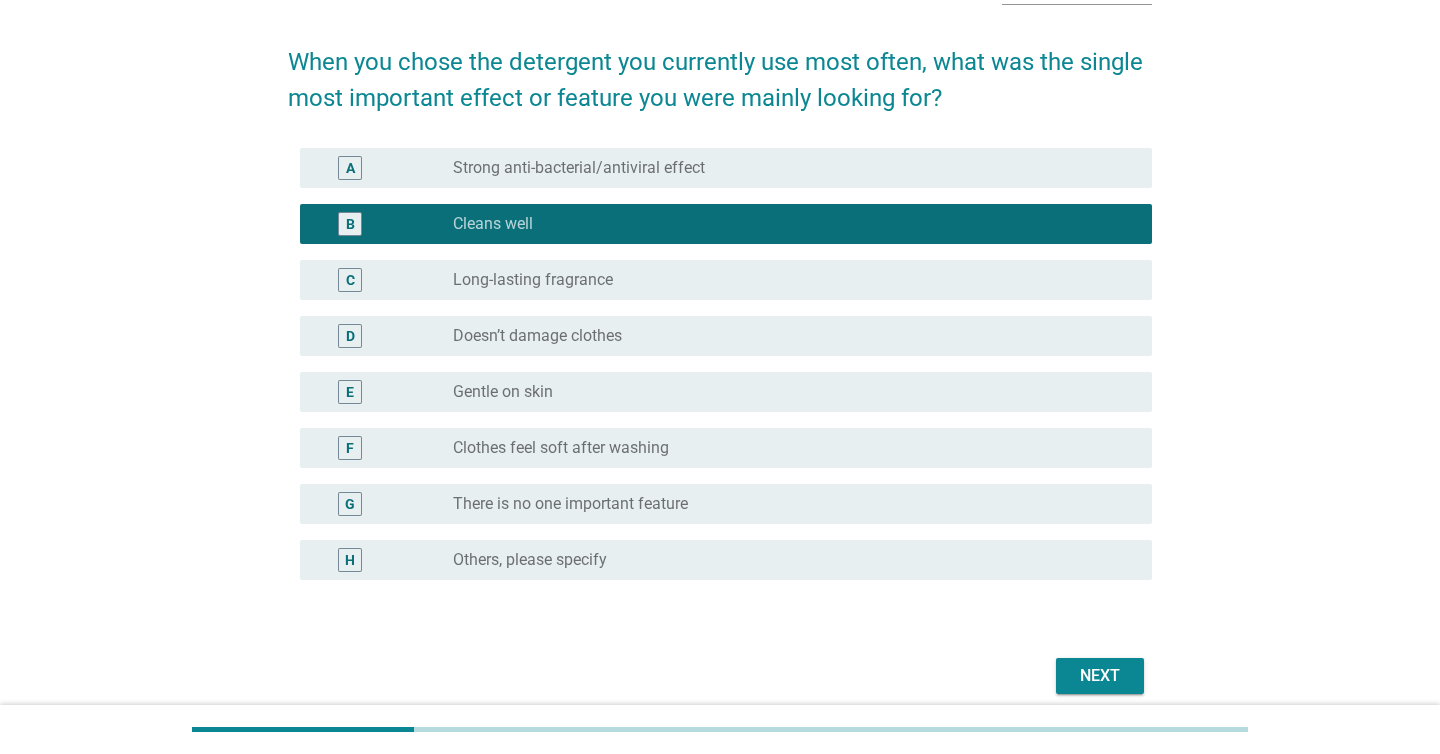 click on "Next" at bounding box center [1100, 676] 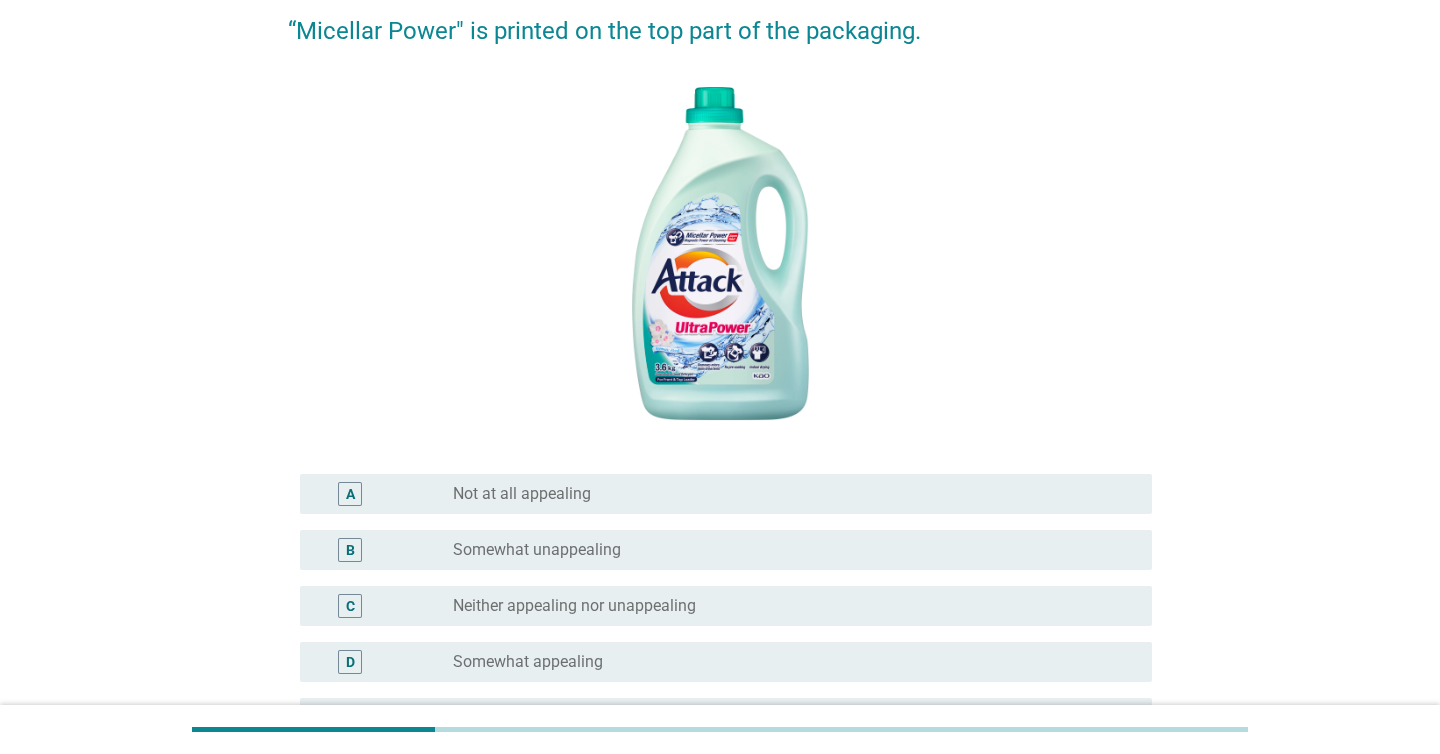 scroll, scrollTop: 252, scrollLeft: 0, axis: vertical 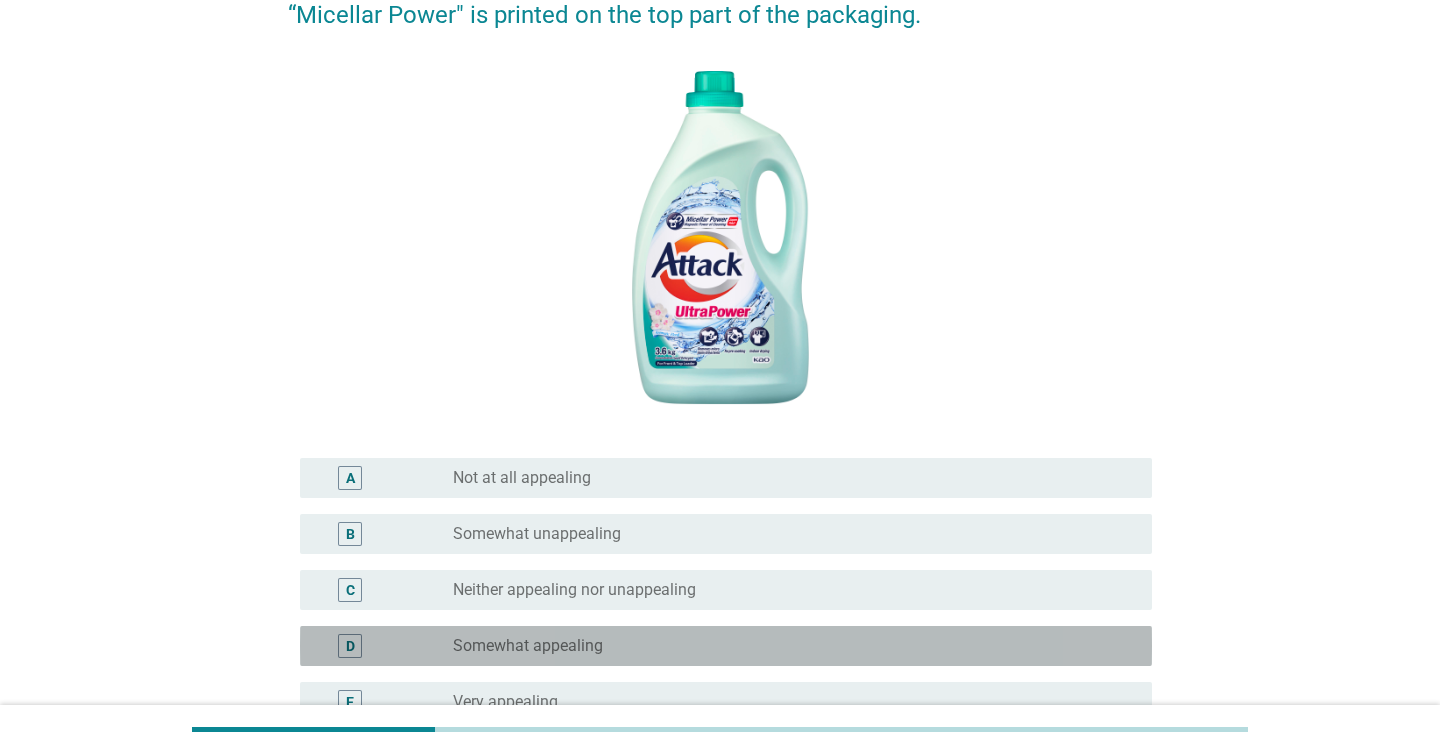 click on "D     radio_button_unchecked Somewhat appealing" at bounding box center [726, 646] 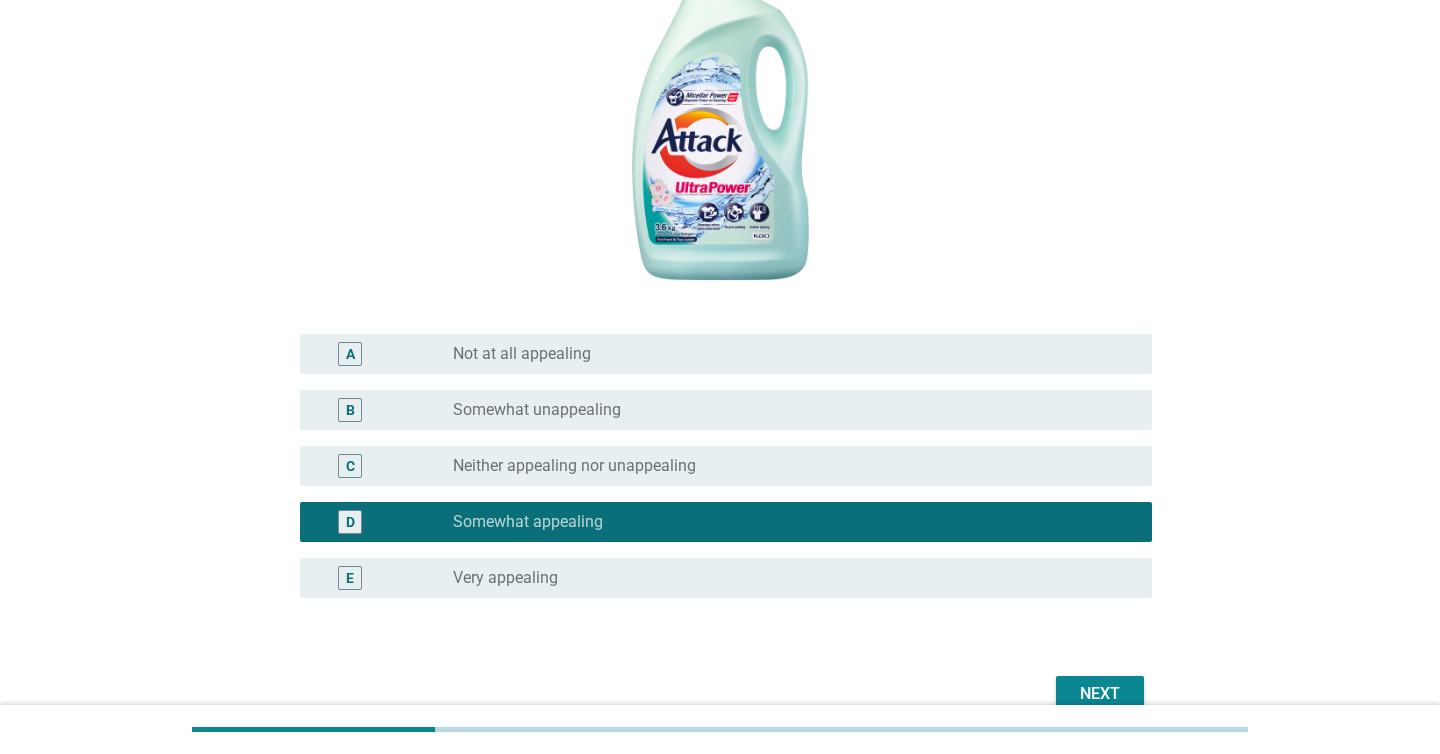 scroll, scrollTop: 414, scrollLeft: 0, axis: vertical 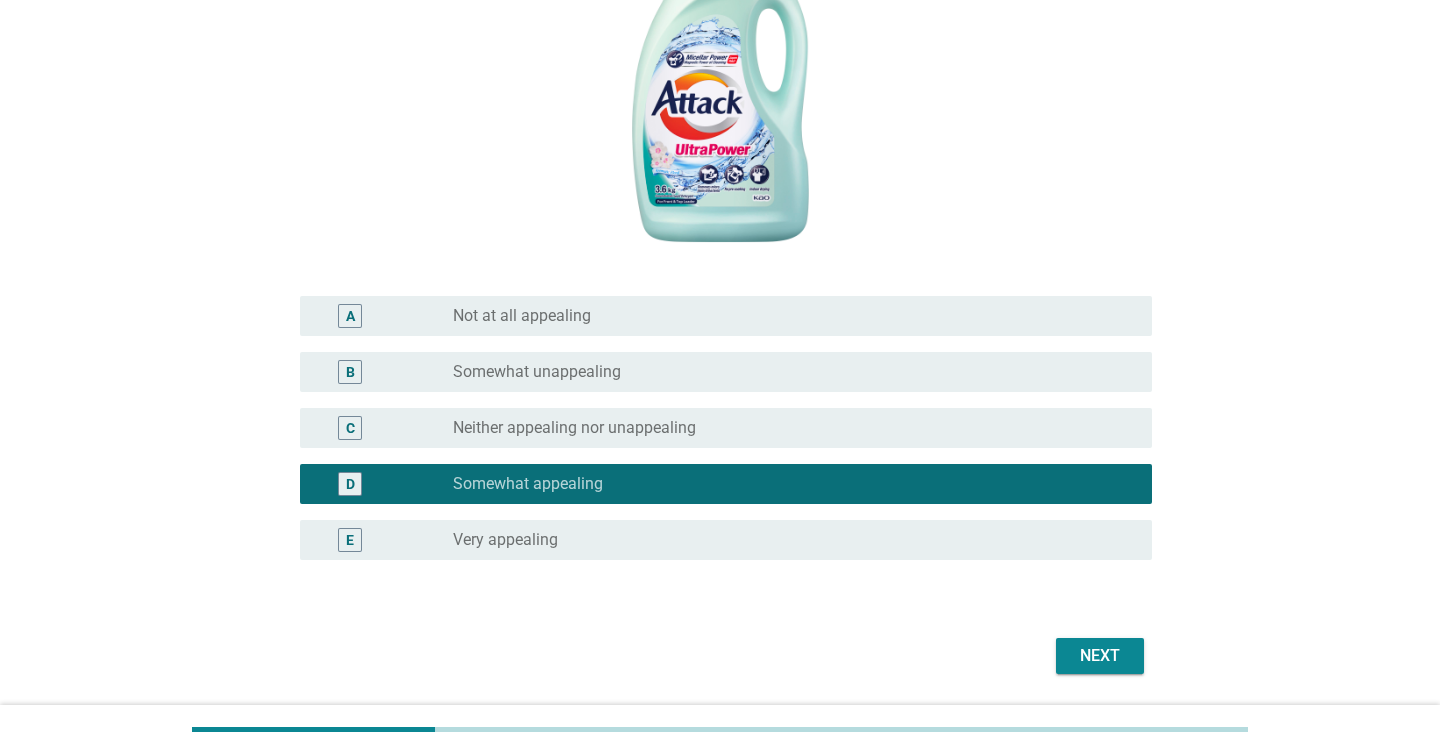 click on "Next" at bounding box center (1100, 656) 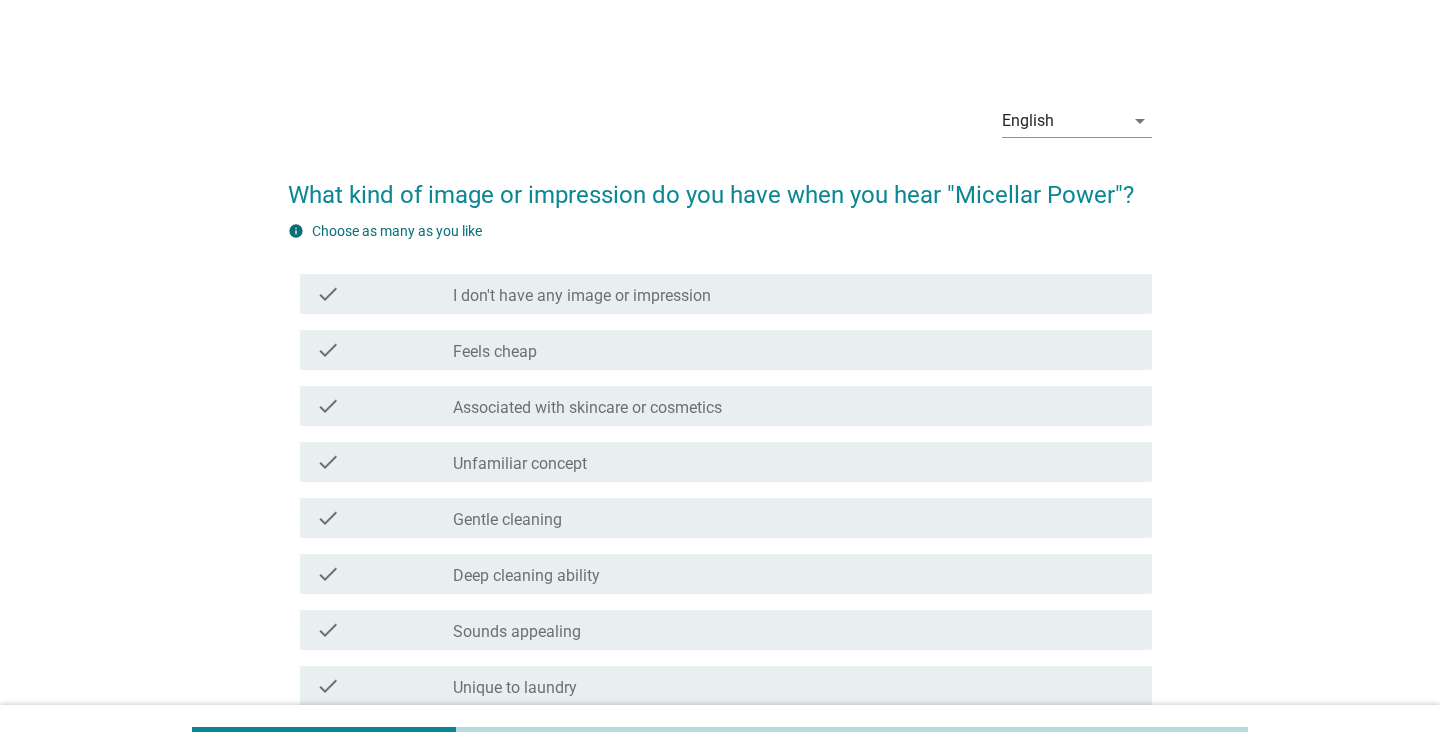 scroll, scrollTop: 166, scrollLeft: 0, axis: vertical 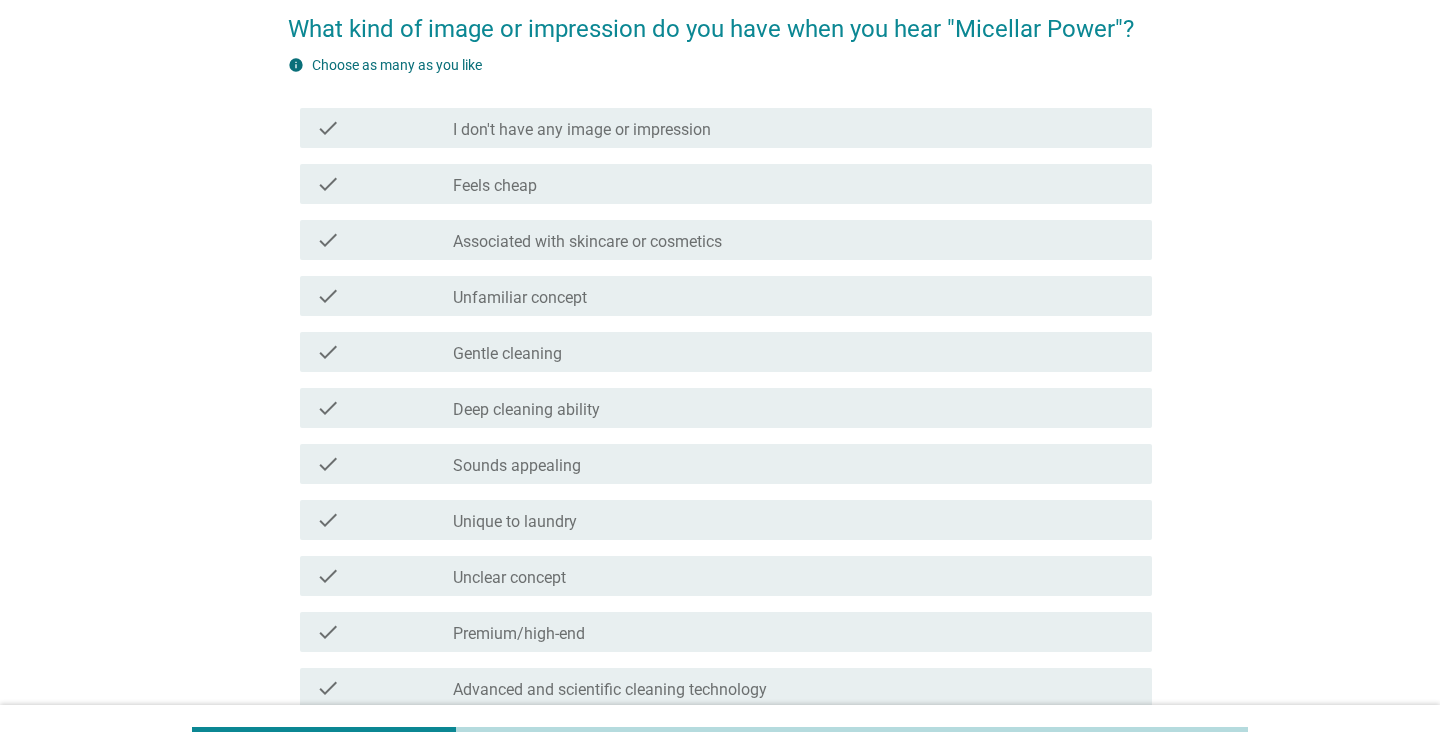 click on "check     check_box_outline_blank Gentle cleaning" at bounding box center [726, 352] 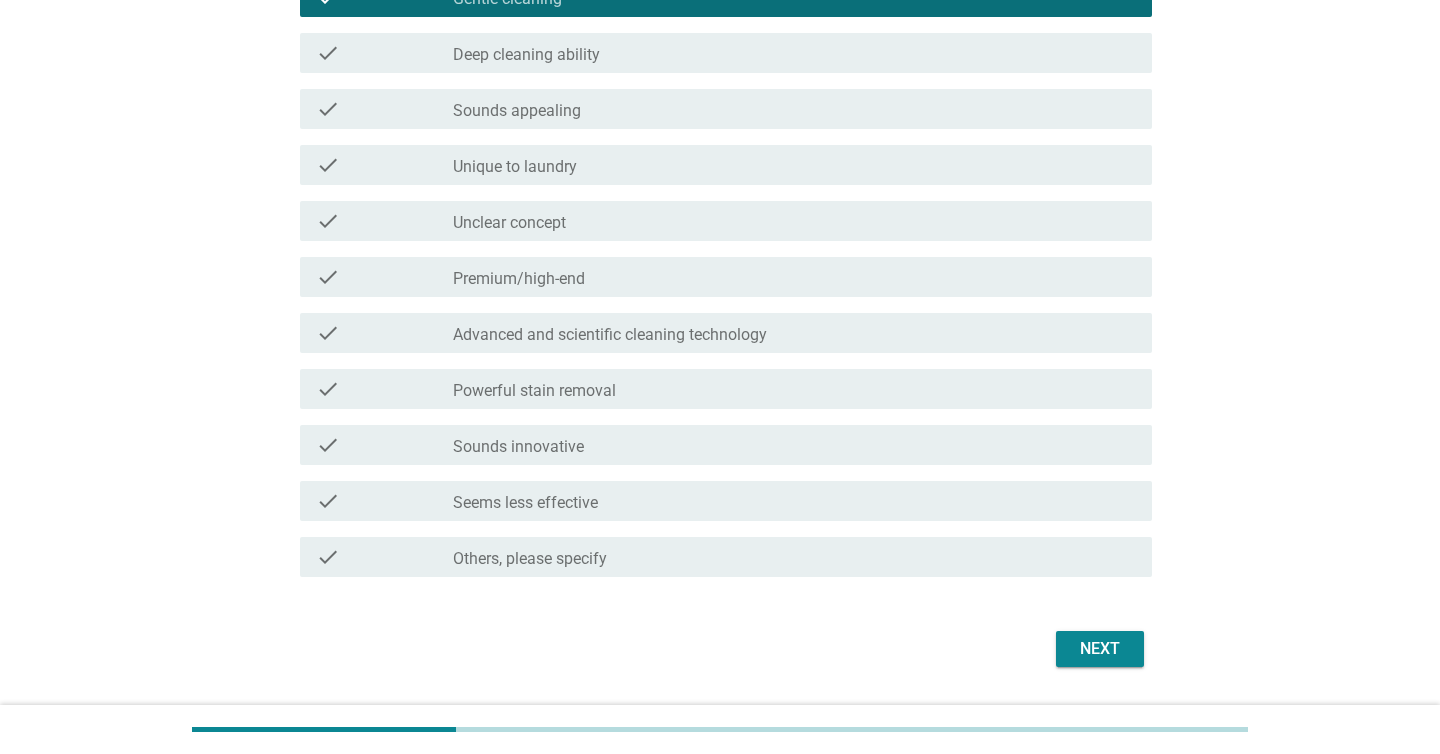scroll, scrollTop: 522, scrollLeft: 0, axis: vertical 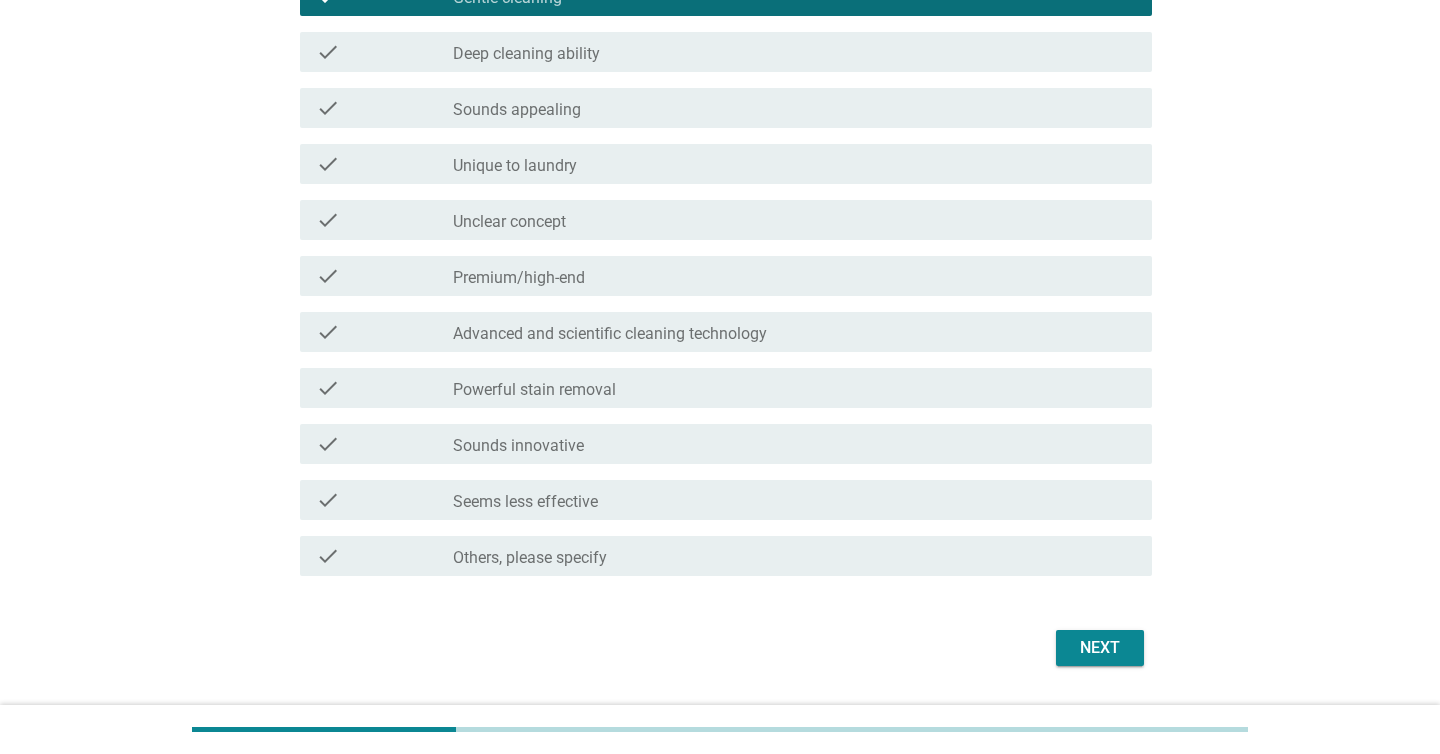 click on "Next" at bounding box center (1100, 648) 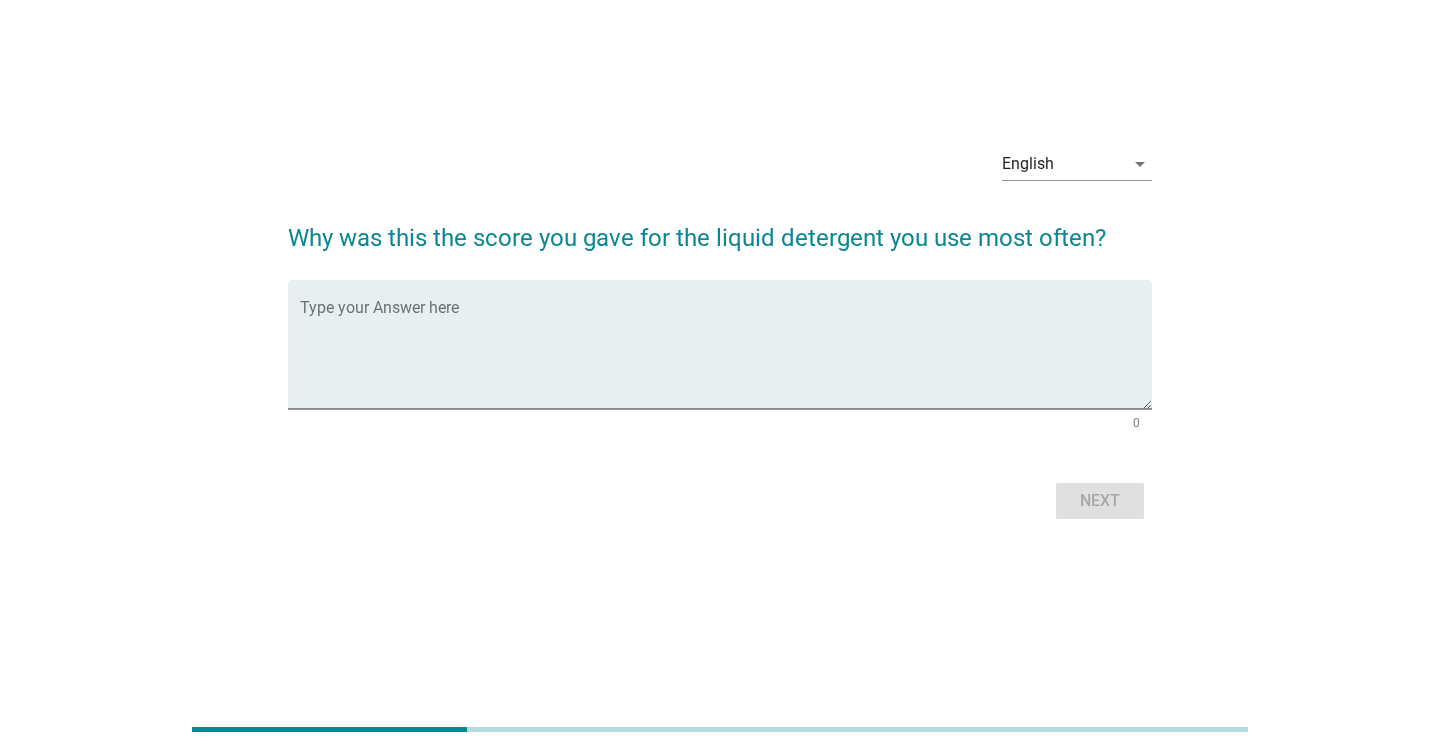 scroll, scrollTop: 0, scrollLeft: 0, axis: both 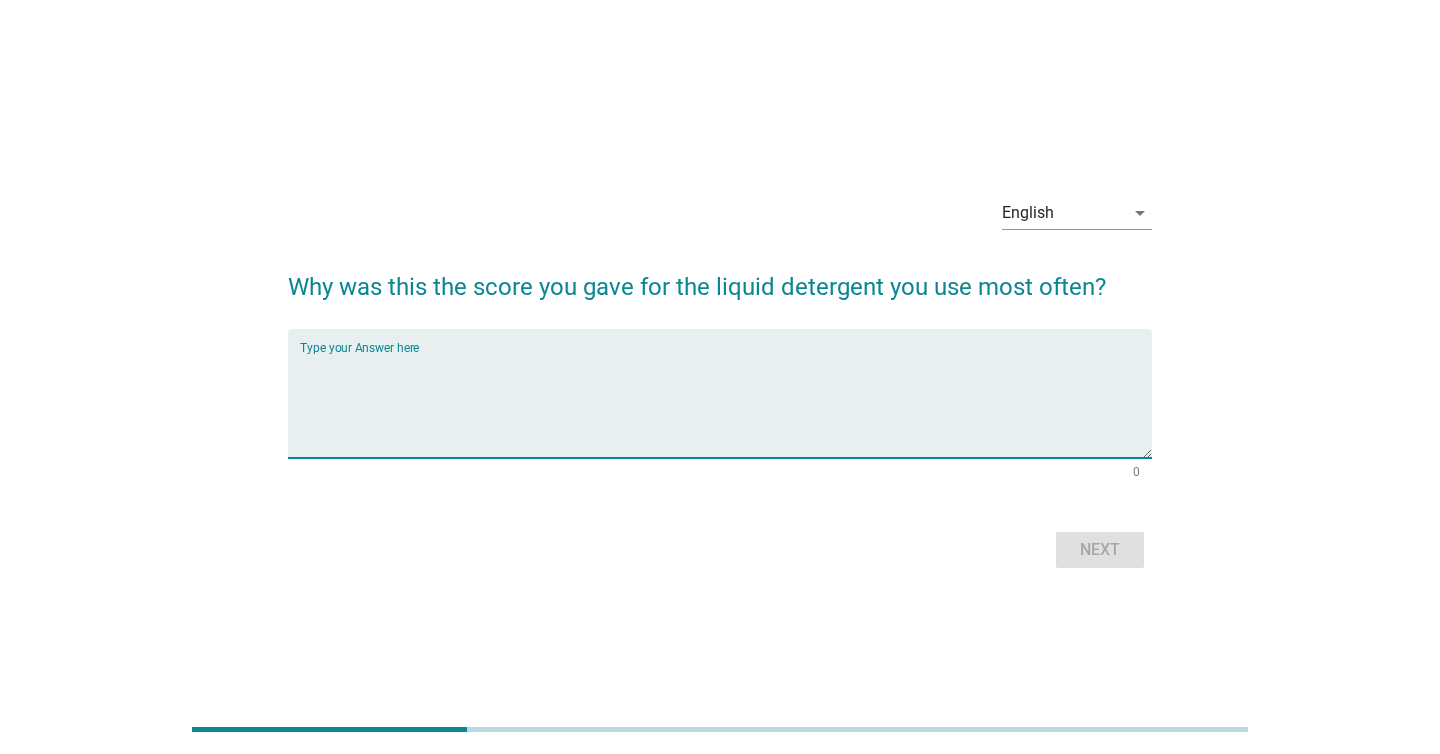 click at bounding box center (726, 405) 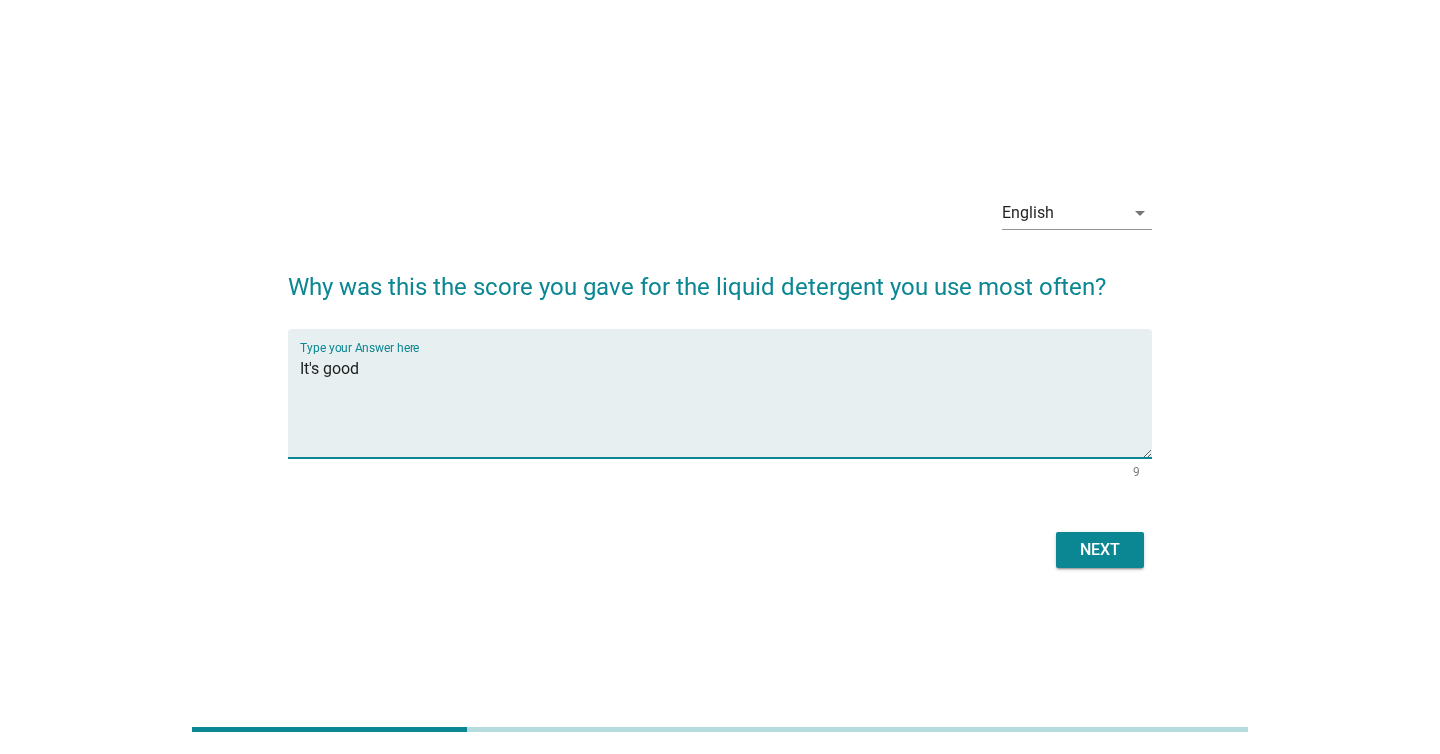 type on "It's good" 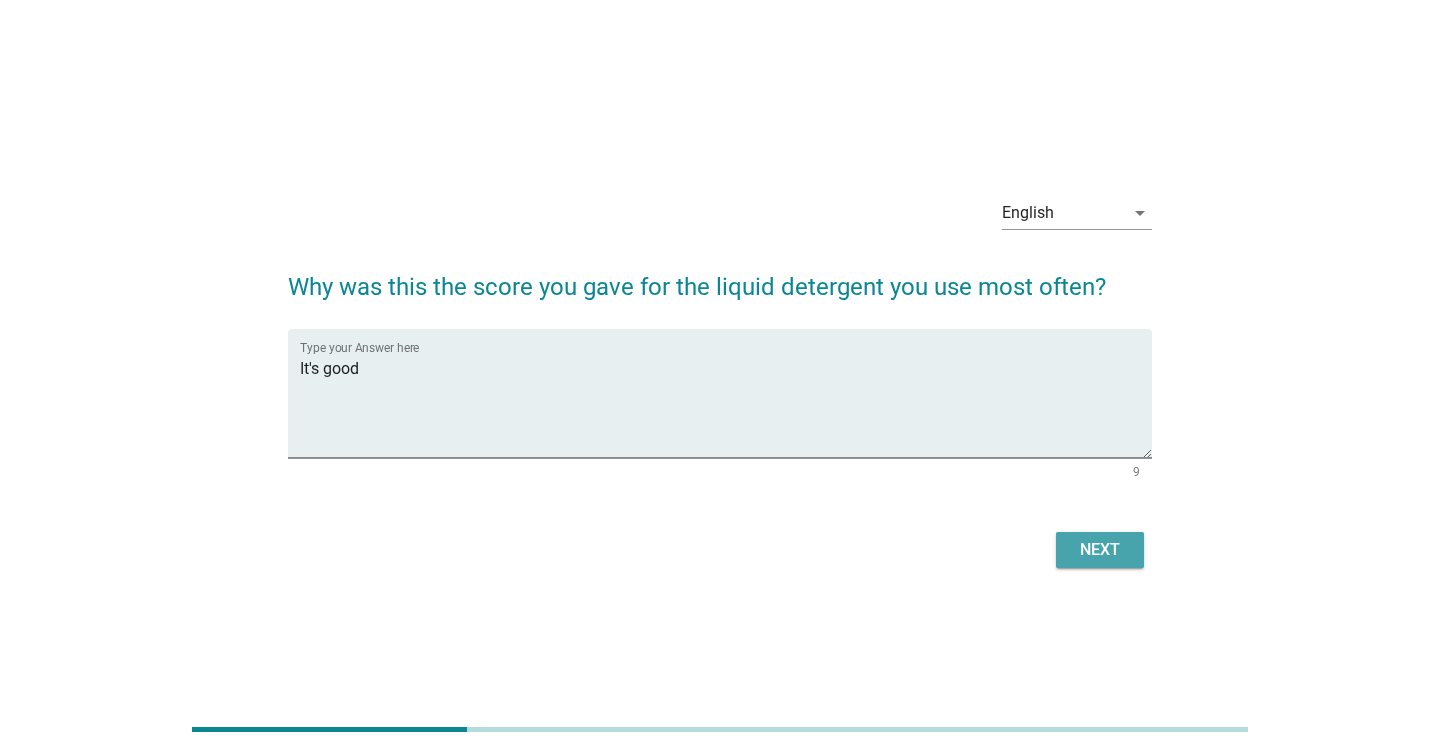 click on "Next" at bounding box center [1100, 550] 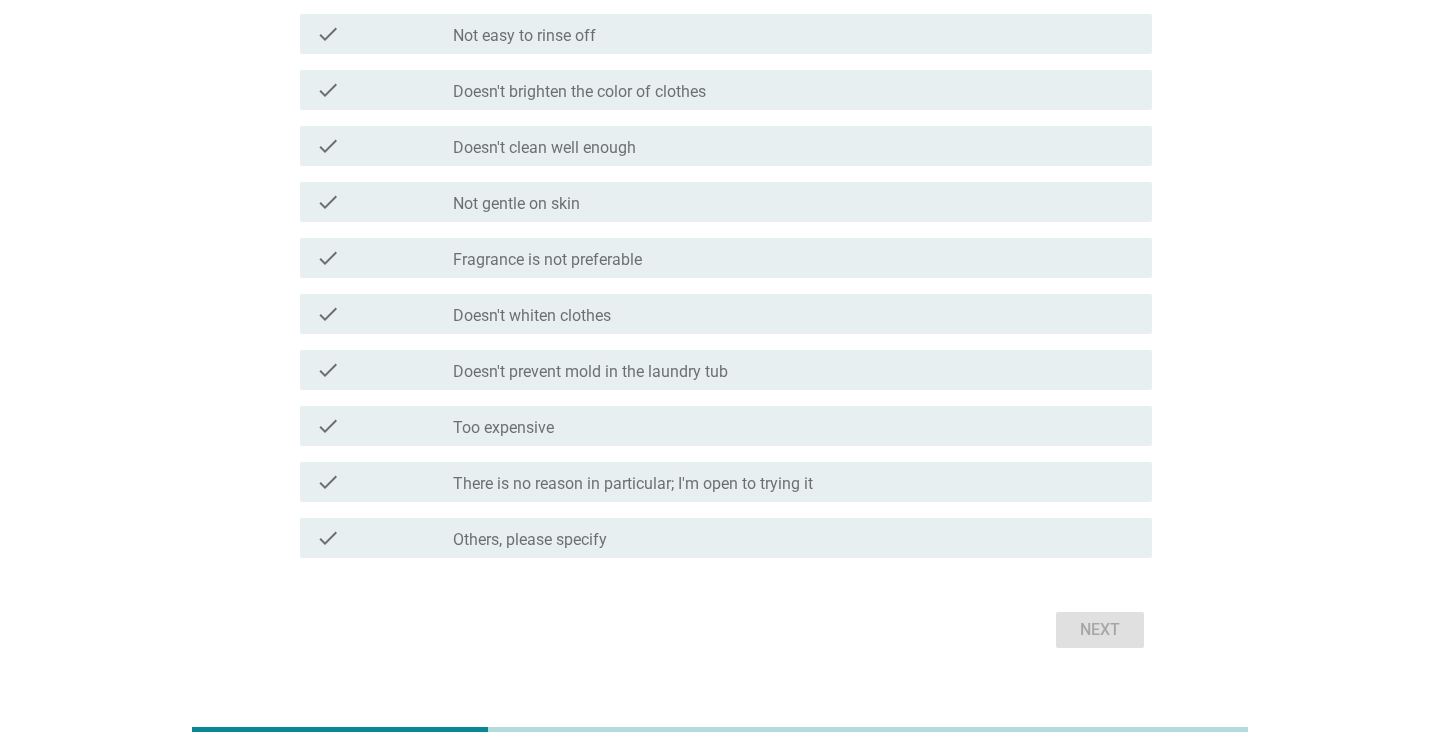 scroll, scrollTop: 877, scrollLeft: 0, axis: vertical 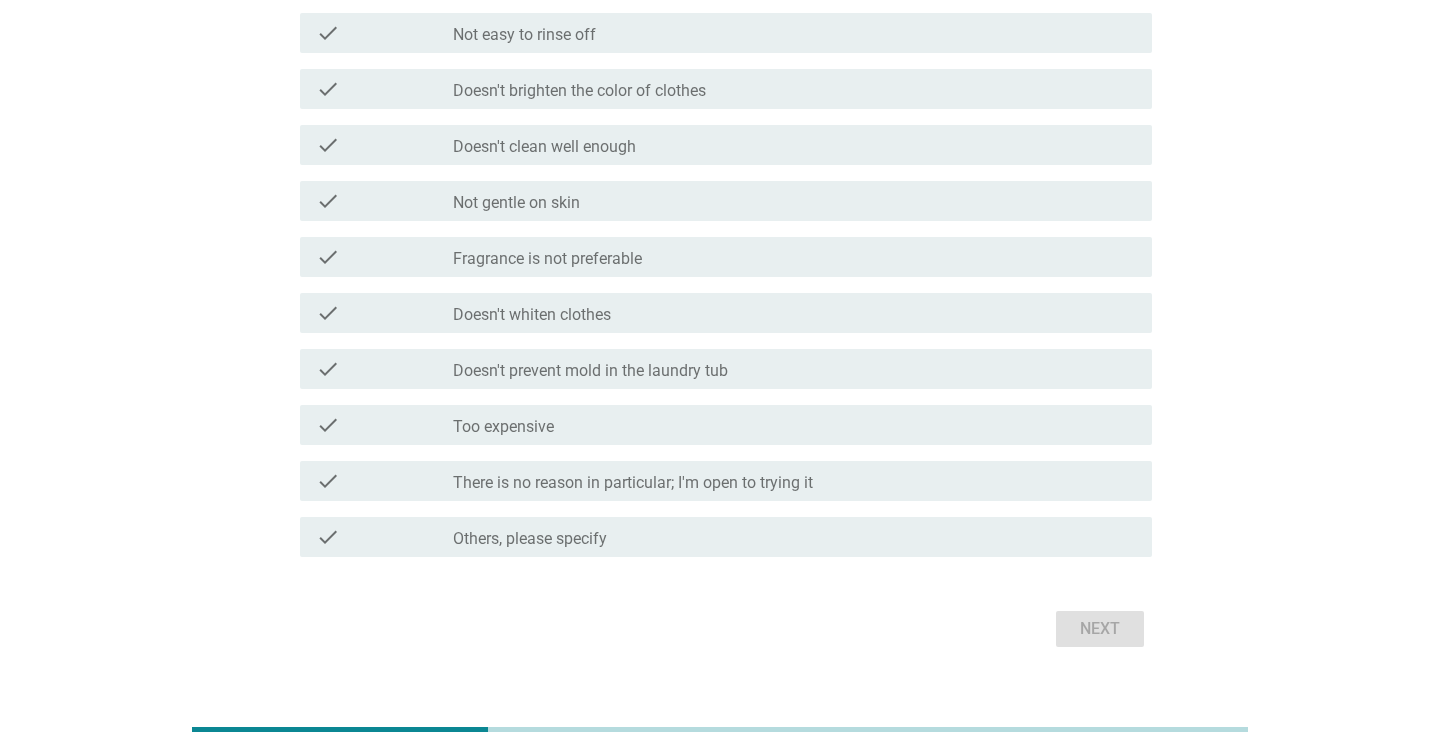 click on "check_box_outline_blank There is no reason in particular; I'm open to trying it" at bounding box center [794, 481] 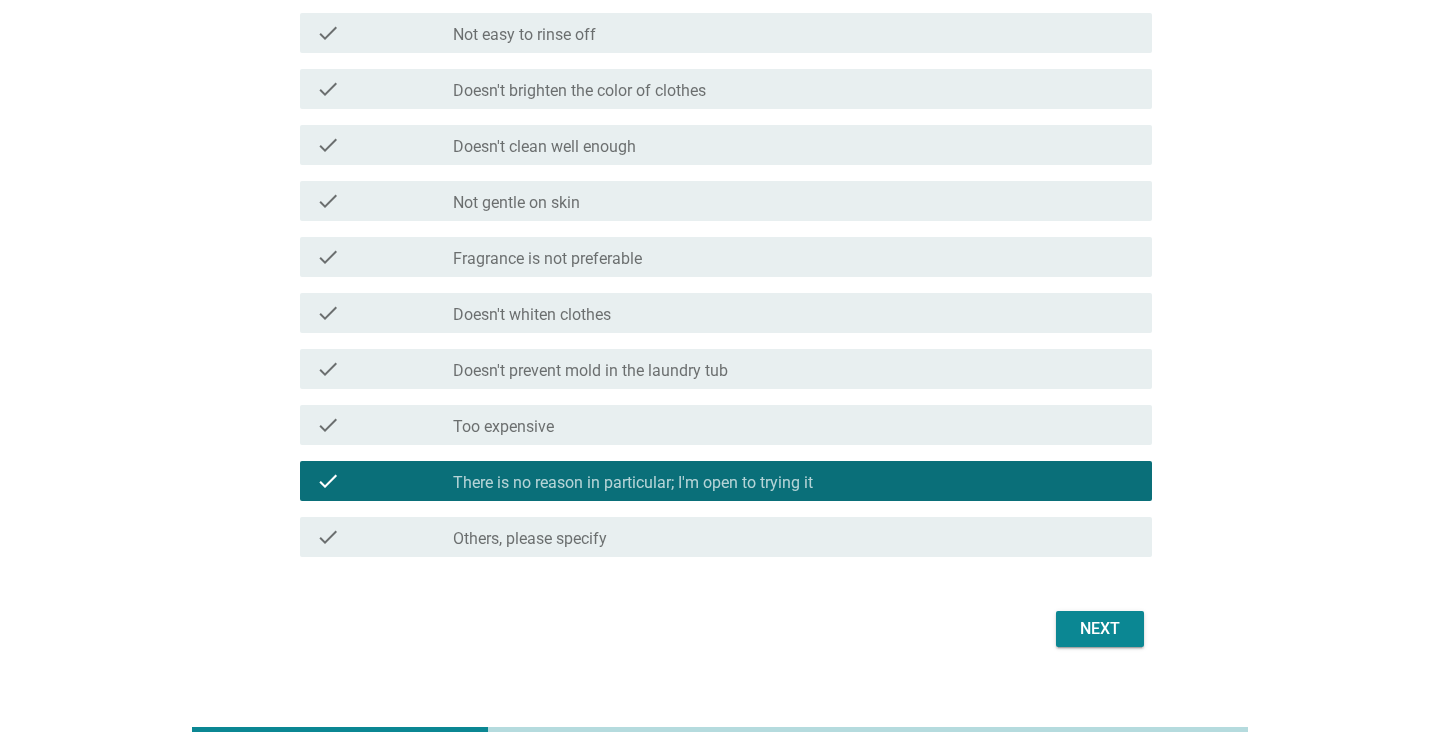 click on "Next" at bounding box center [1100, 629] 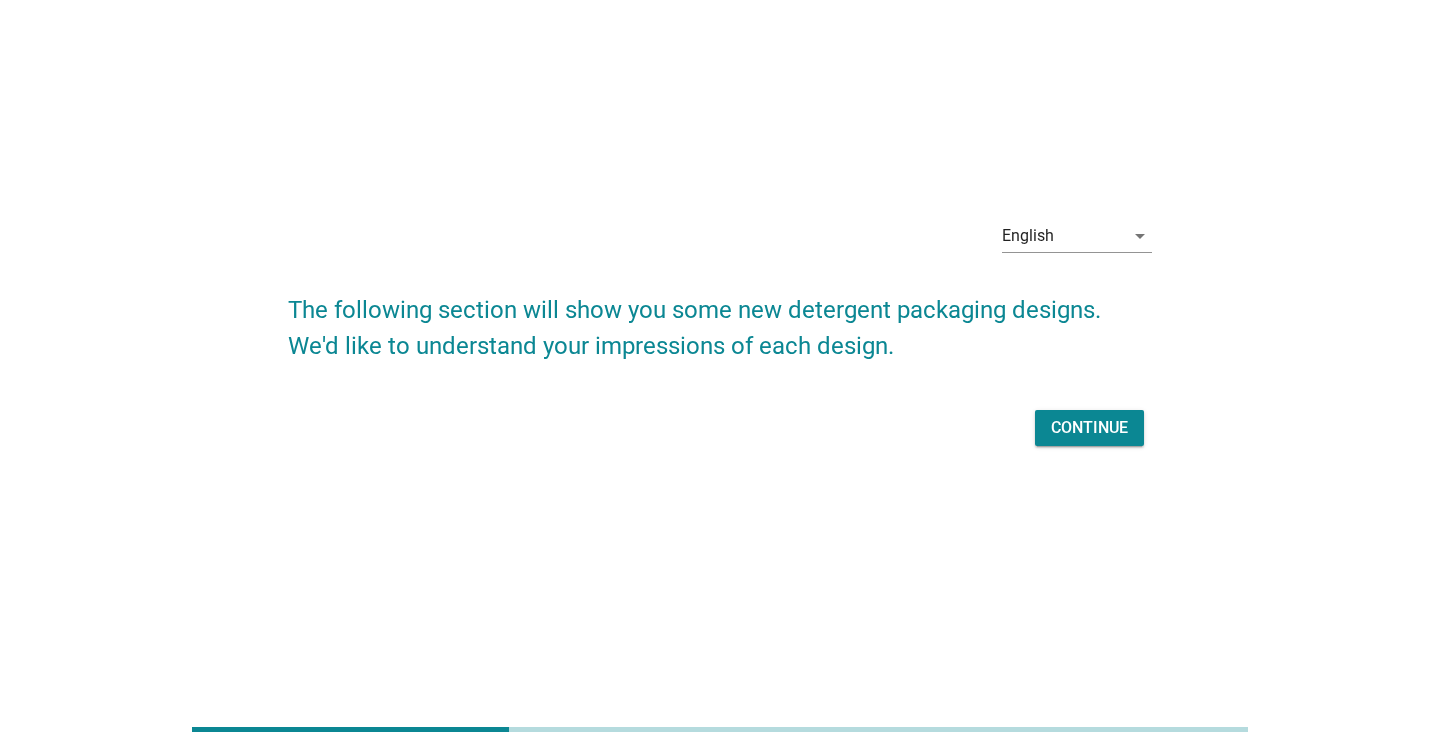 scroll, scrollTop: 0, scrollLeft: 0, axis: both 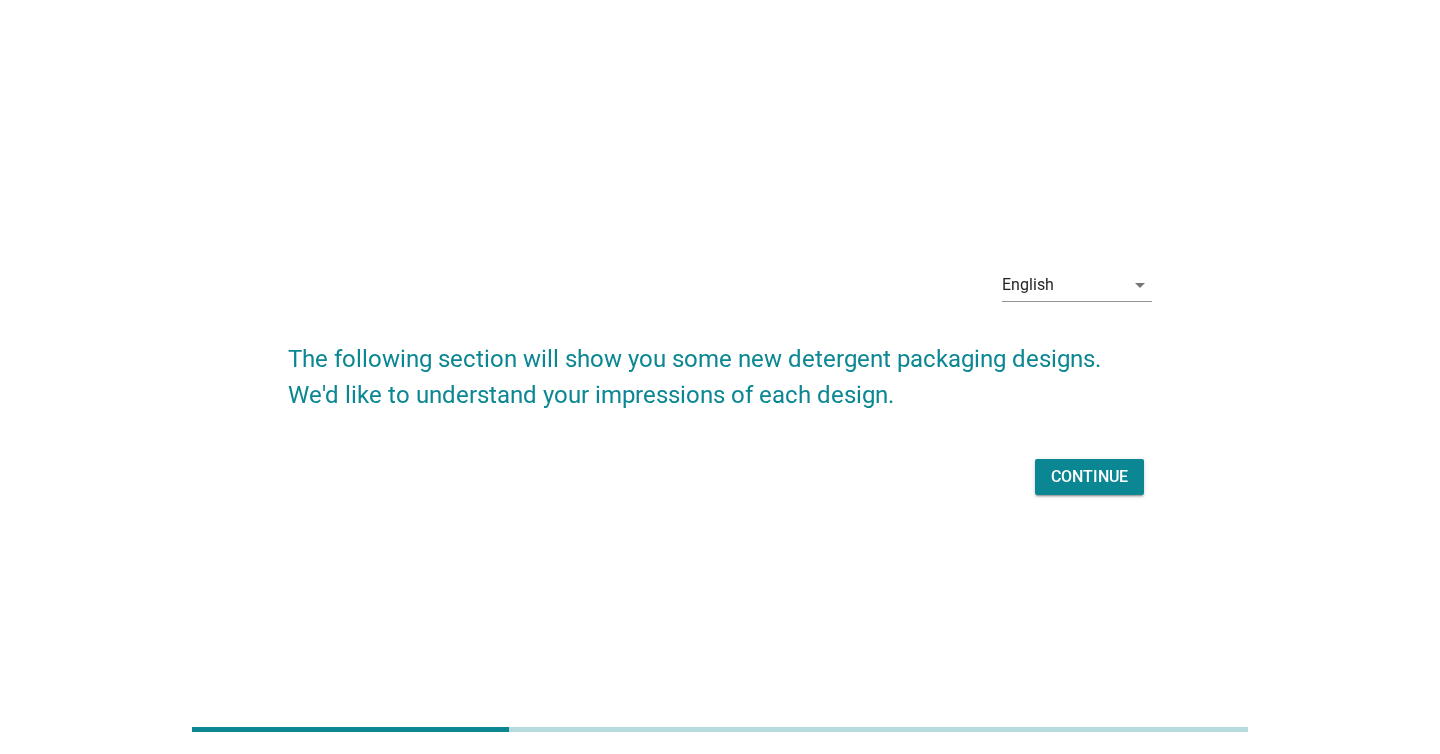 click on "Continue" at bounding box center (1089, 477) 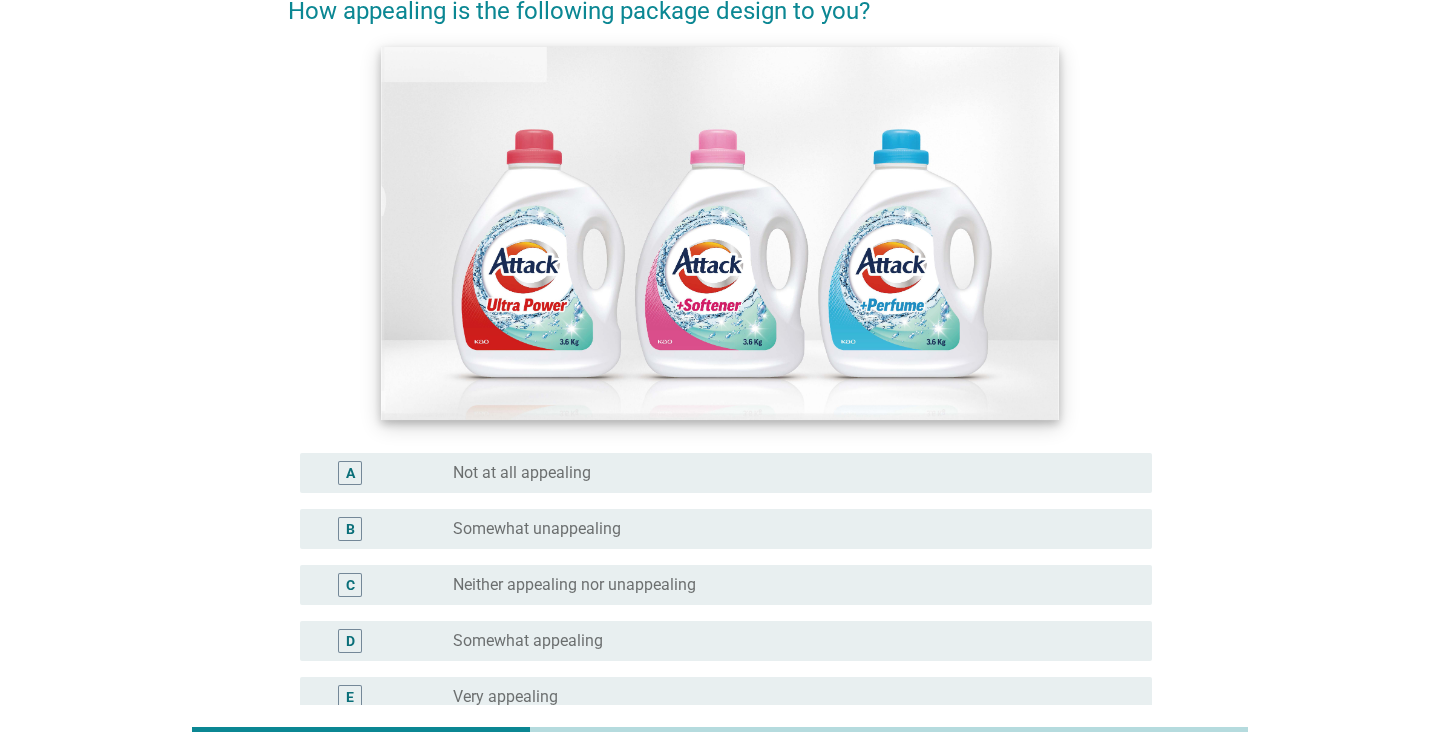 scroll, scrollTop: 185, scrollLeft: 0, axis: vertical 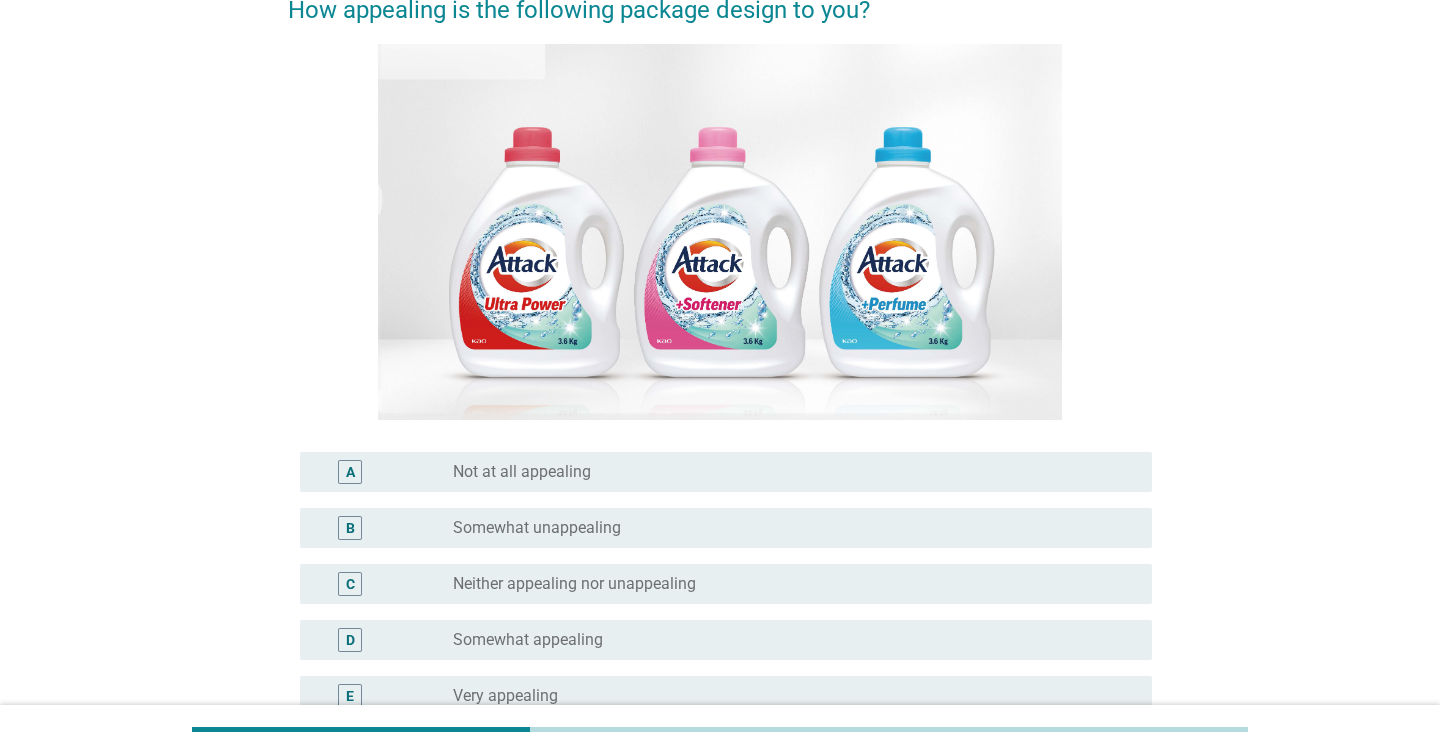 click on "radio_button_unchecked Neither appealing nor unappealing" at bounding box center (786, 584) 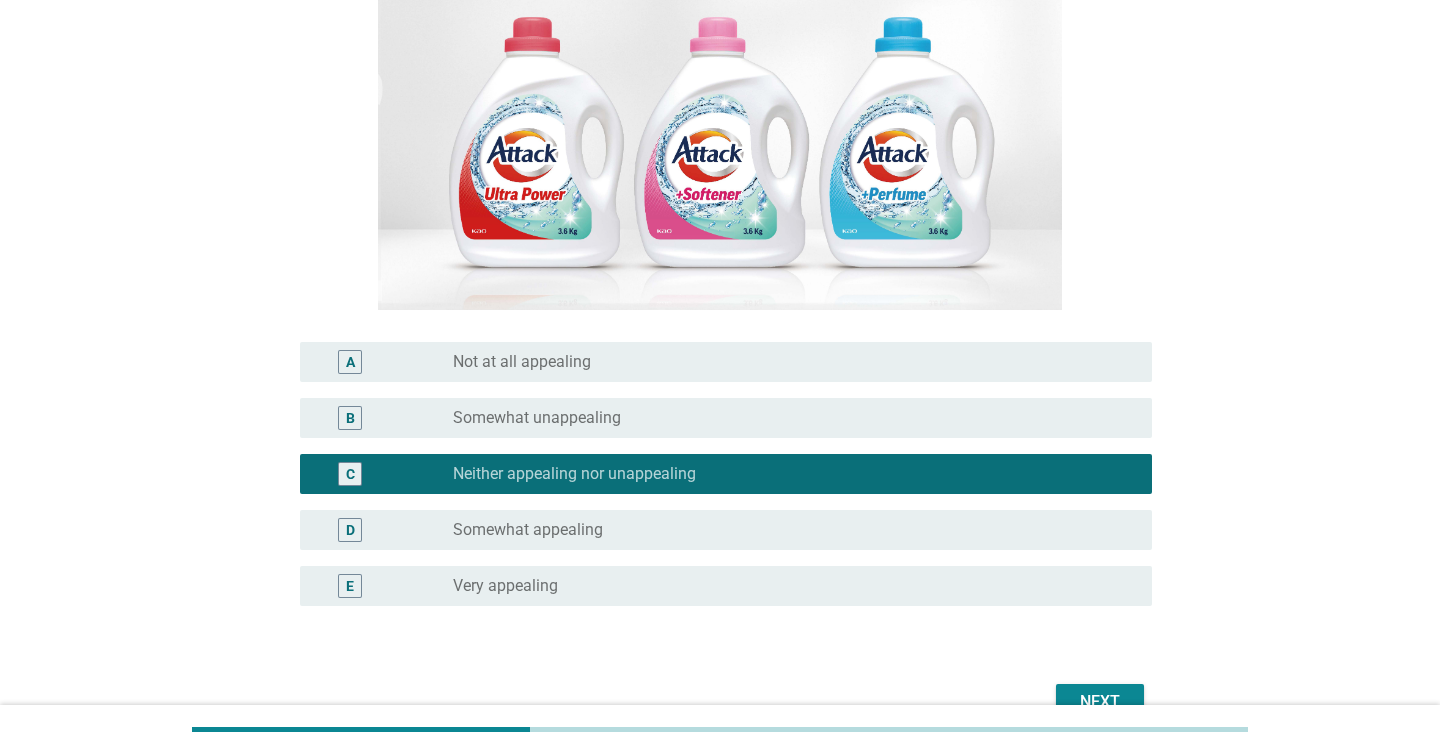 scroll, scrollTop: 314, scrollLeft: 0, axis: vertical 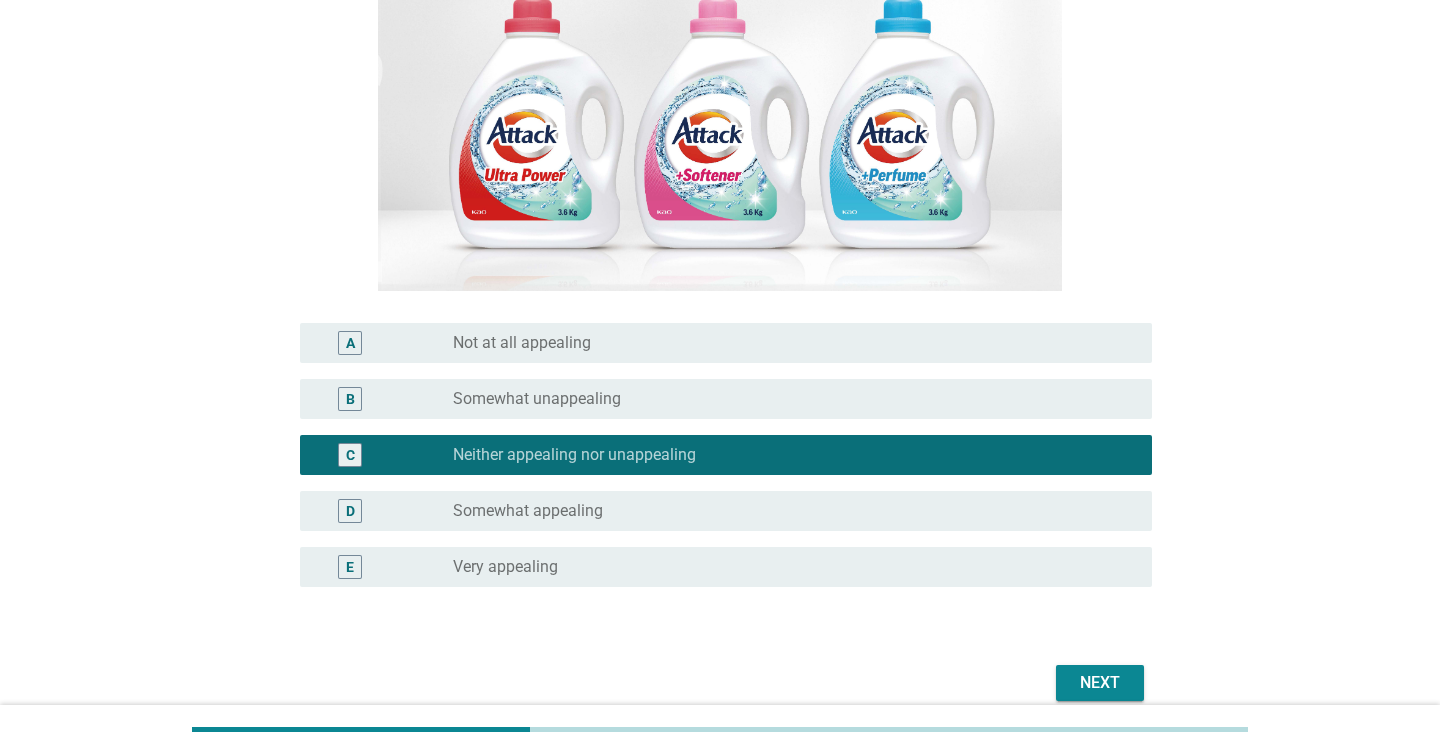 click on "Next" at bounding box center (1100, 683) 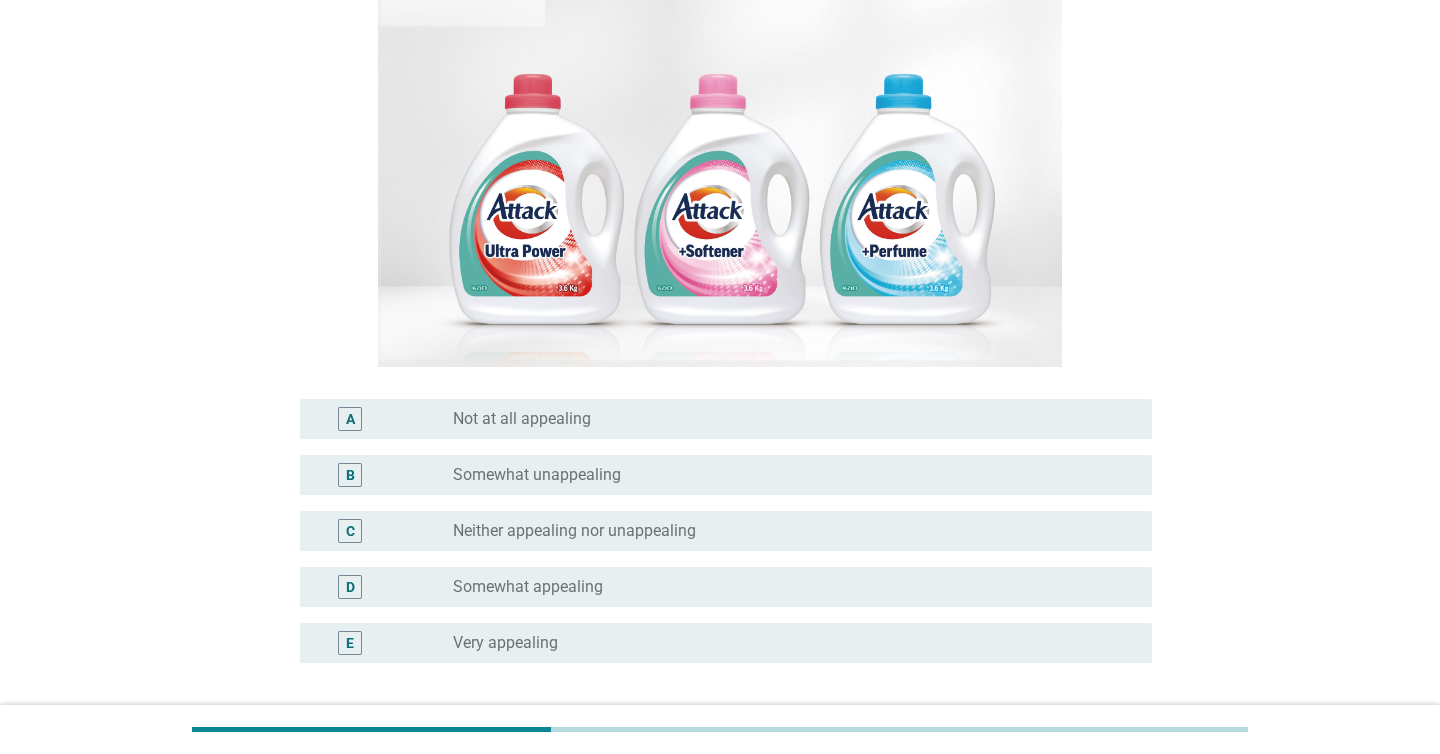 scroll, scrollTop: 261, scrollLeft: 0, axis: vertical 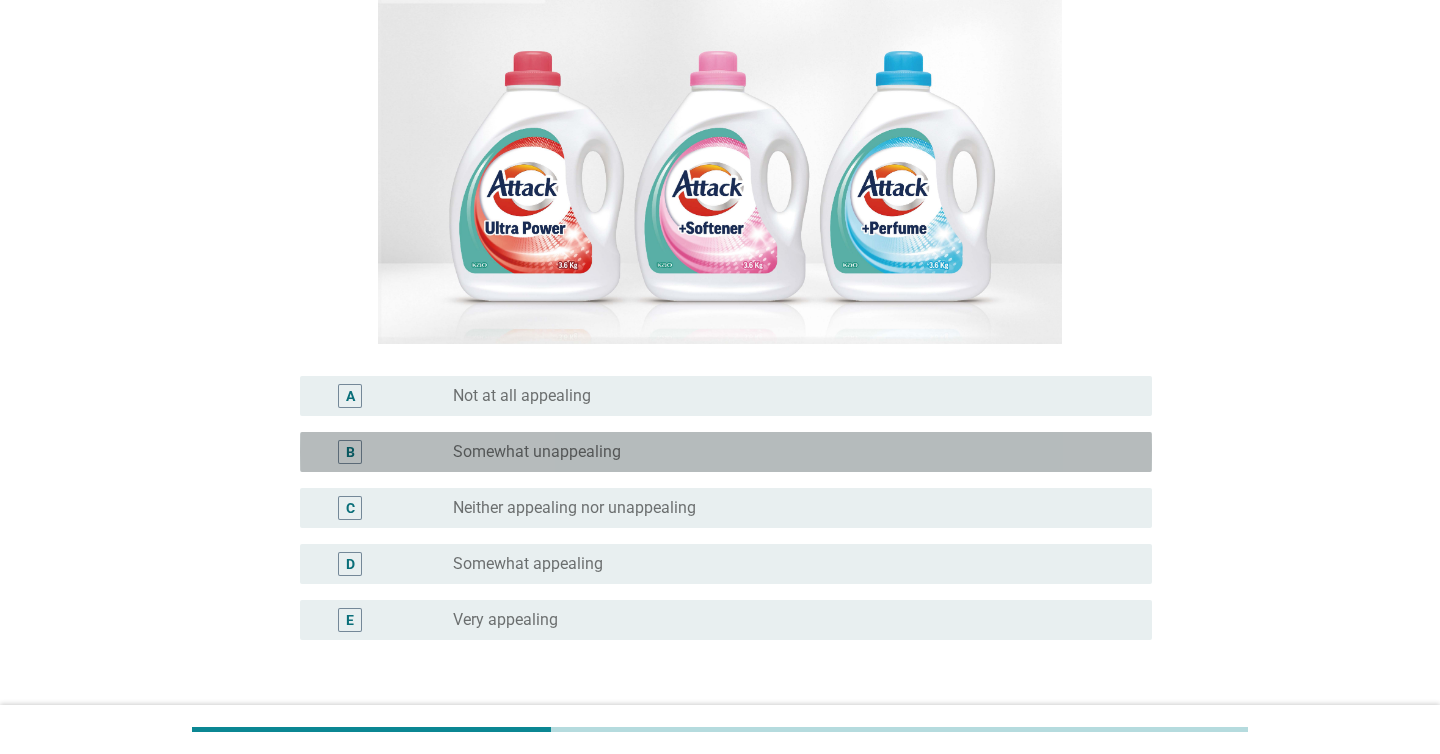 click on "radio_button_unchecked Somewhat unappealing" at bounding box center (786, 452) 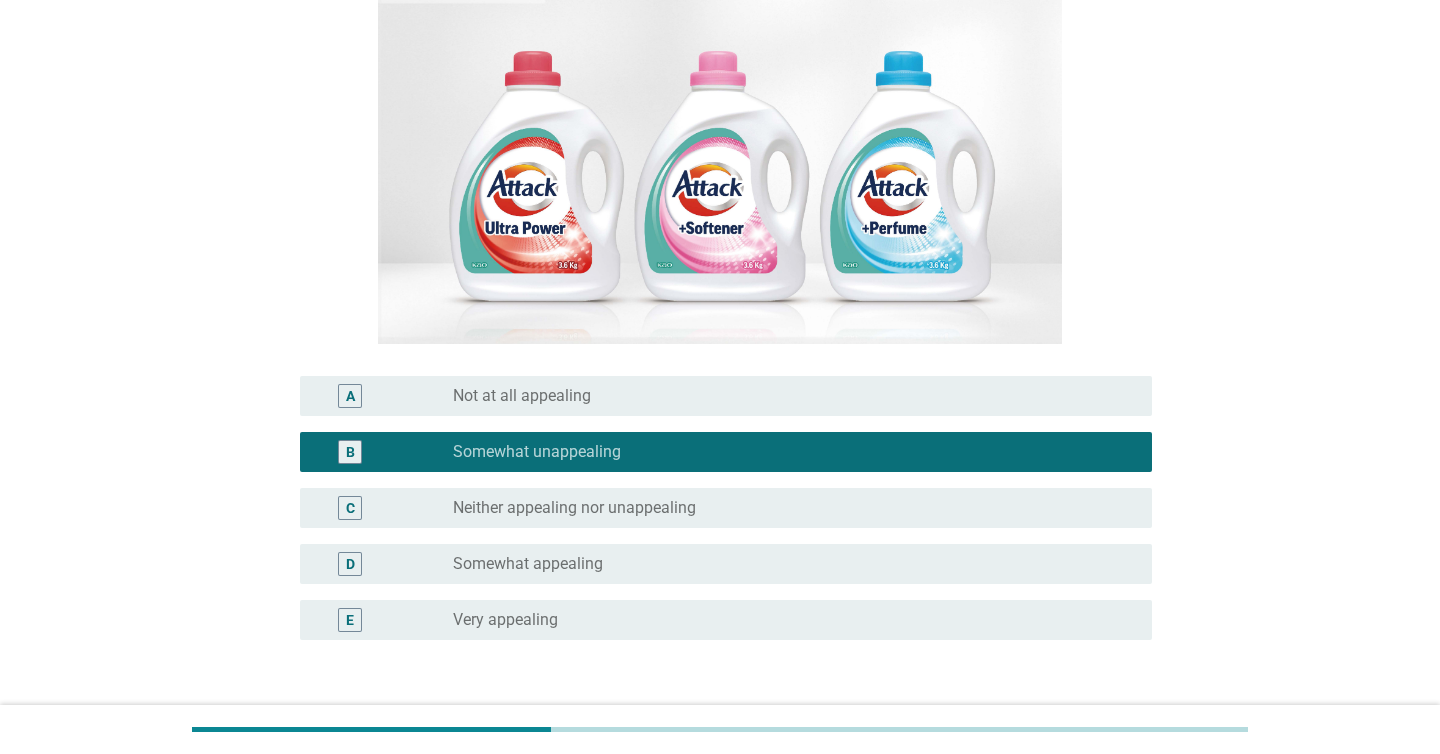 scroll, scrollTop: 367, scrollLeft: 0, axis: vertical 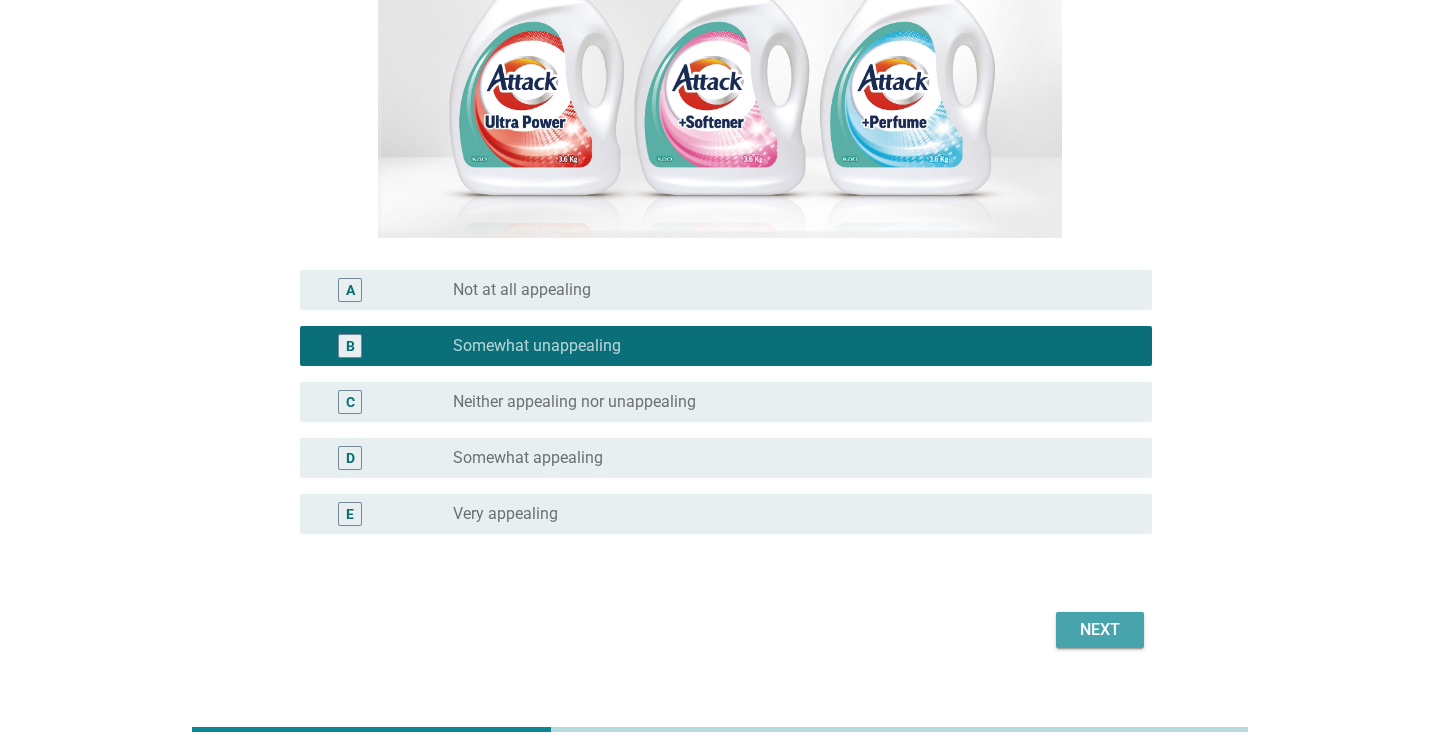 click on "Next" at bounding box center [1100, 630] 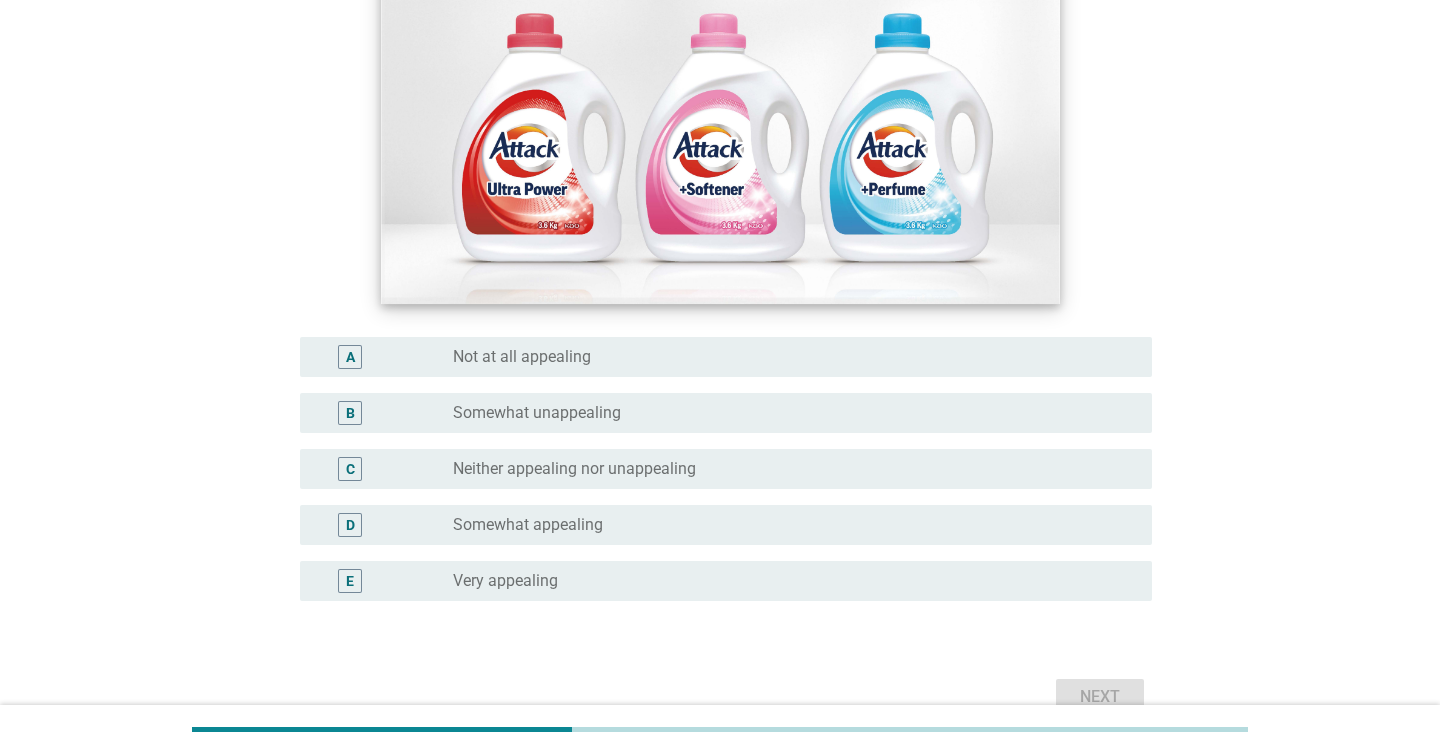 scroll, scrollTop: 329, scrollLeft: 0, axis: vertical 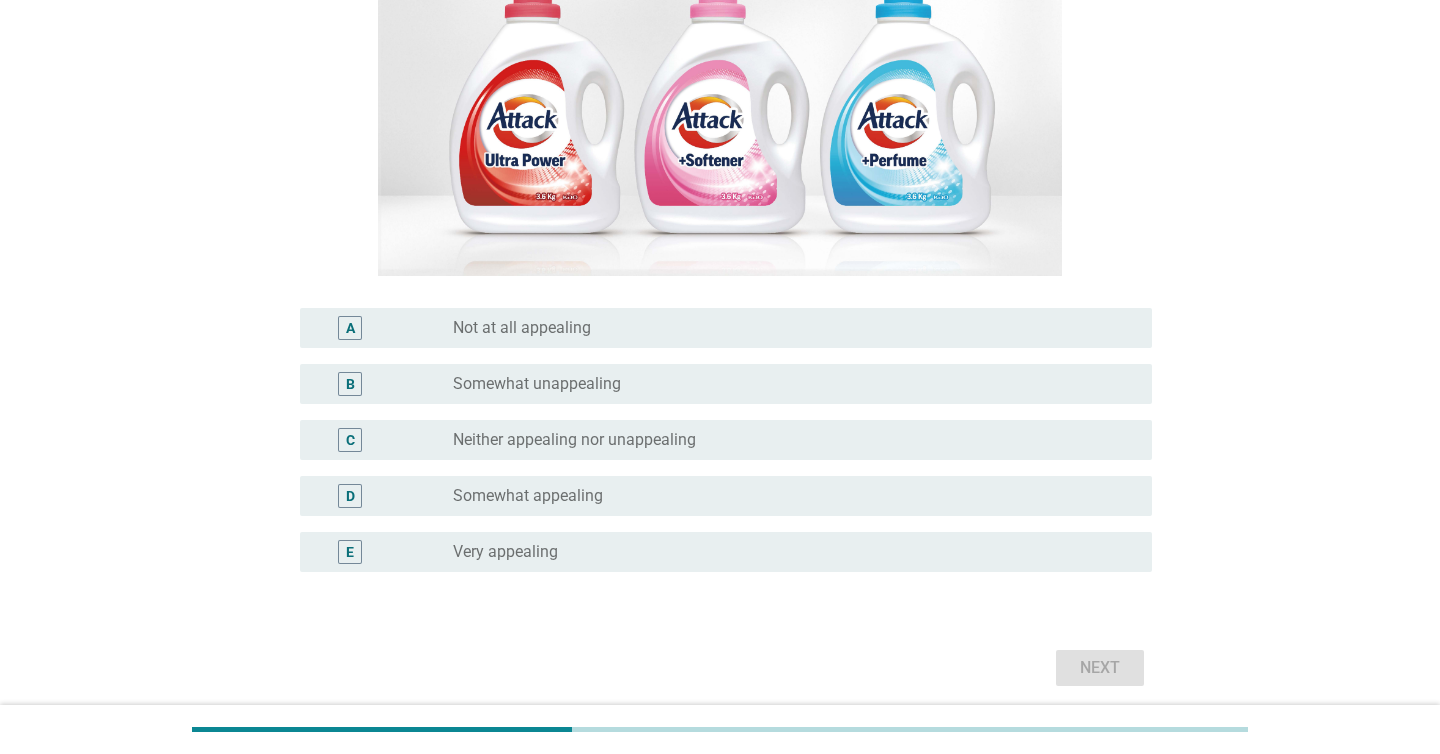 click on "radio_button_unchecked Somewhat appealing" at bounding box center [786, 496] 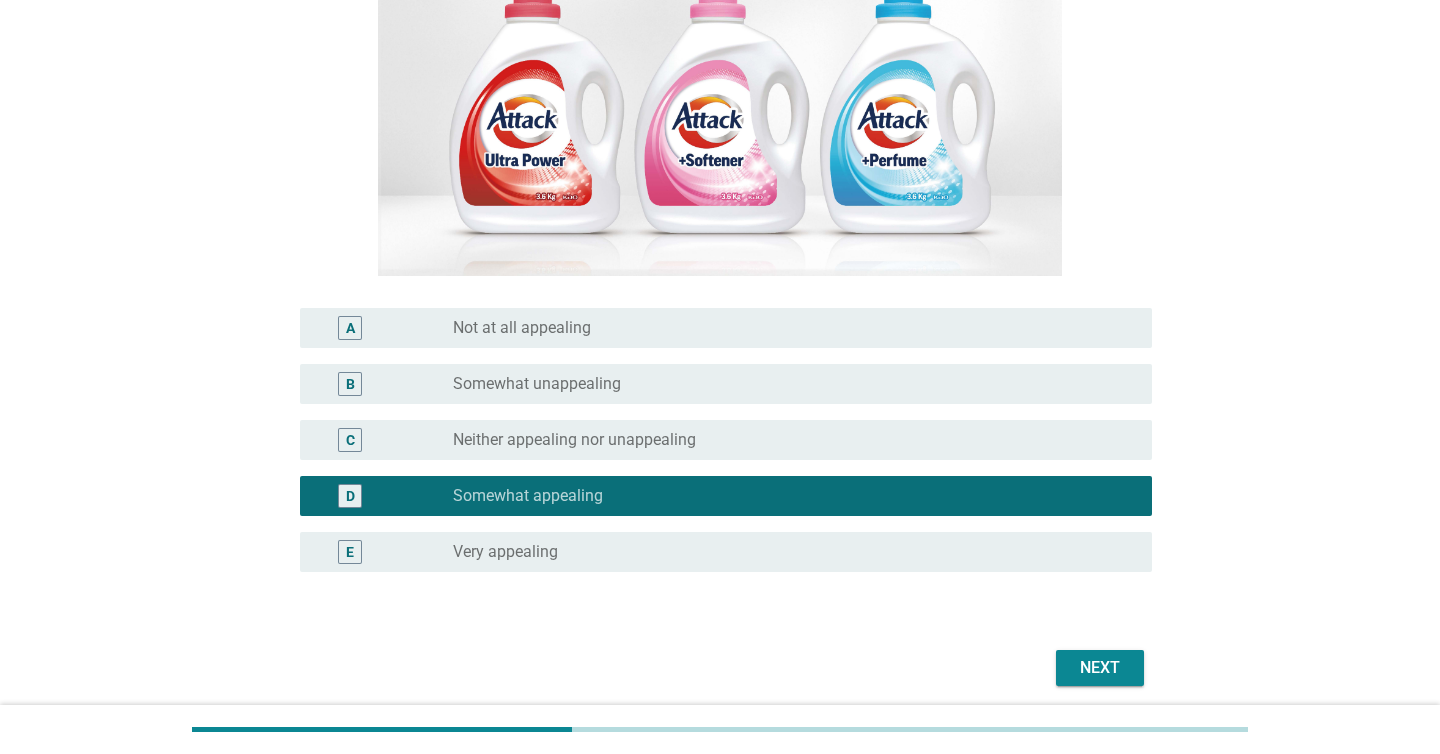 click on "Next" at bounding box center (1100, 668) 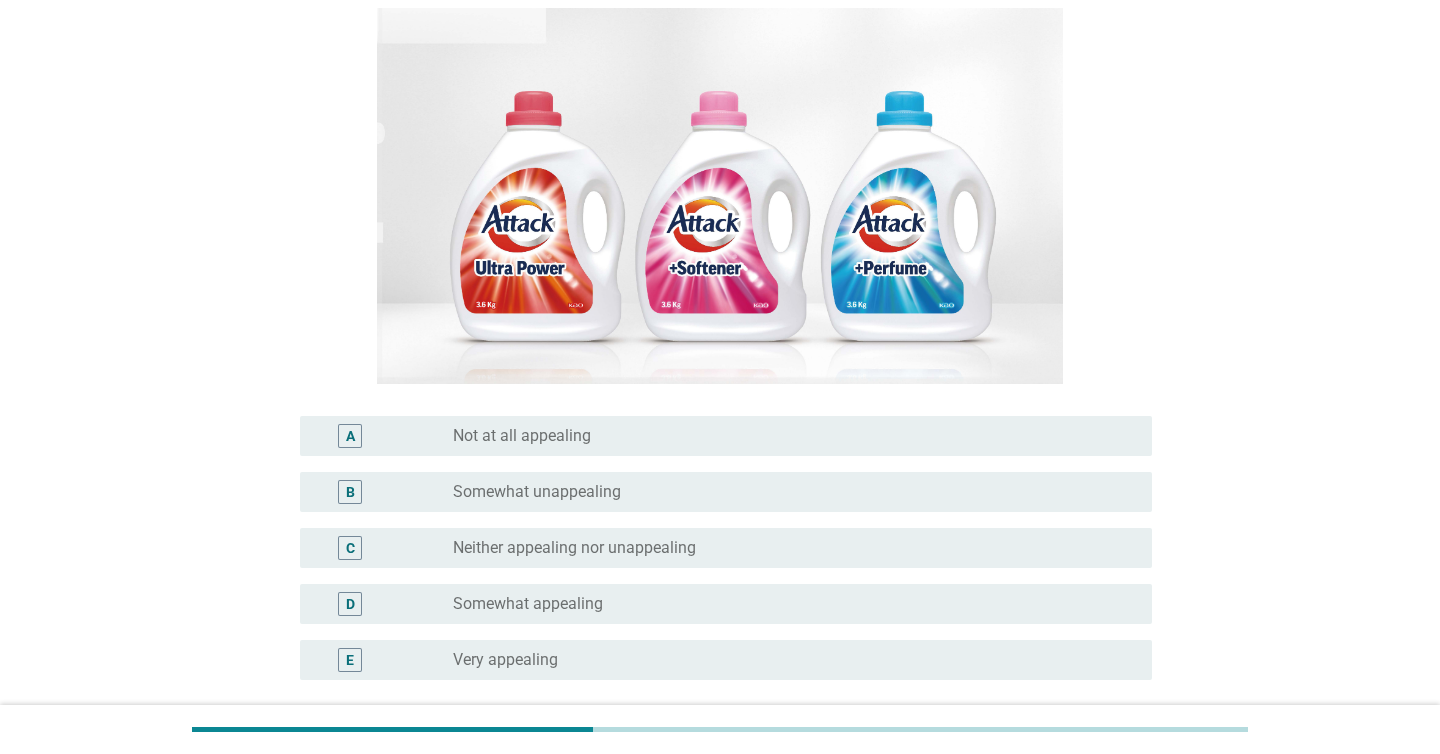 scroll, scrollTop: 360, scrollLeft: 0, axis: vertical 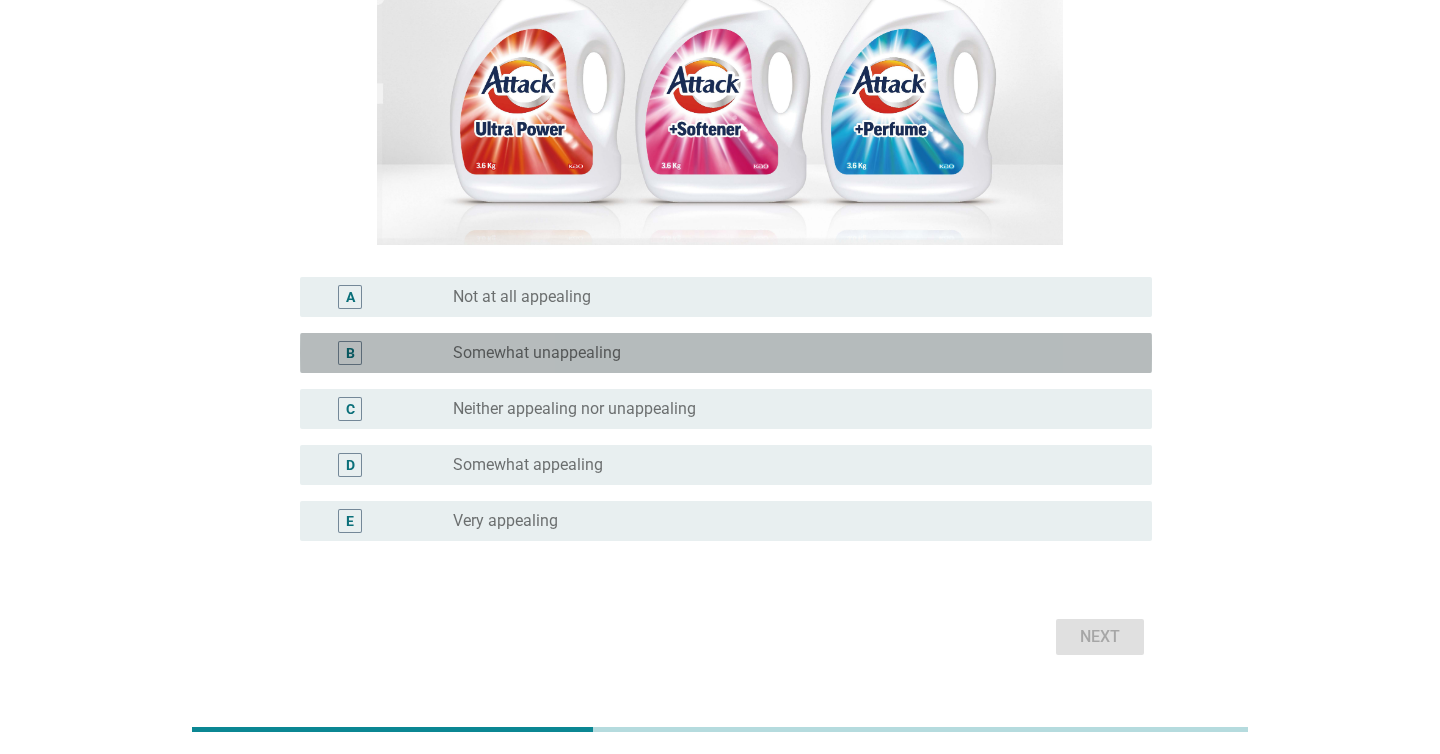 click on "radio_button_unchecked Somewhat unappealing" at bounding box center [786, 353] 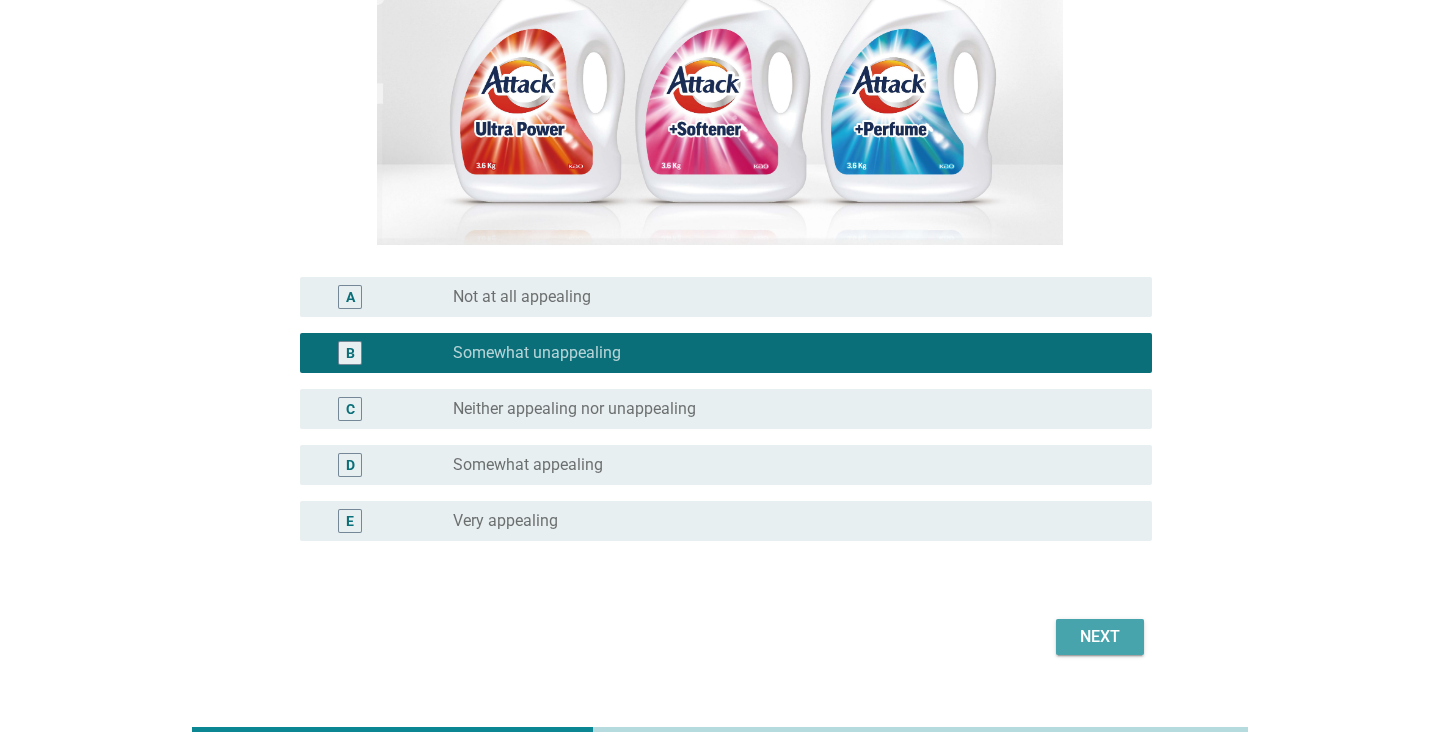 click on "Next" at bounding box center [1100, 637] 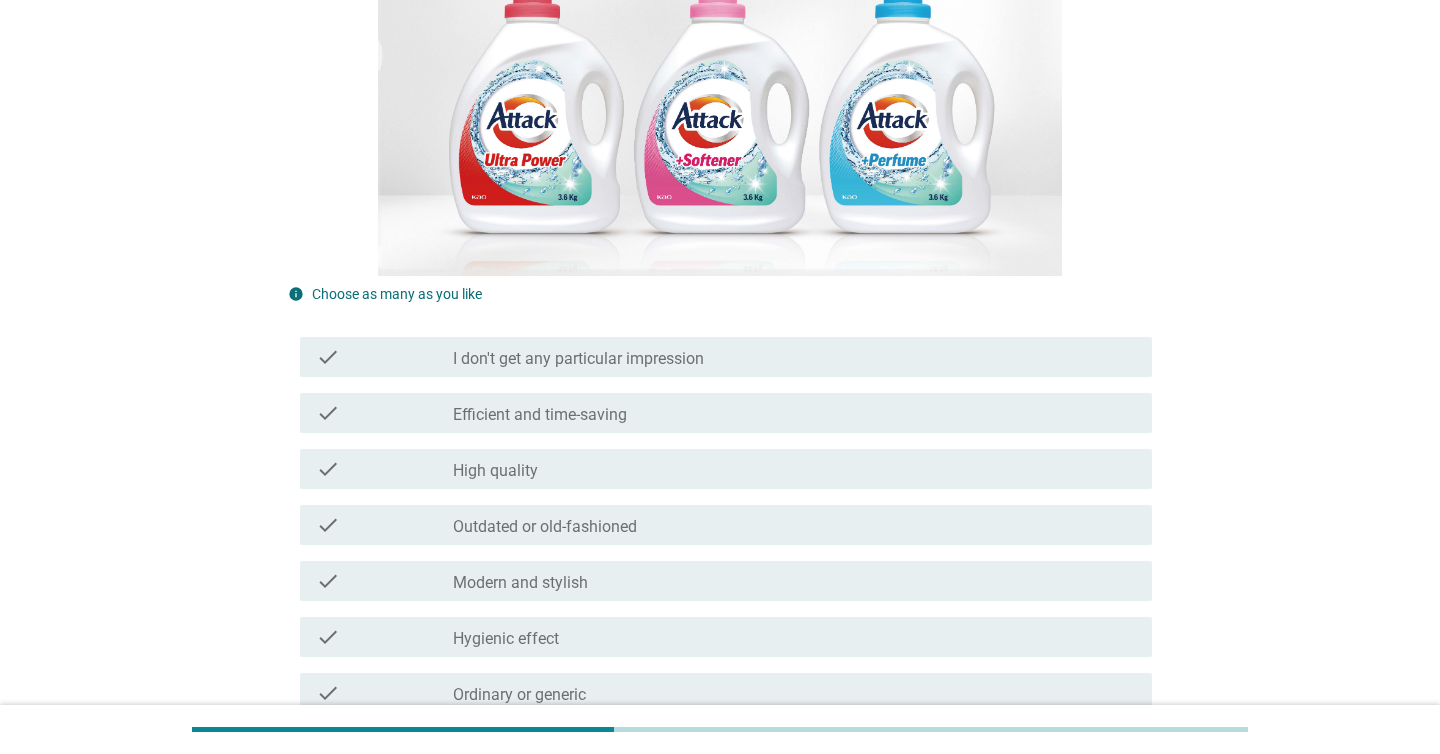 scroll, scrollTop: 451, scrollLeft: 0, axis: vertical 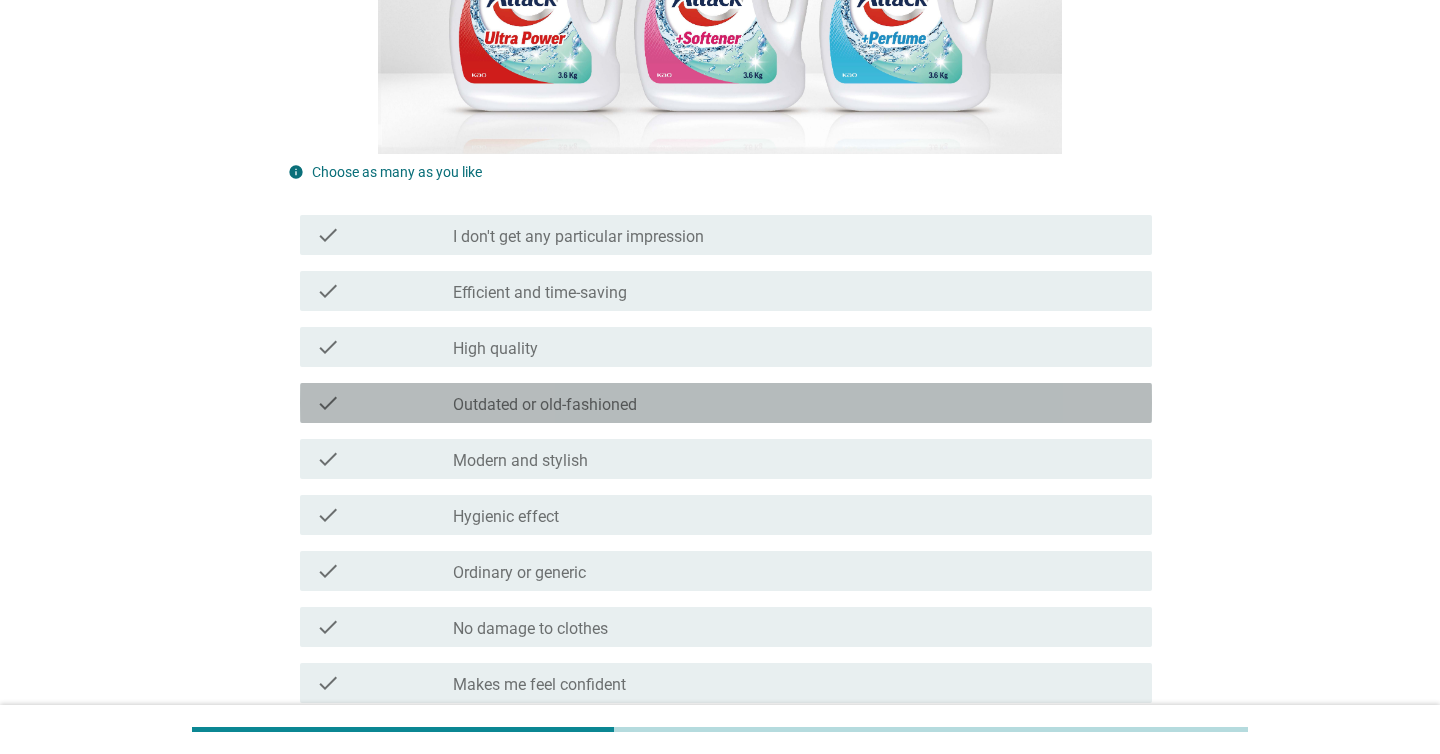 click on "check_box_outline_blank Outdated or old-fashioned" at bounding box center [794, 403] 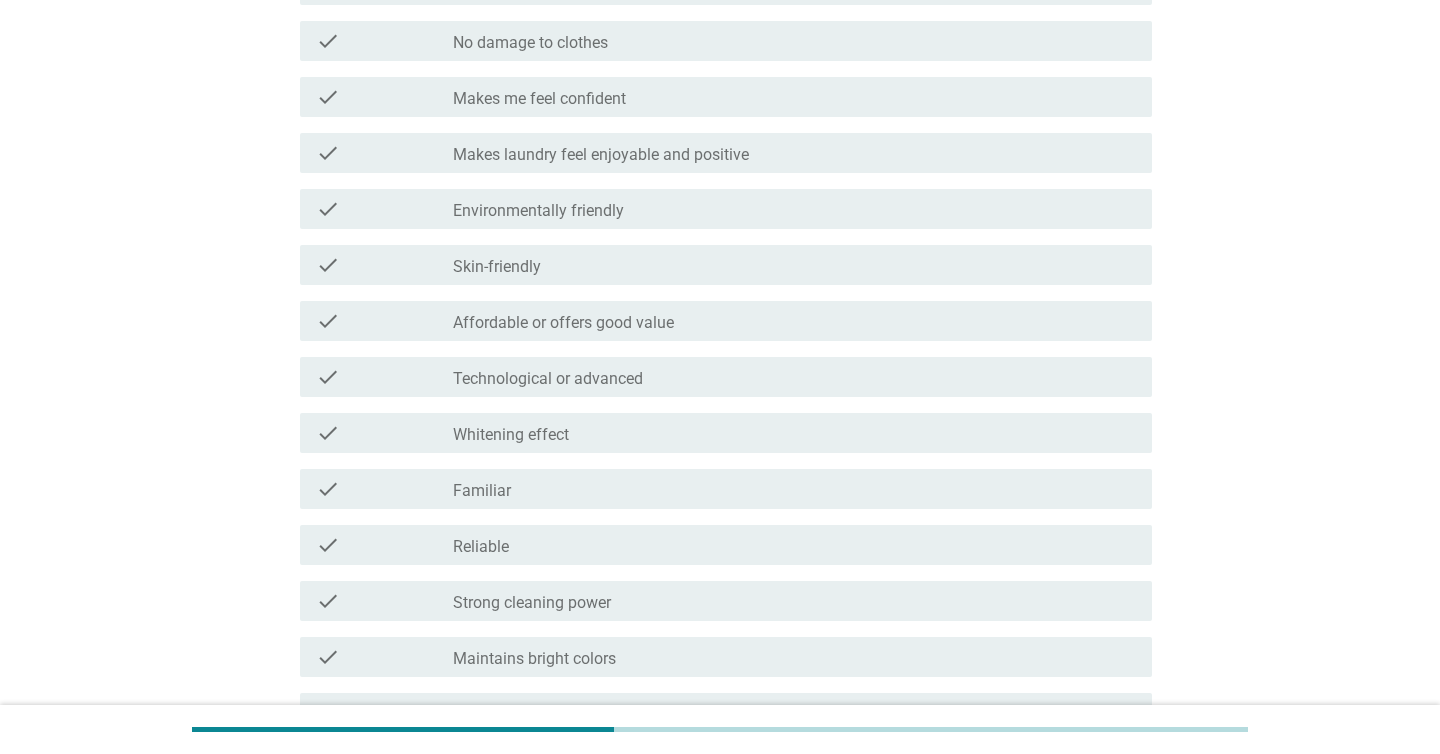 scroll, scrollTop: 1039, scrollLeft: 0, axis: vertical 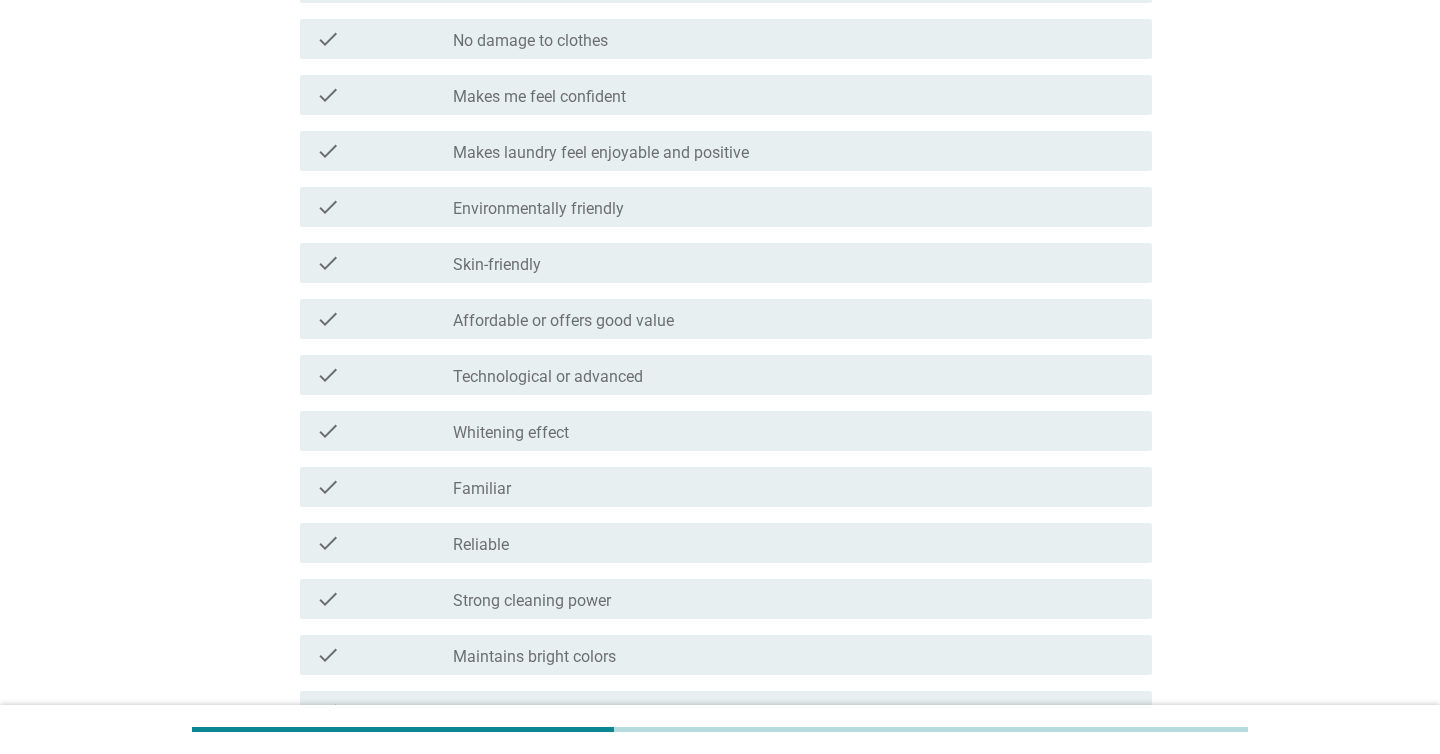click on "check_box_outline_blank Whitening effect" at bounding box center (794, 431) 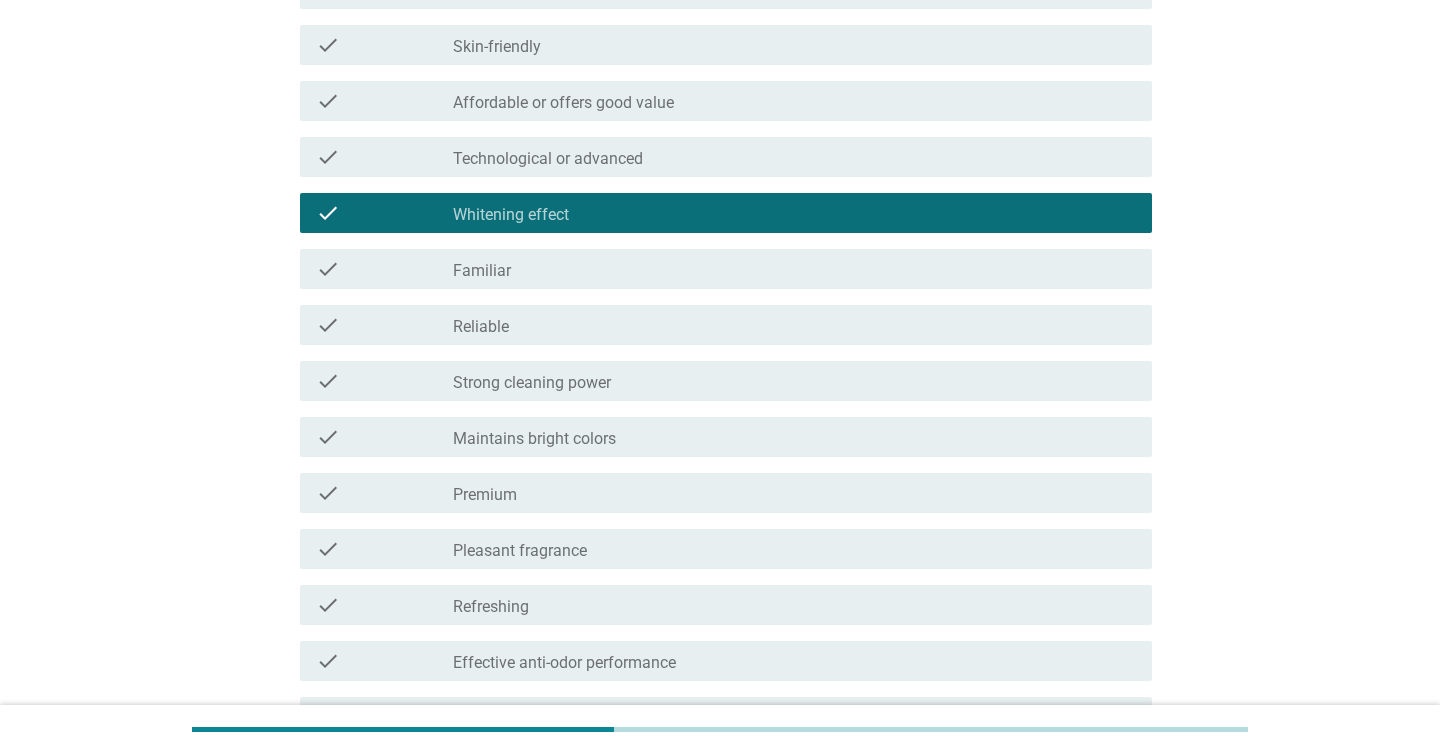 scroll, scrollTop: 1259, scrollLeft: 0, axis: vertical 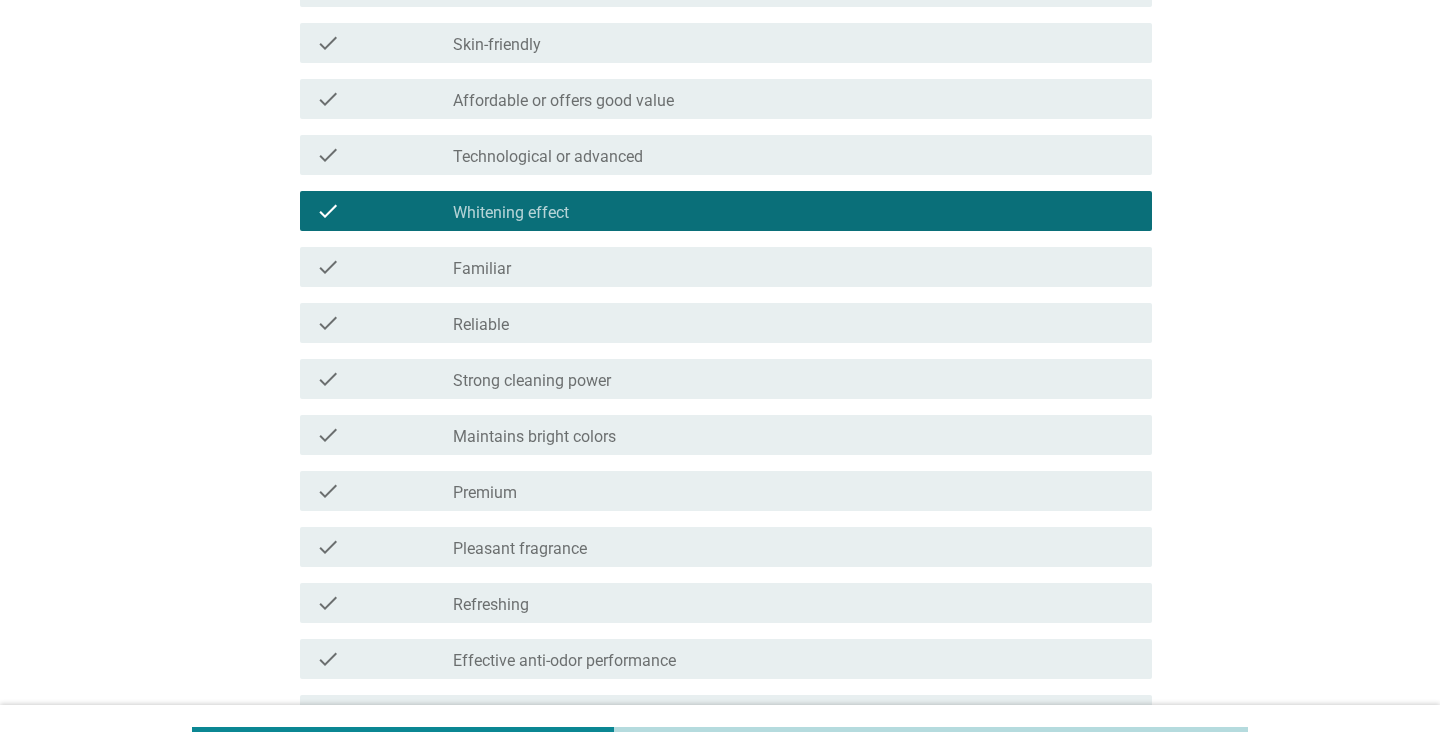 click on "check_box_outline_blank Strong cleaning power" at bounding box center (794, 379) 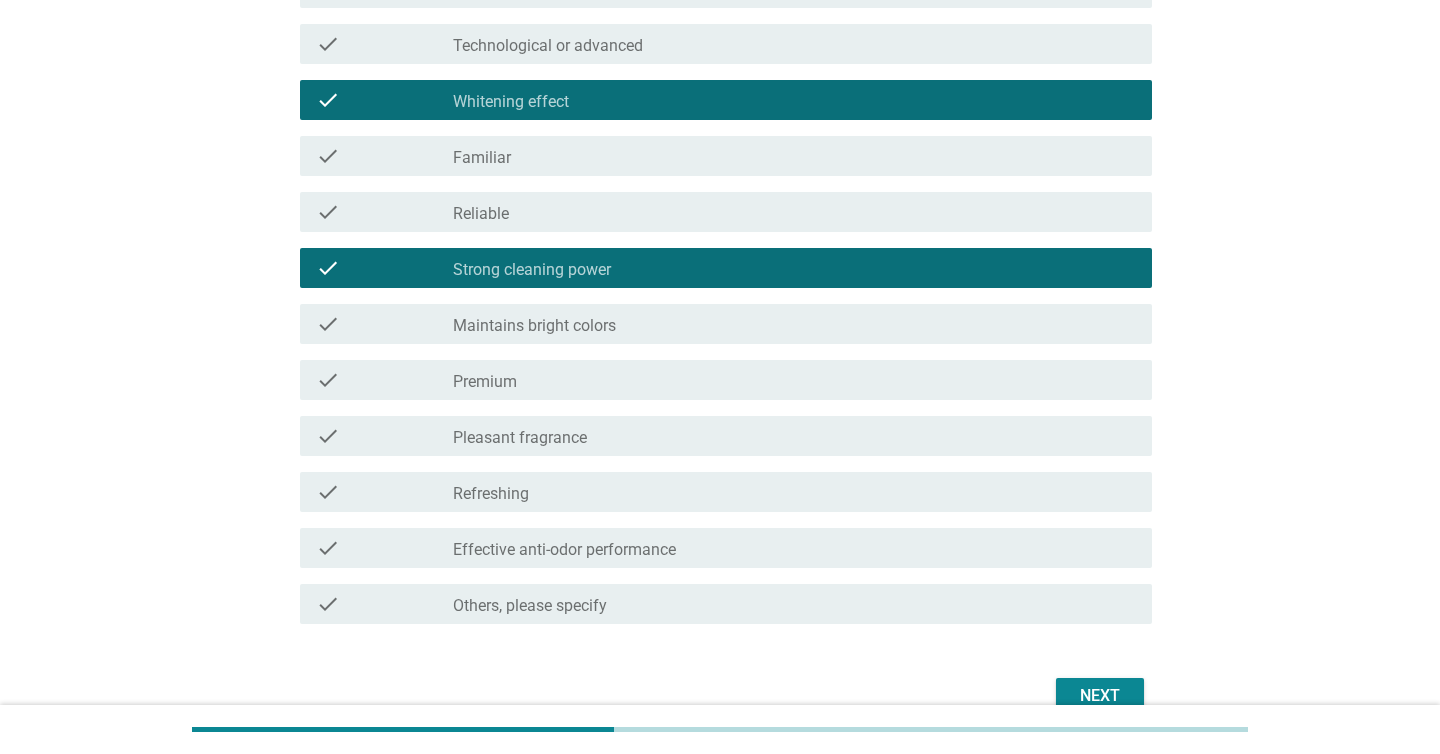 scroll, scrollTop: 1474, scrollLeft: 0, axis: vertical 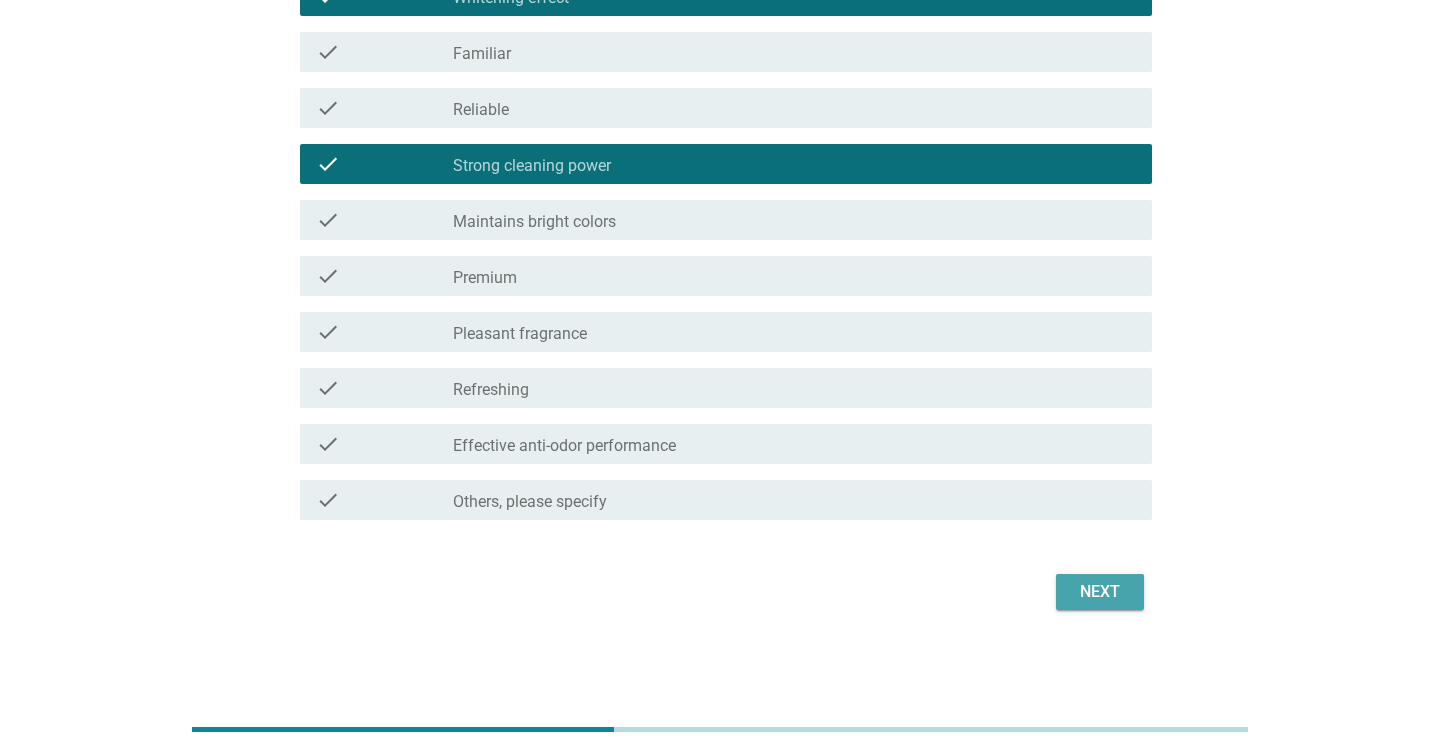 click on "Next" at bounding box center [1100, 592] 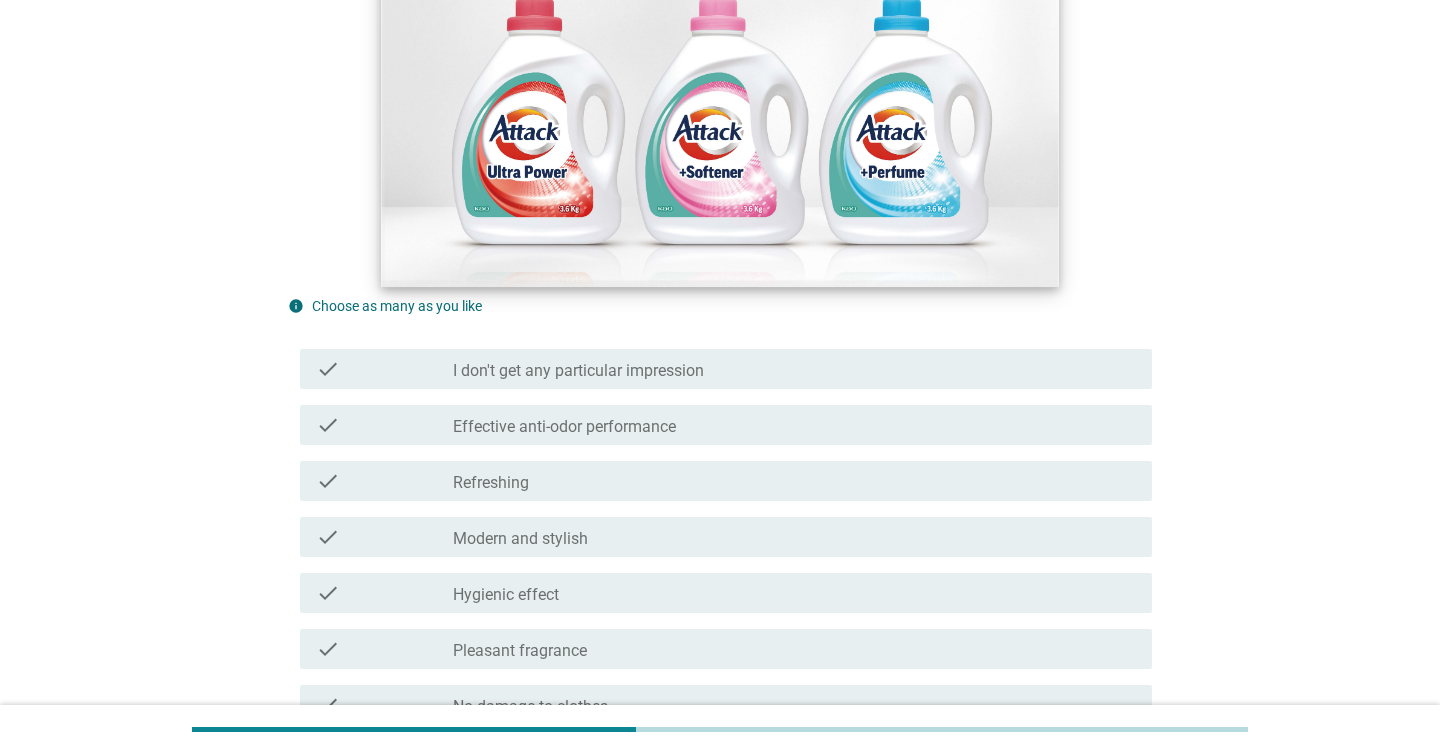scroll, scrollTop: 319, scrollLeft: 0, axis: vertical 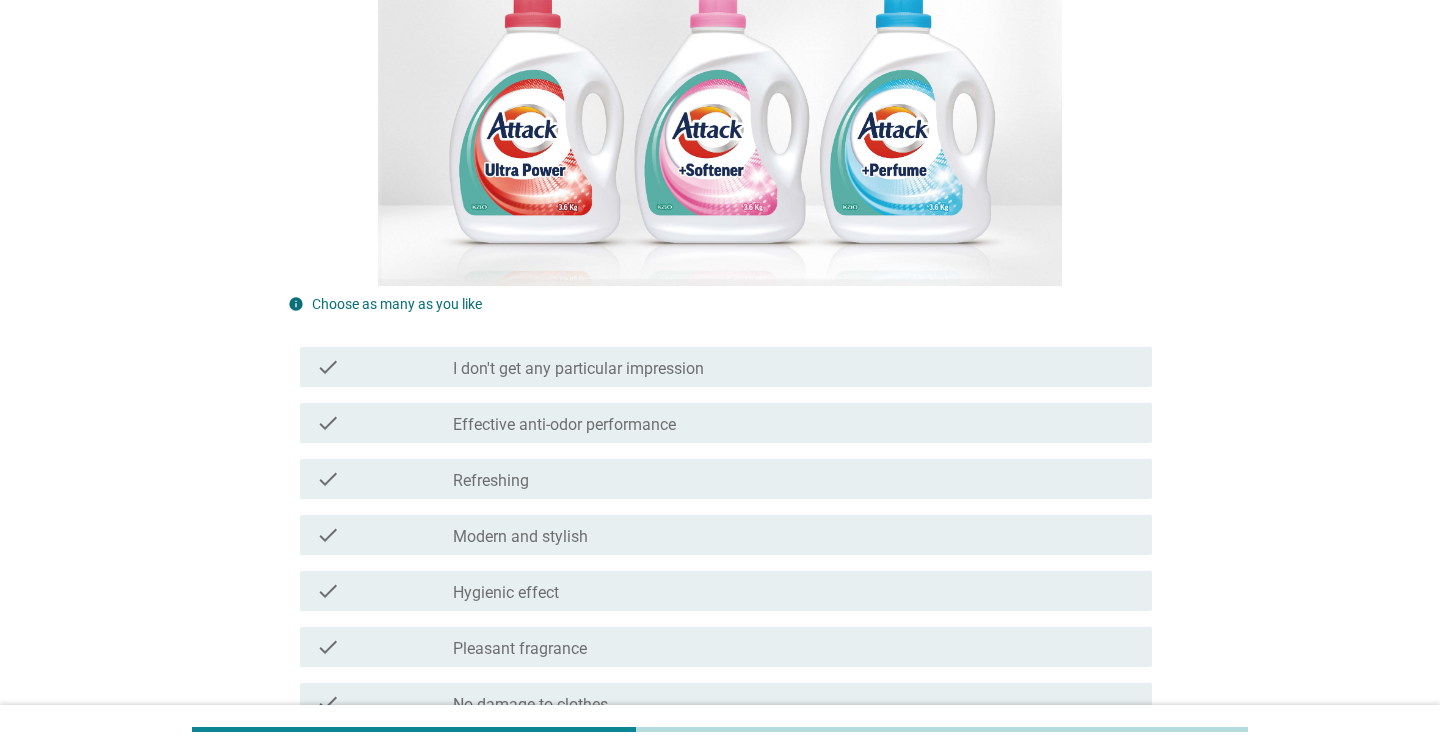 click on "check_box_outline_blank Hygienic effect" at bounding box center [794, 591] 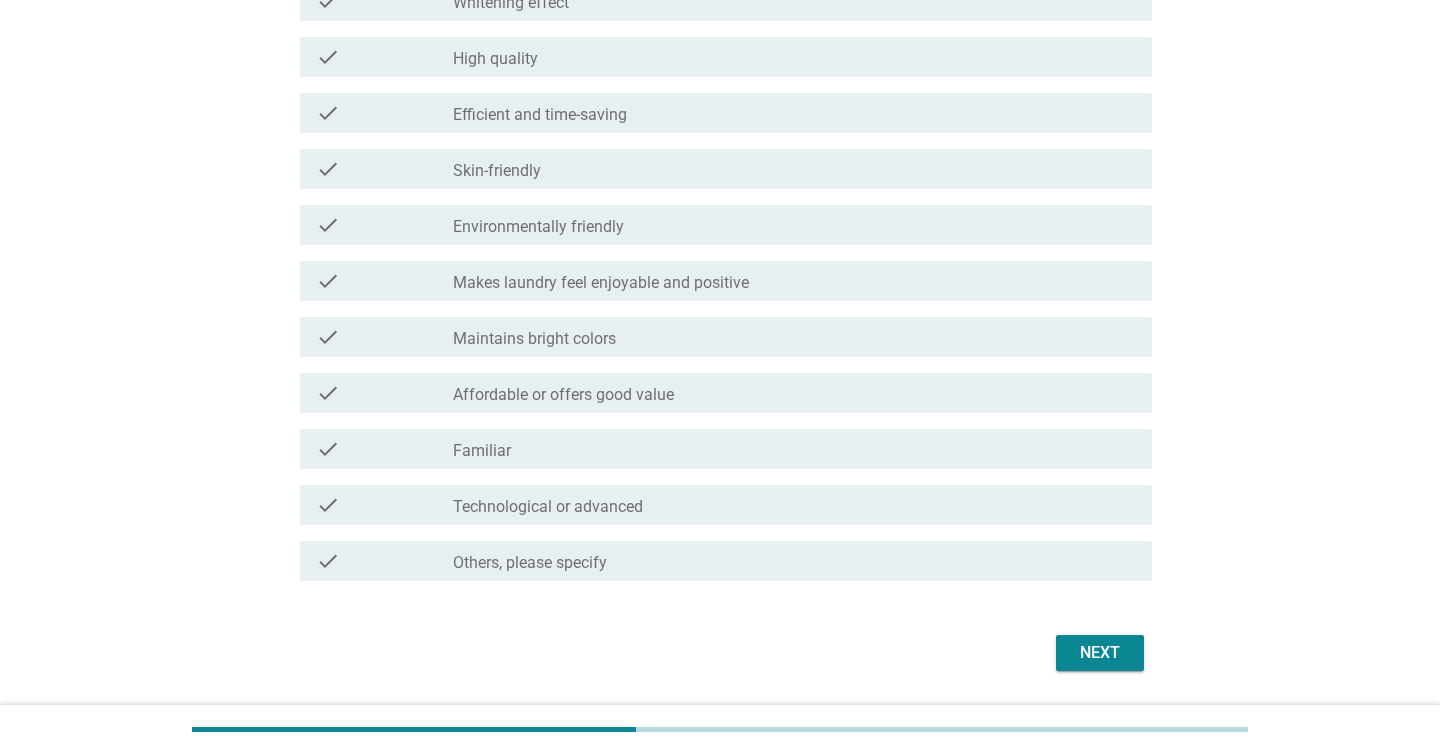 scroll, scrollTop: 1474, scrollLeft: 0, axis: vertical 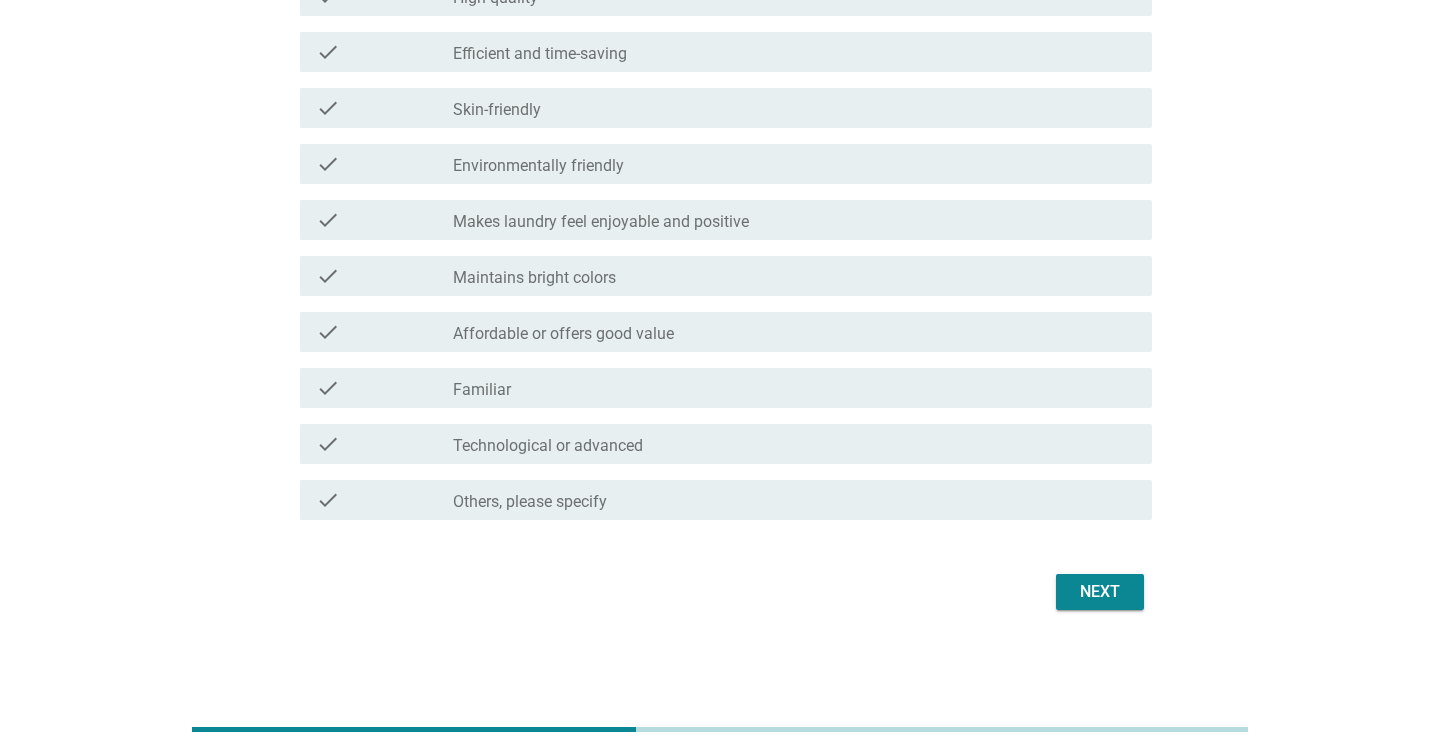 click on "Next" at bounding box center [1100, 592] 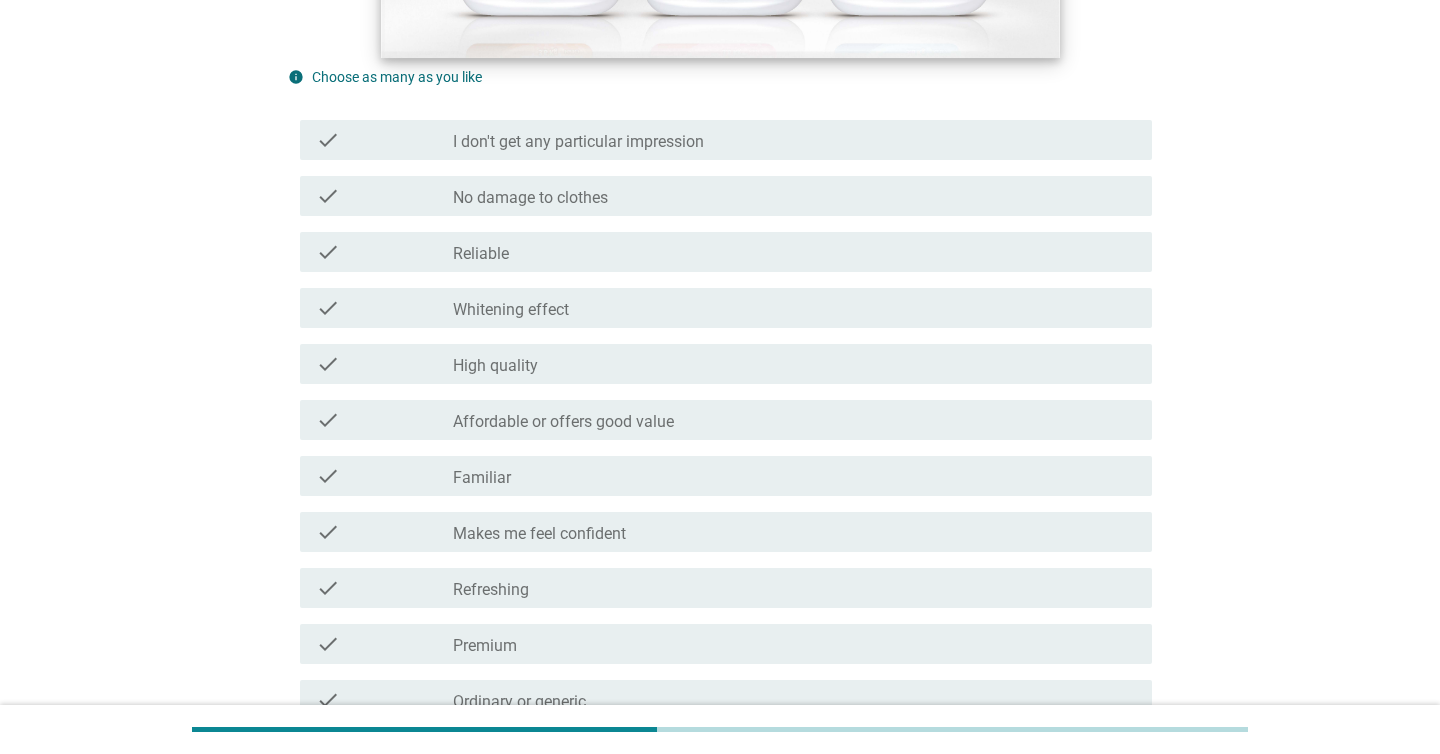 scroll, scrollTop: 668, scrollLeft: 0, axis: vertical 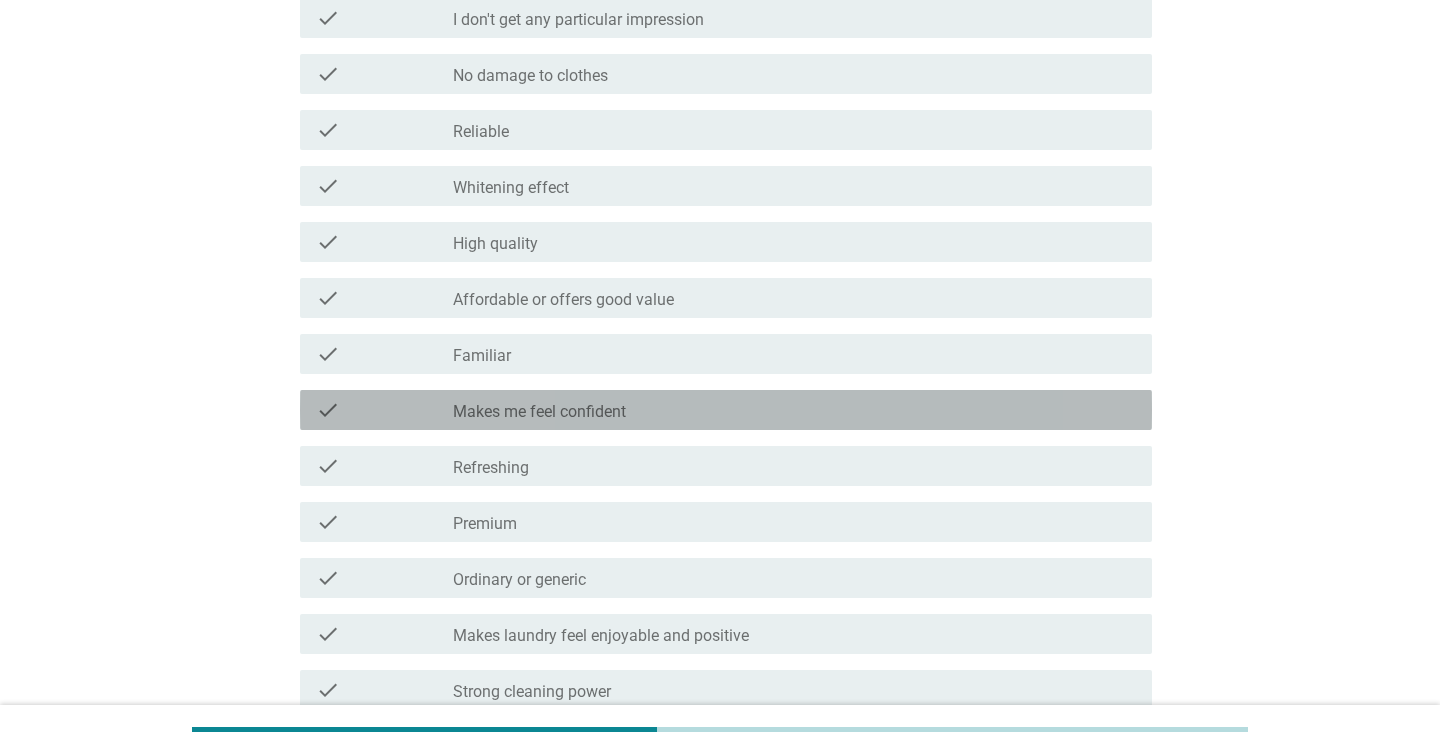 click on "check     check_box_outline_blank Makes me feel confident" at bounding box center [726, 410] 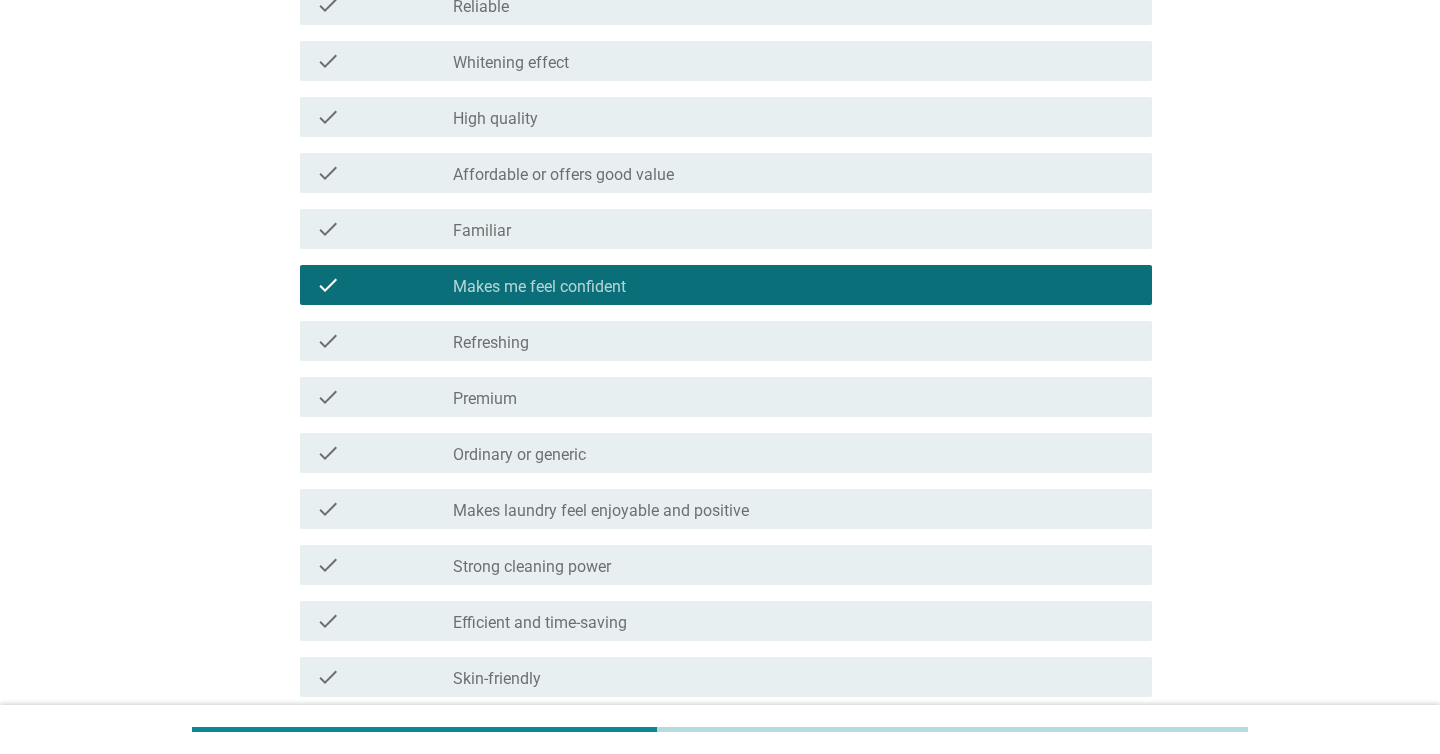 scroll, scrollTop: 908, scrollLeft: 0, axis: vertical 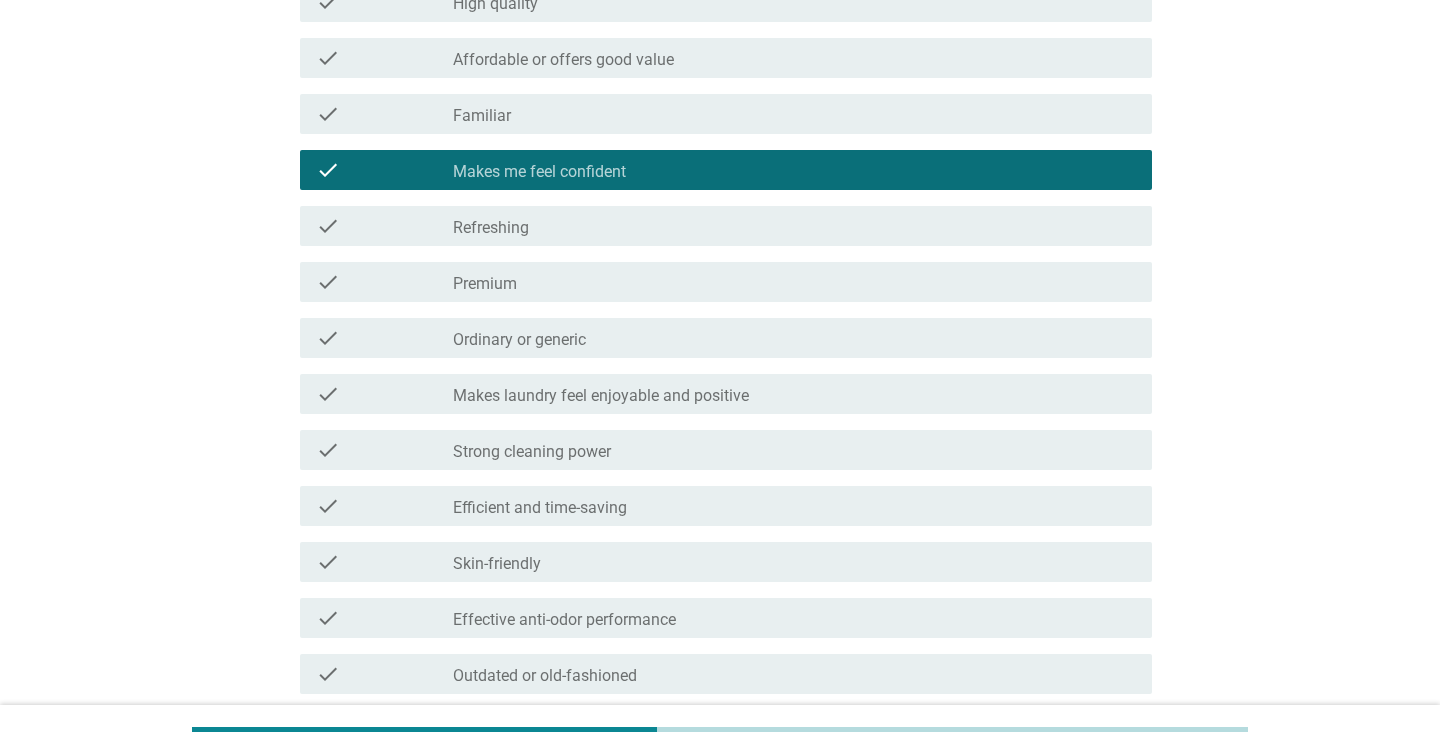 click on "check     check_box_outline_blank Strong cleaning power" at bounding box center (720, 450) 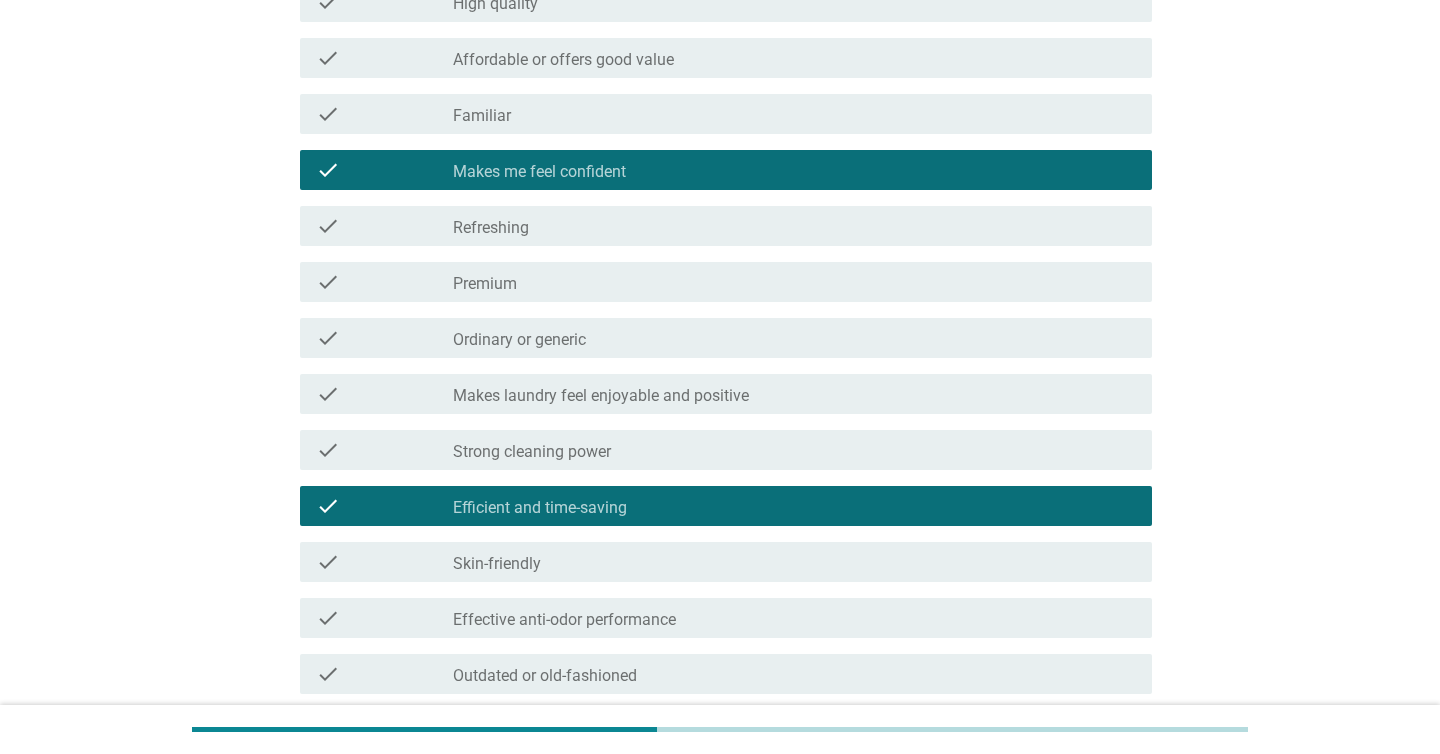 click on "check     check_box_outline_blank Efficient and time-saving" at bounding box center (726, 506) 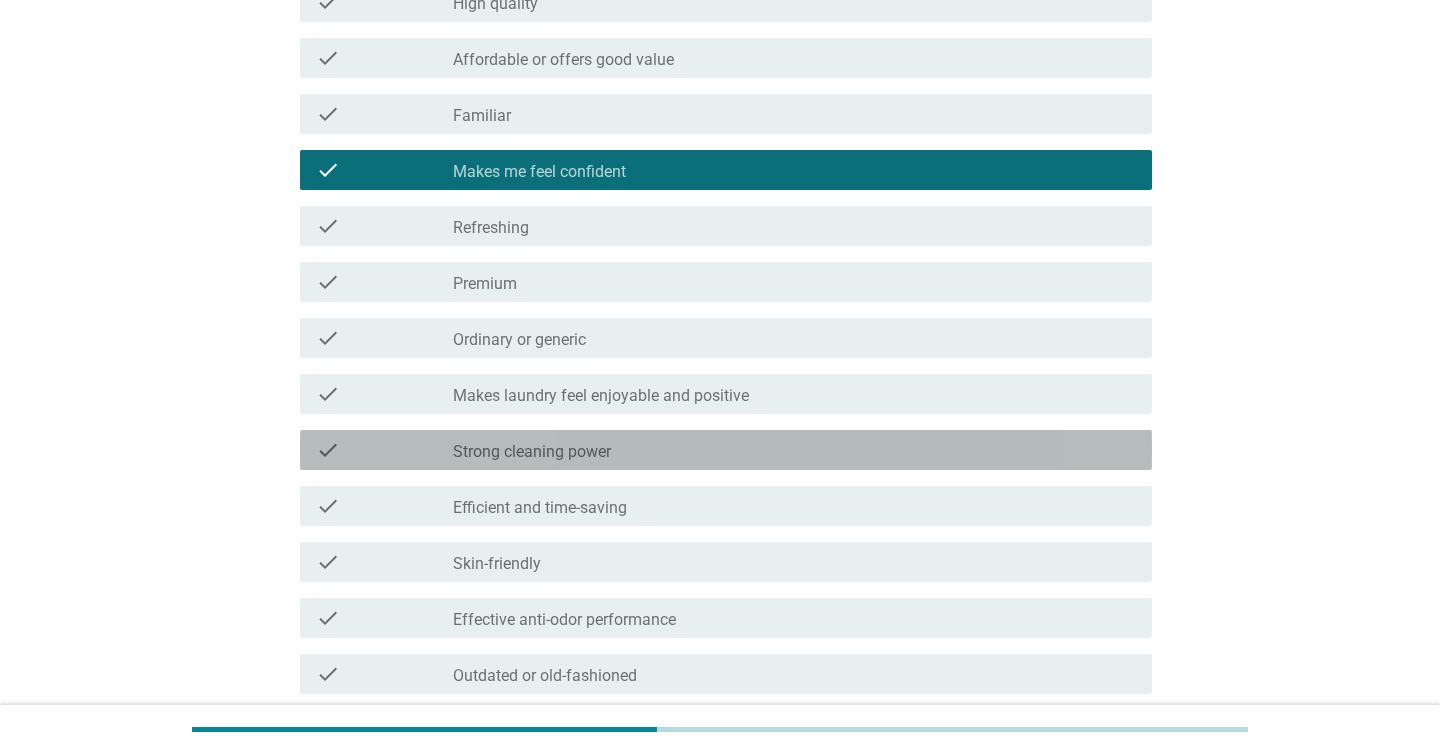 click on "check_box_outline_blank Strong cleaning power" at bounding box center (794, 450) 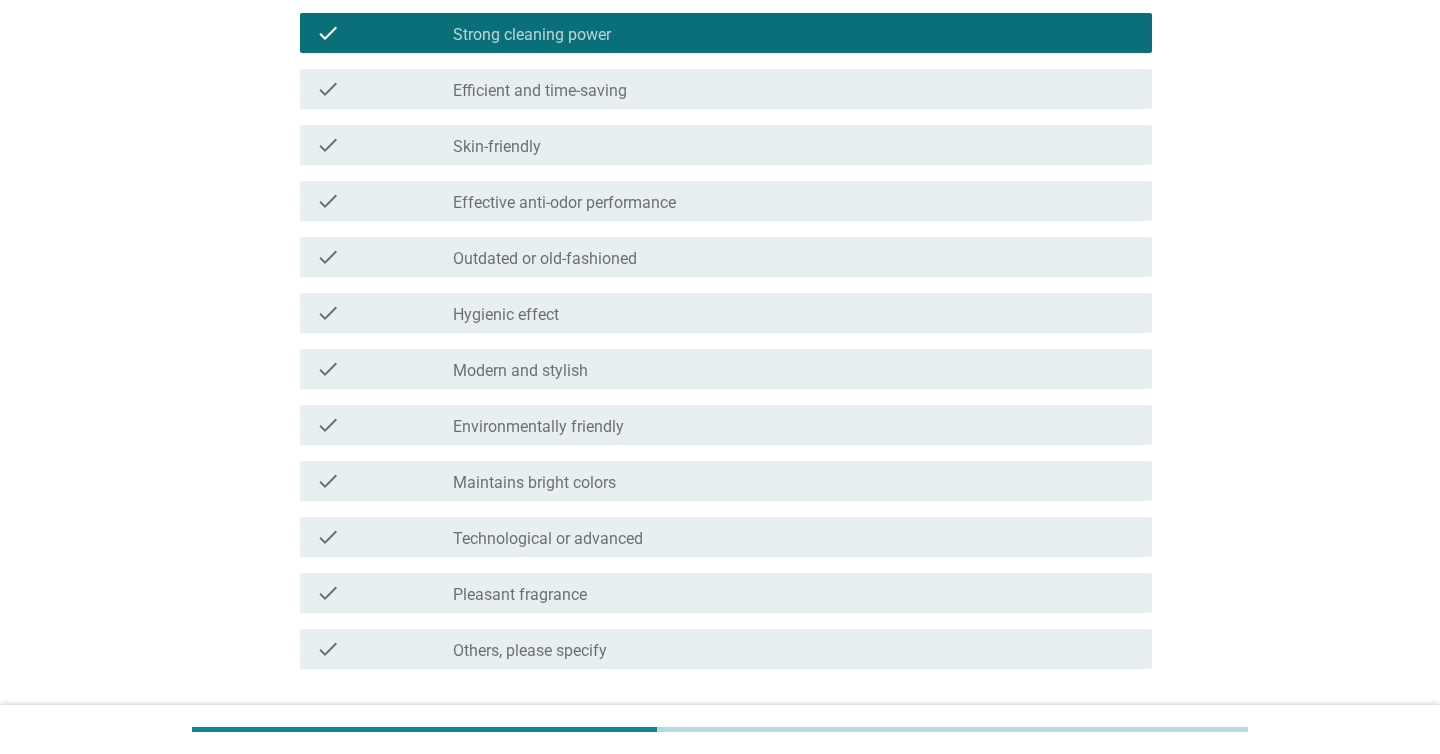 scroll, scrollTop: 1331, scrollLeft: 0, axis: vertical 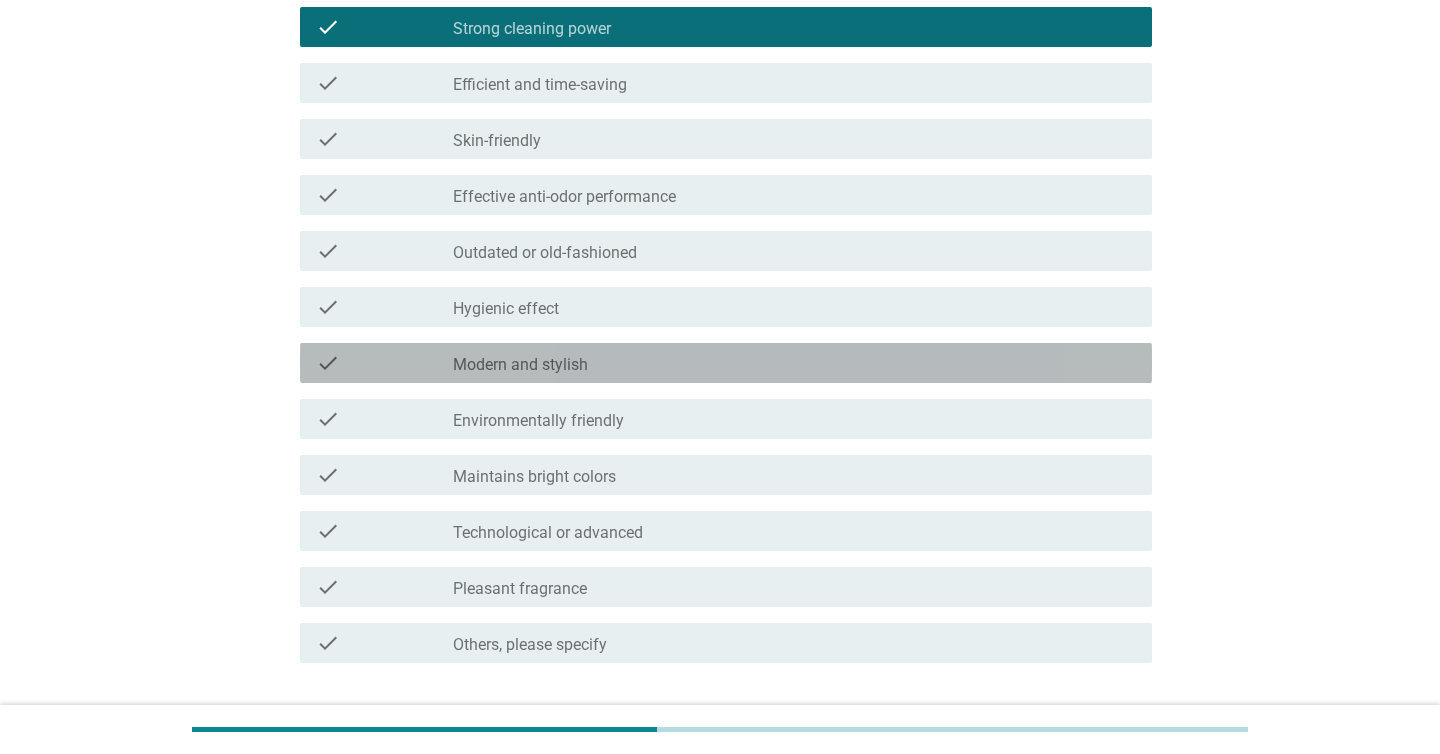 click on "check_box_outline_blank Modern and stylish" at bounding box center (794, 363) 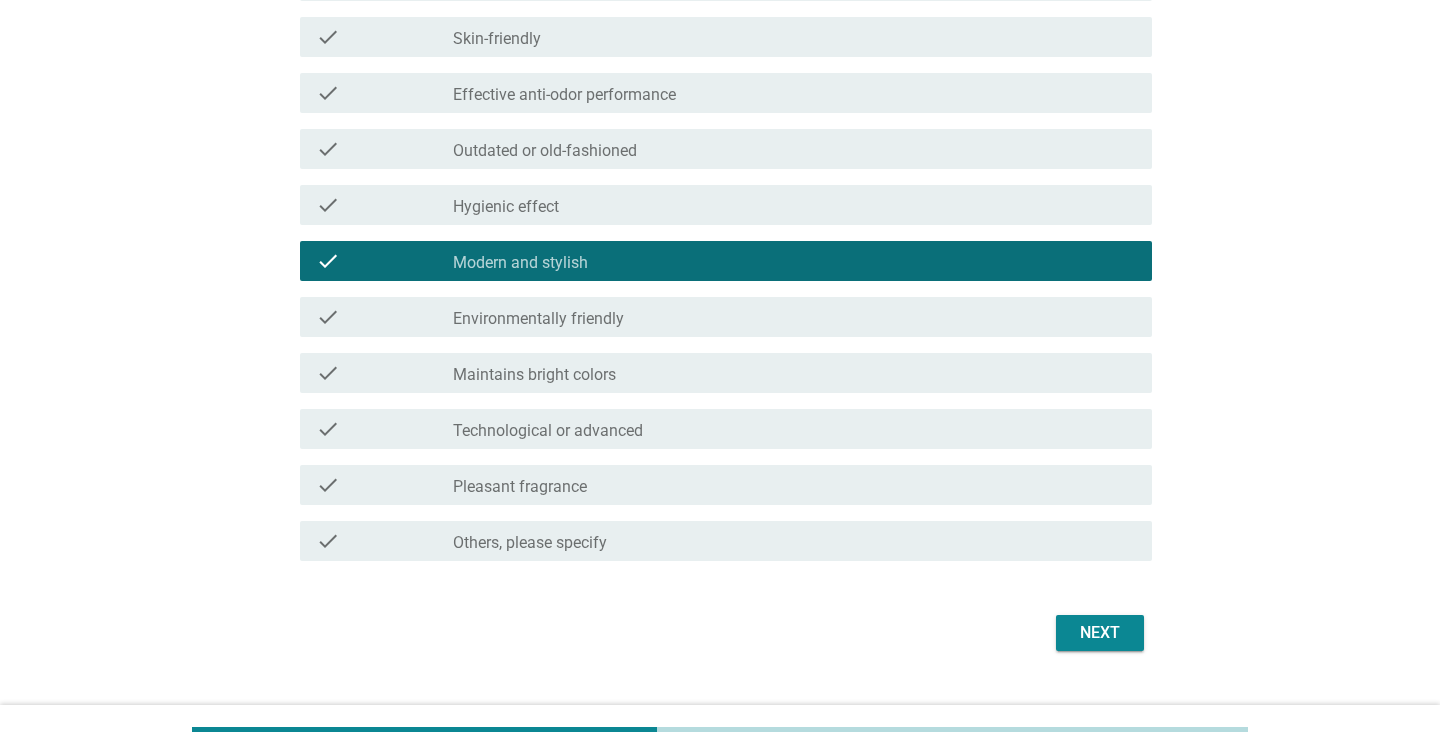 scroll, scrollTop: 1448, scrollLeft: 0, axis: vertical 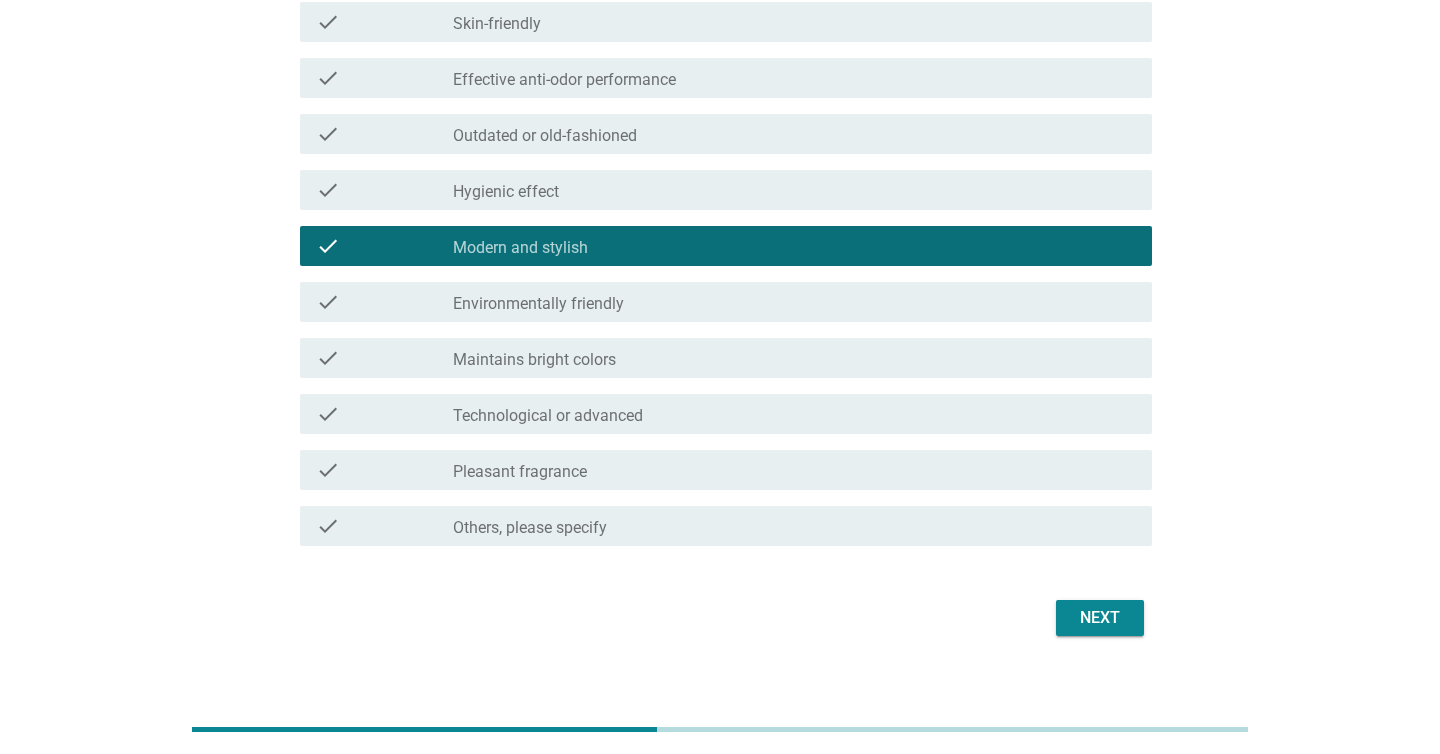 click on "Next" at bounding box center [1100, 618] 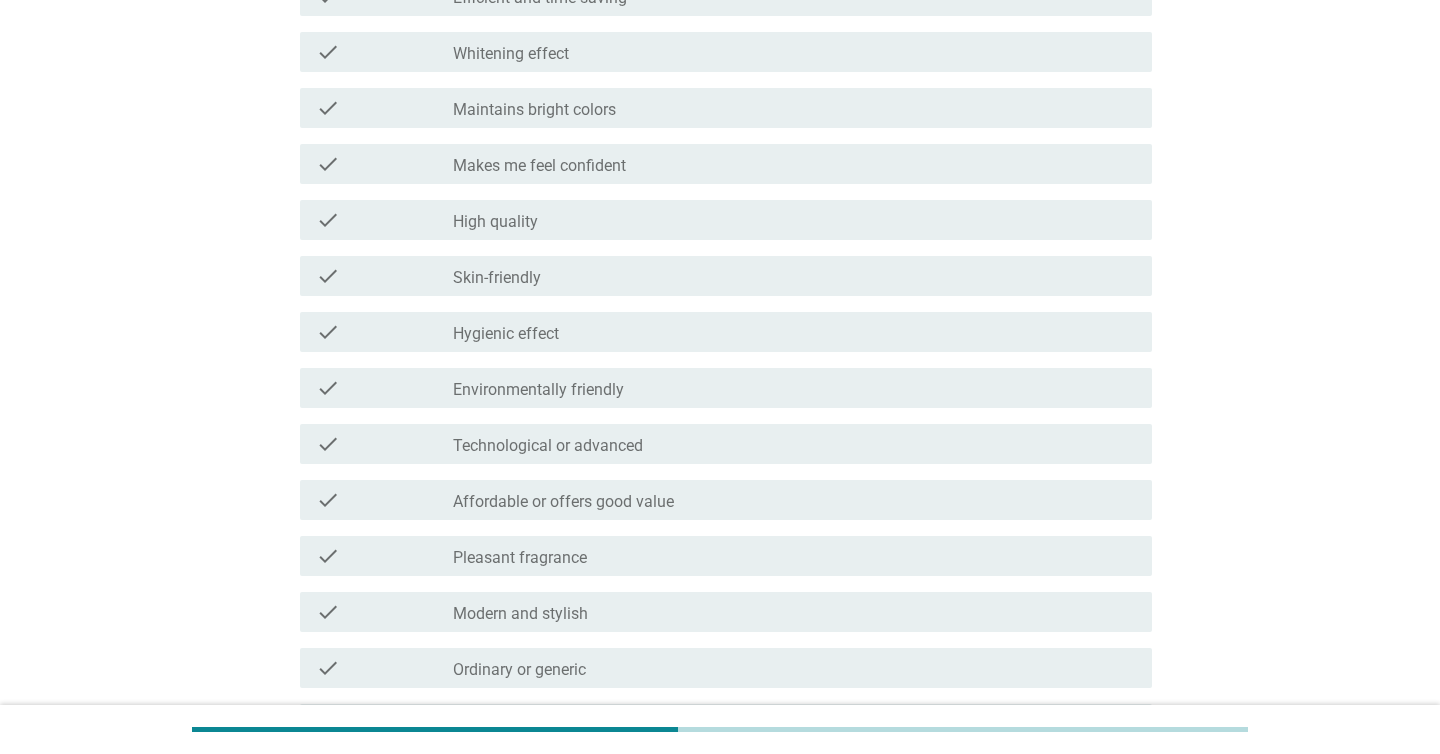 scroll, scrollTop: 1388, scrollLeft: 0, axis: vertical 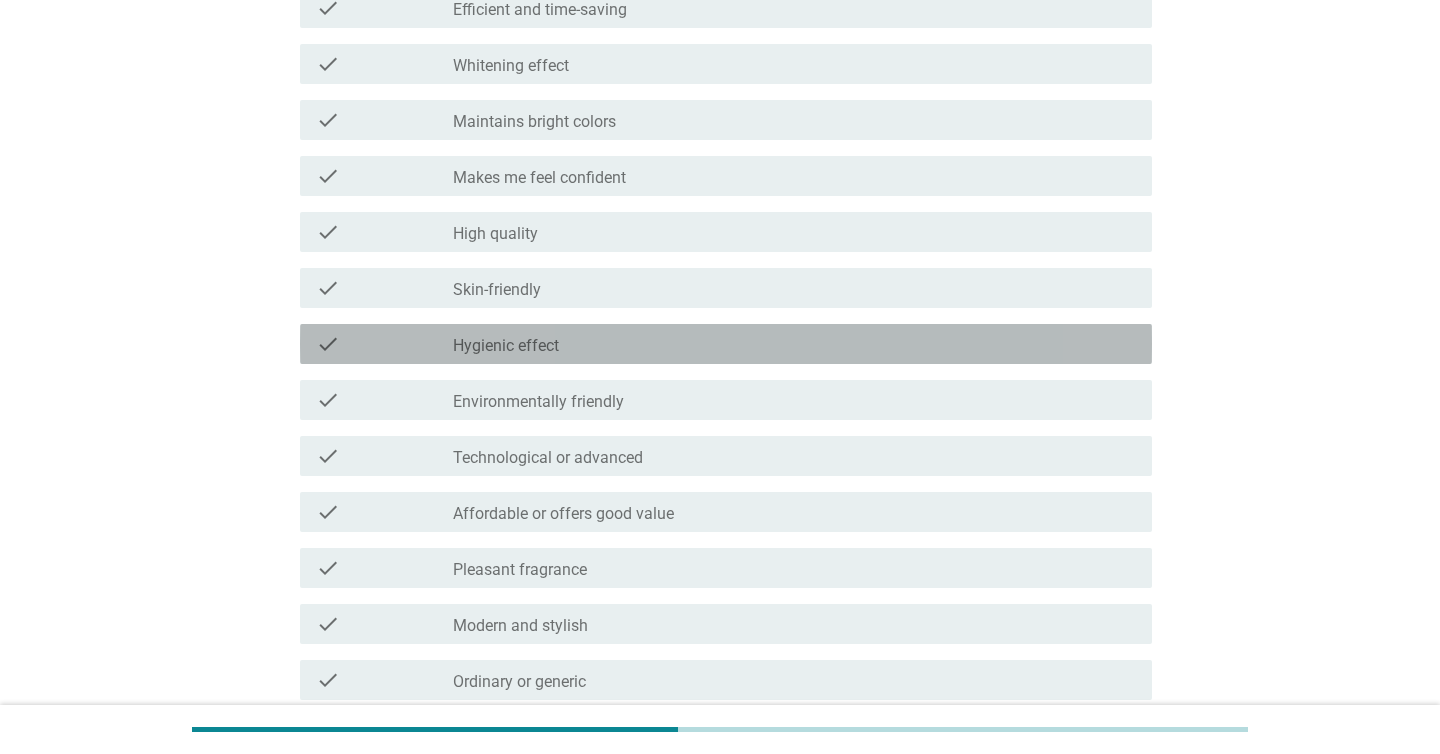 click on "check_box_outline_blank Hygienic effect" at bounding box center [794, 344] 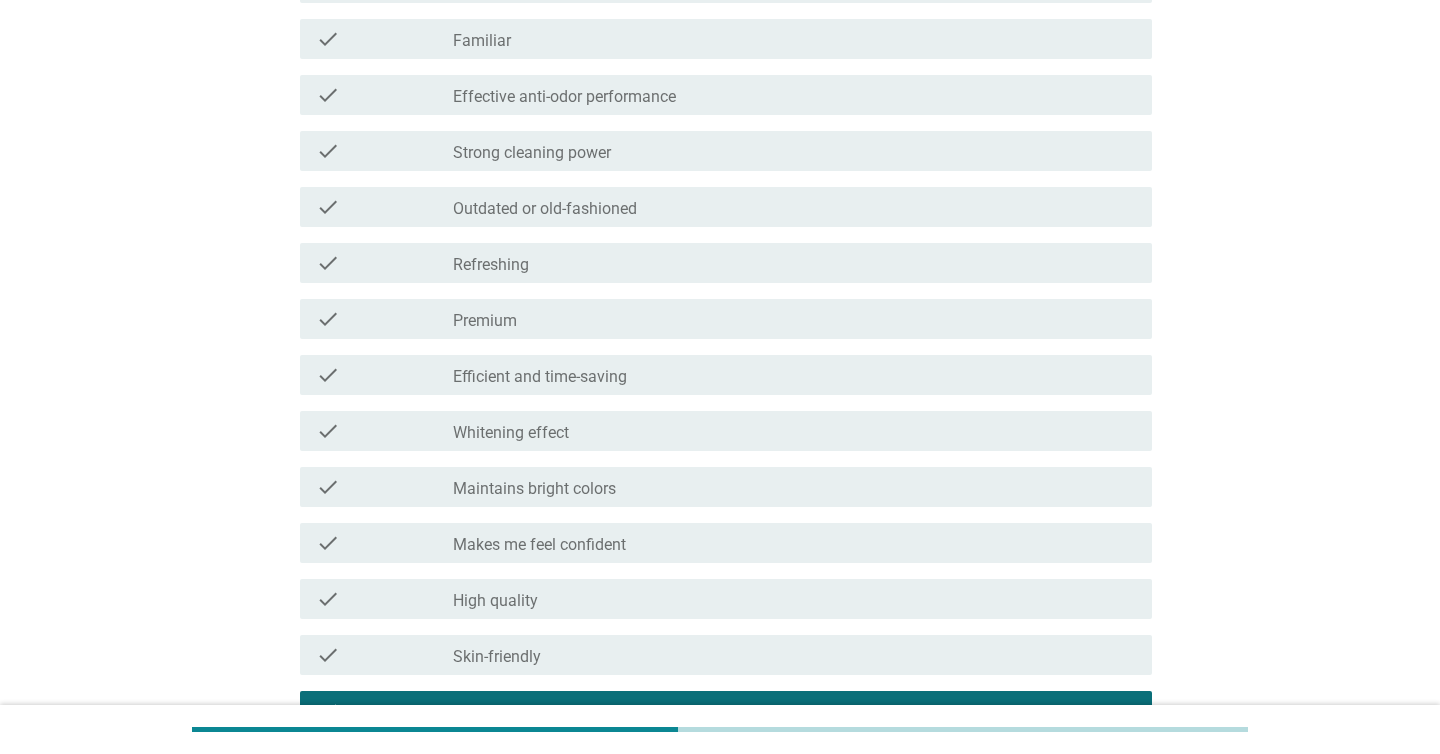 scroll, scrollTop: 810, scrollLeft: 0, axis: vertical 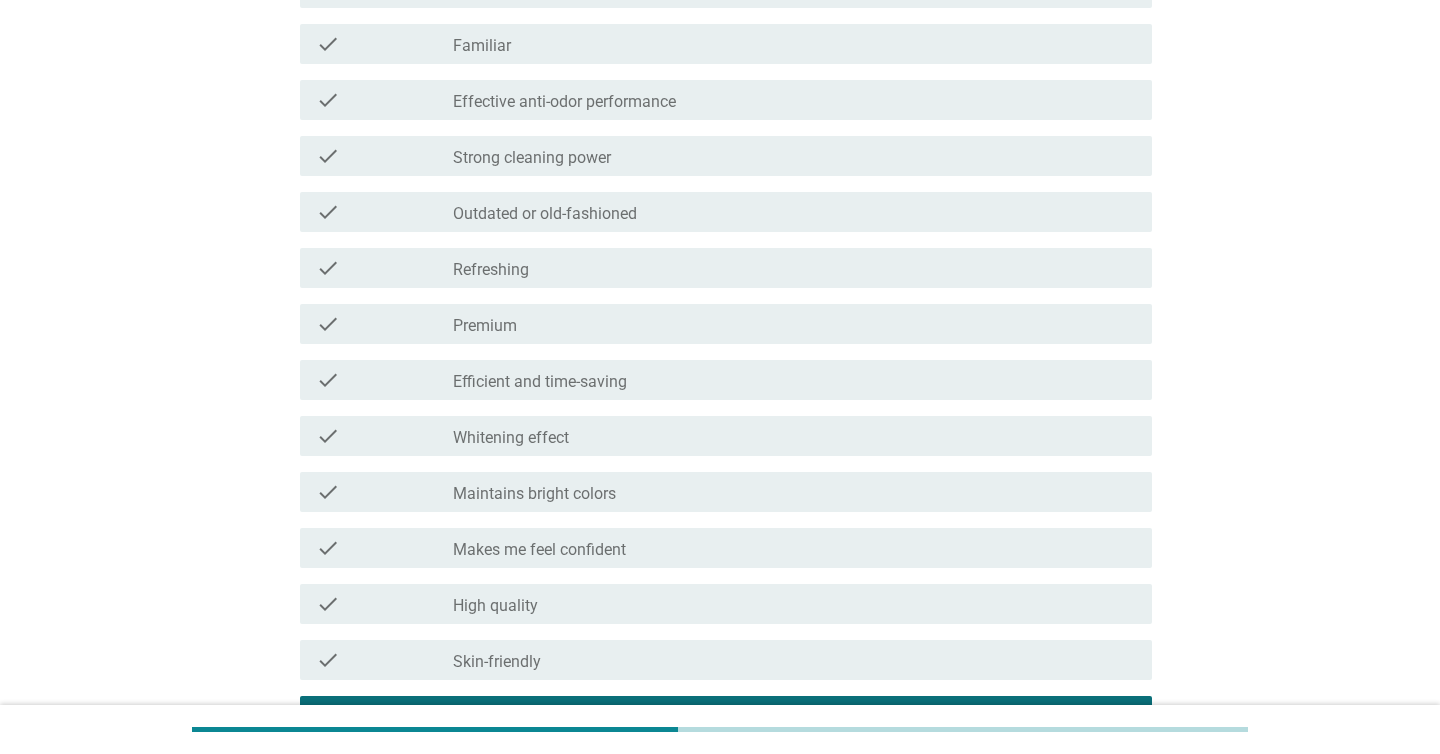 click on "check_box_outline_blank Strong cleaning power" at bounding box center [794, 156] 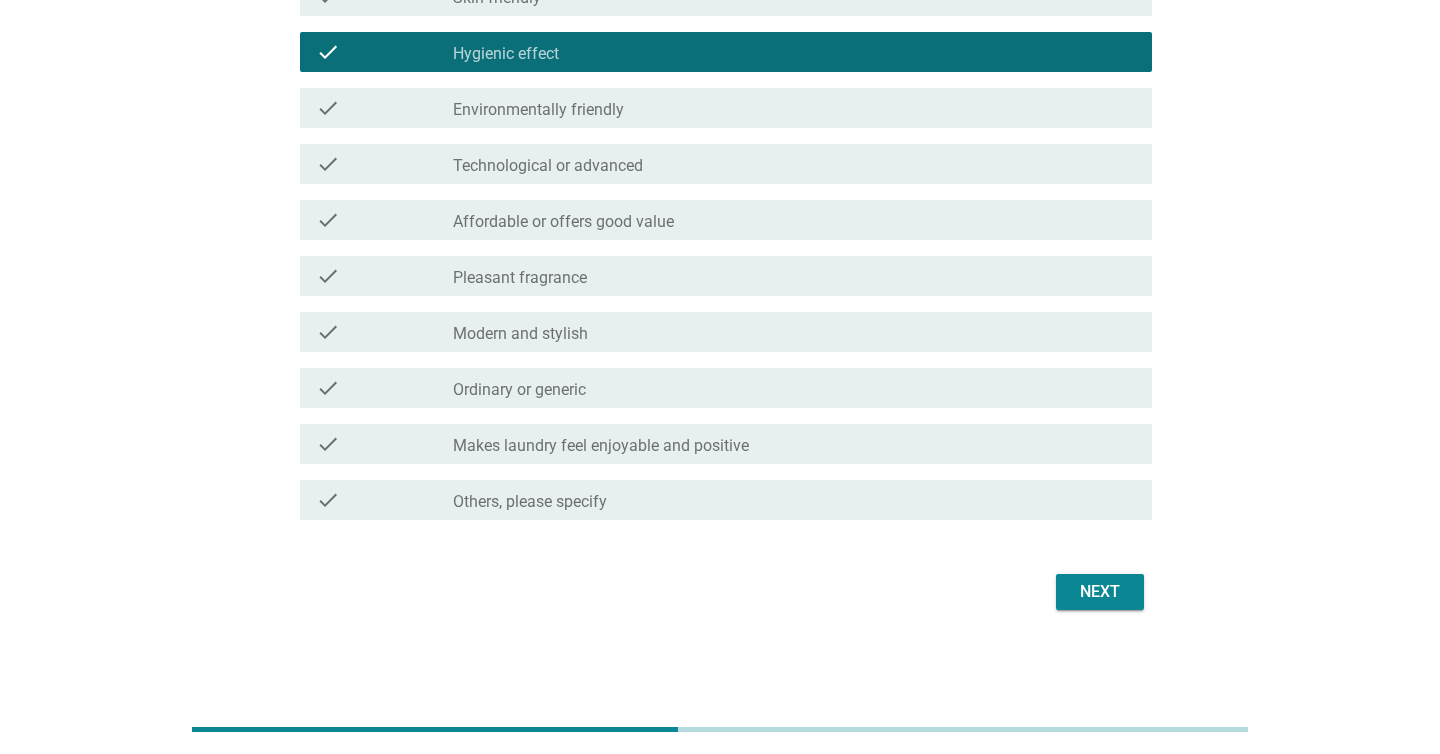 click on "Next" at bounding box center [1100, 592] 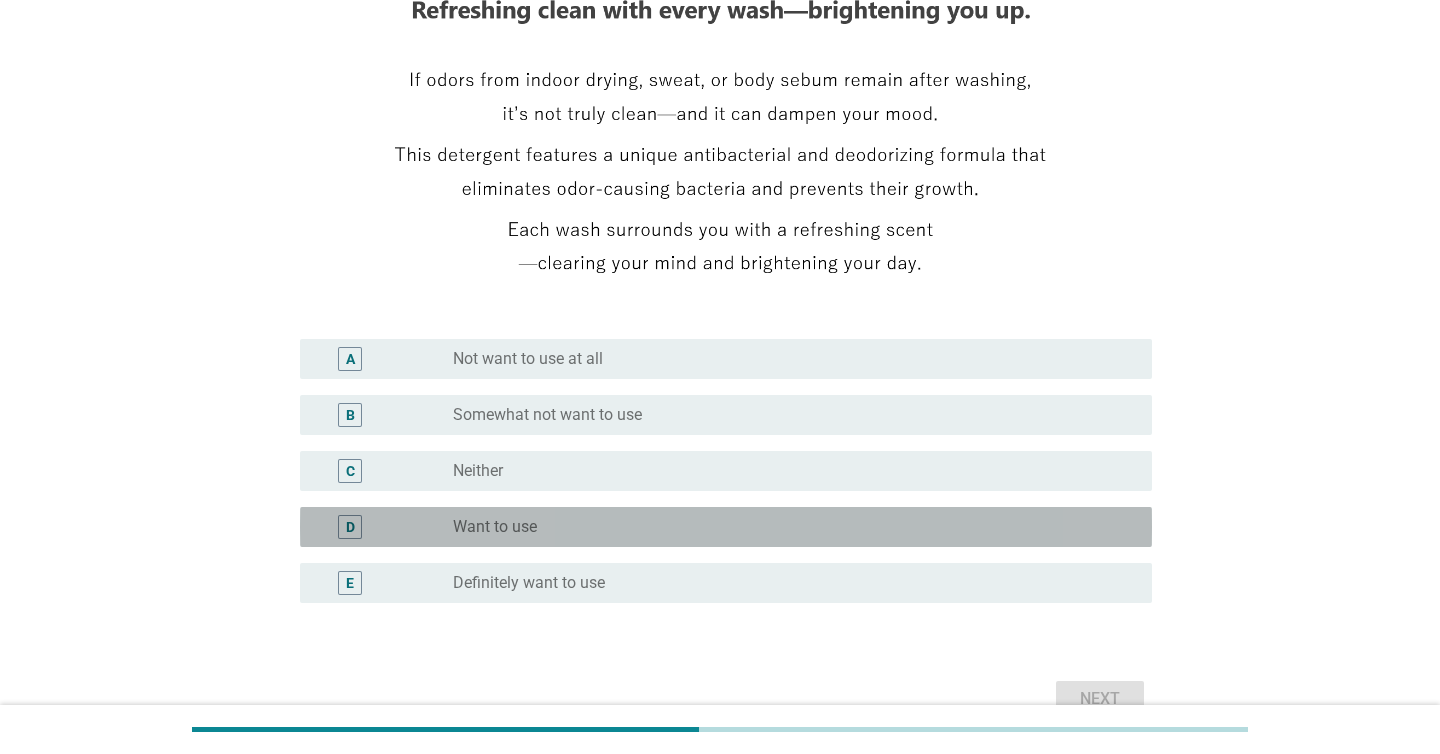 click on "radio_button_unchecked Want to use" at bounding box center (794, 527) 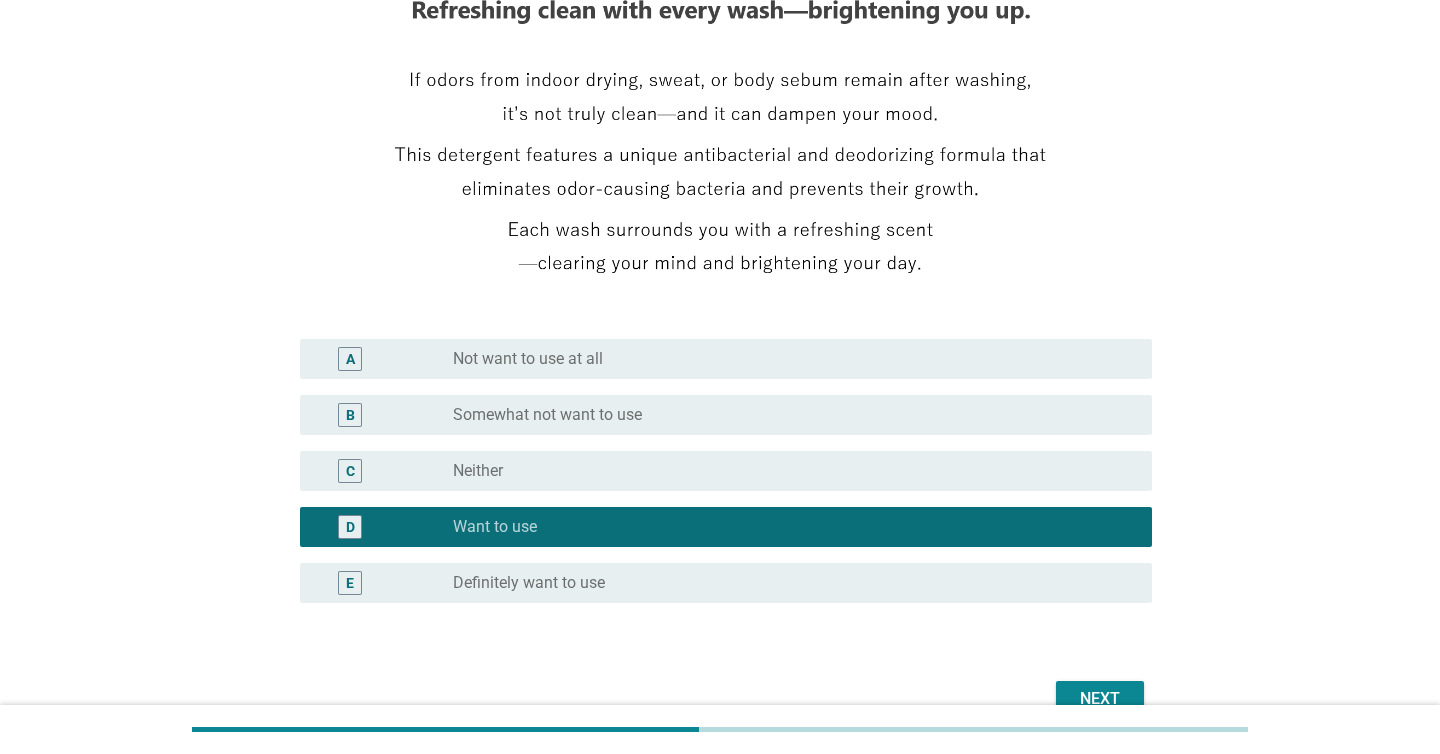 click on "Next" at bounding box center [1100, 699] 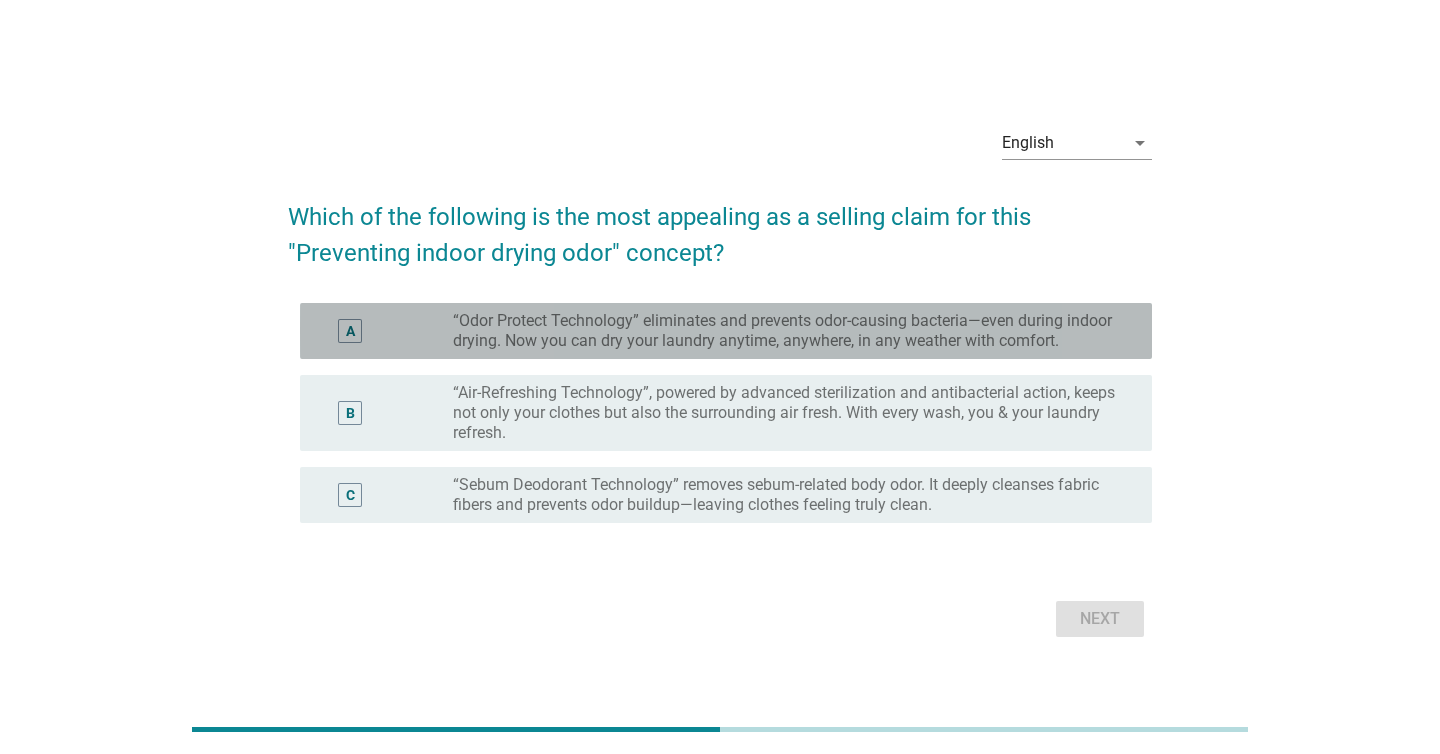 click on "“Odor Protect Technology” eliminates and prevents odor-causing bacteria—even during indoor drying. Now you can dry your laundry anytime, anywhere, in any weather with comfort." at bounding box center (786, 331) 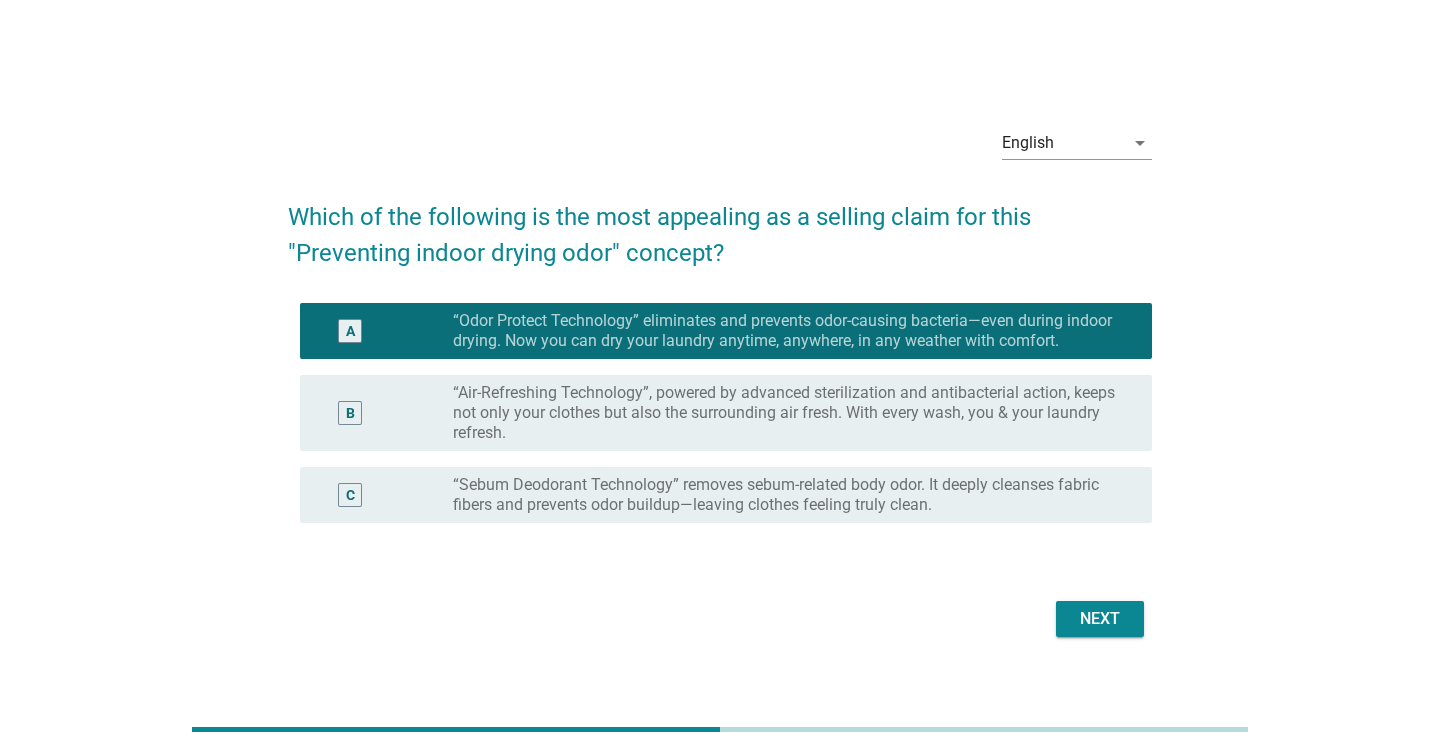click on "Next" at bounding box center (720, 619) 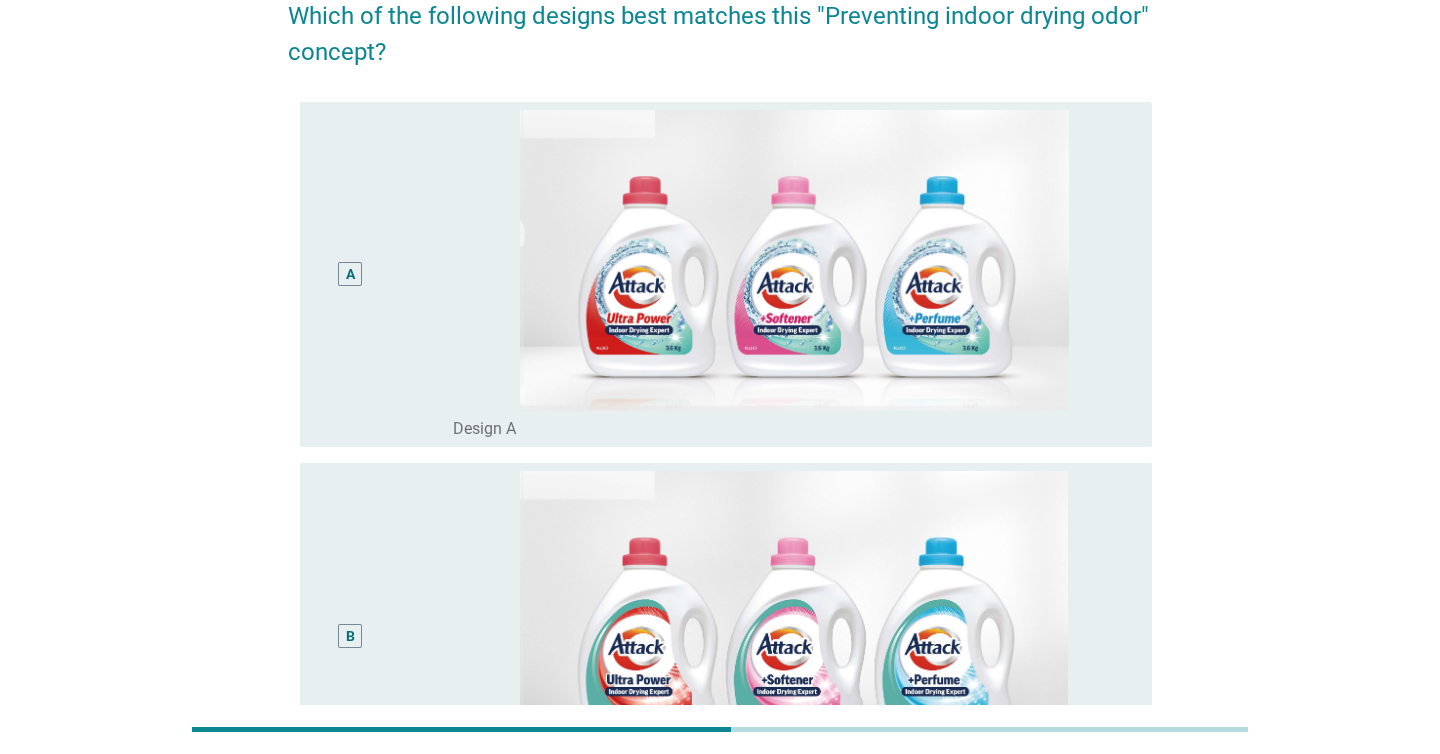 scroll, scrollTop: 0, scrollLeft: 0, axis: both 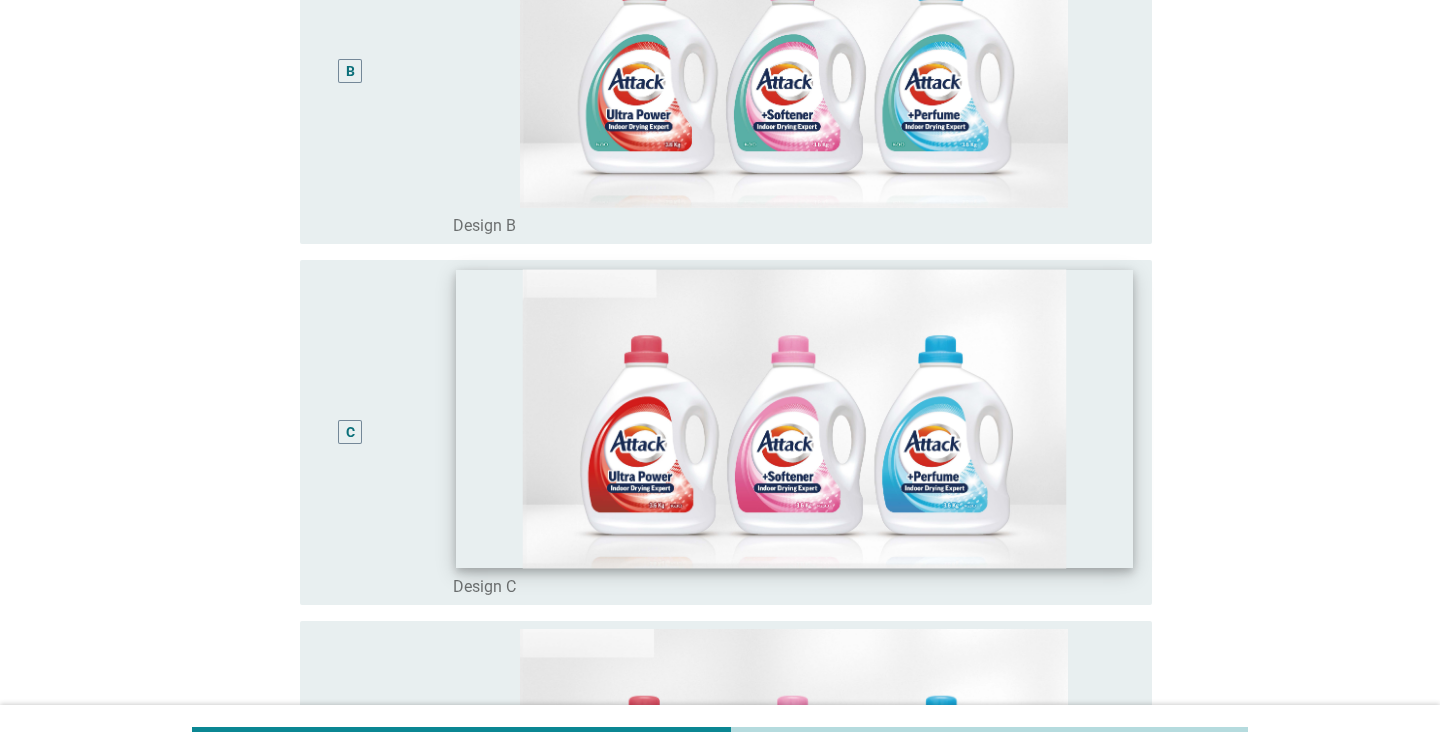 click at bounding box center (794, 418) 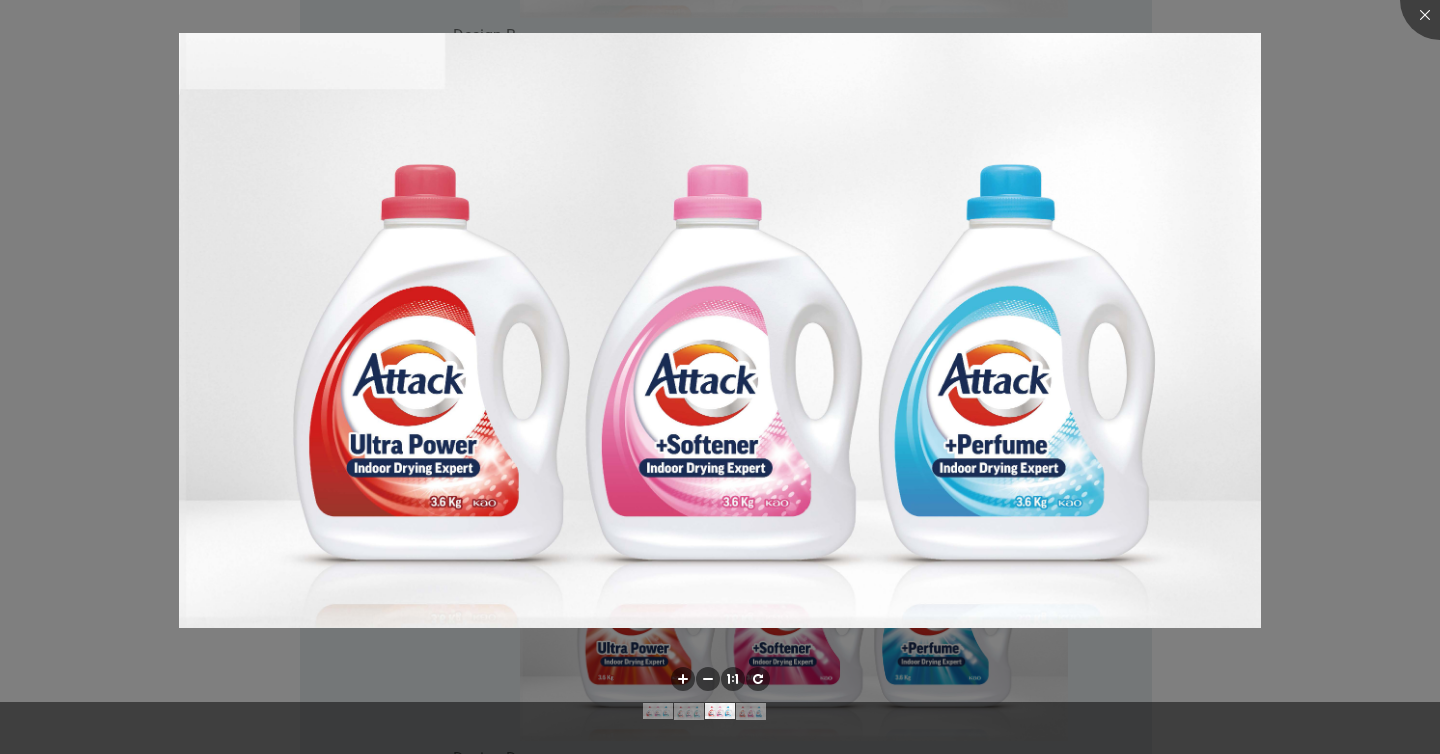 scroll, scrollTop: 993, scrollLeft: 0, axis: vertical 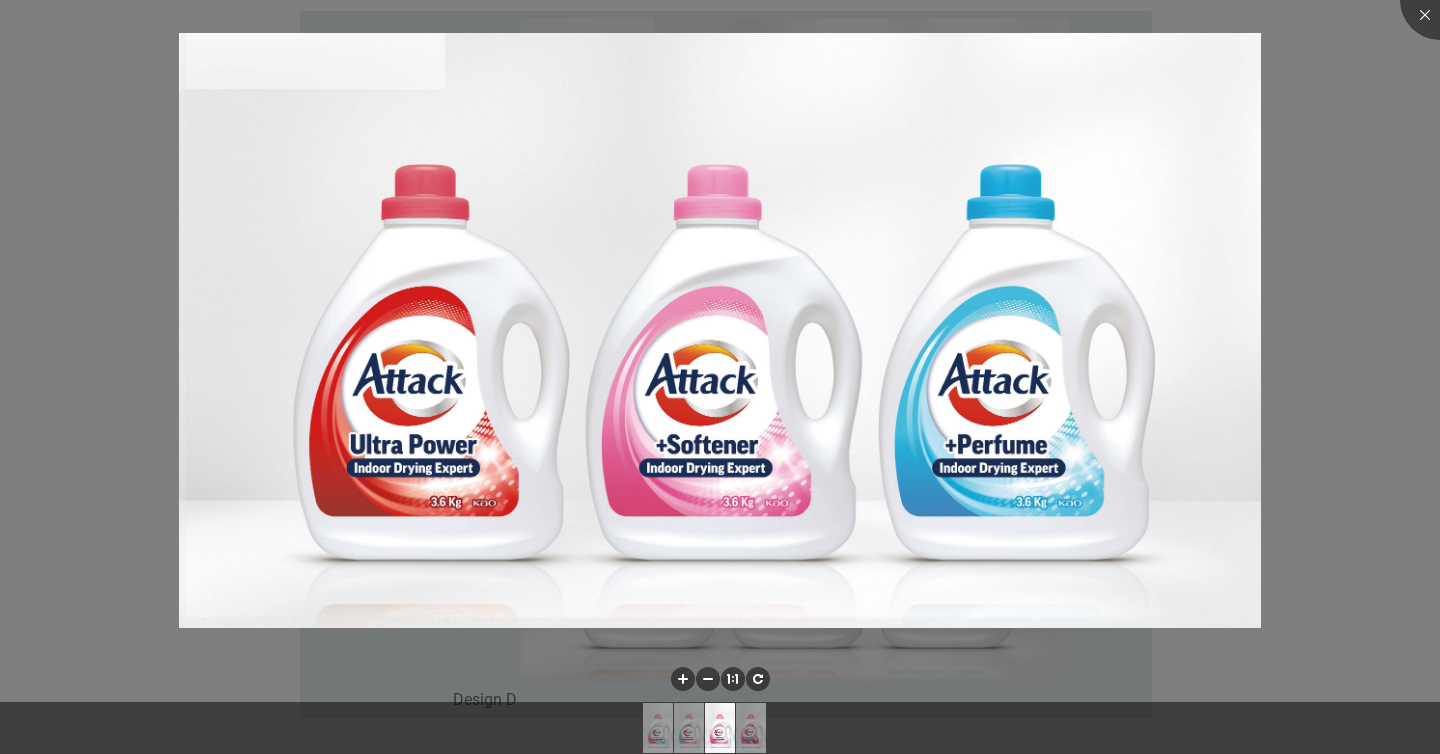 click at bounding box center (720, 377) 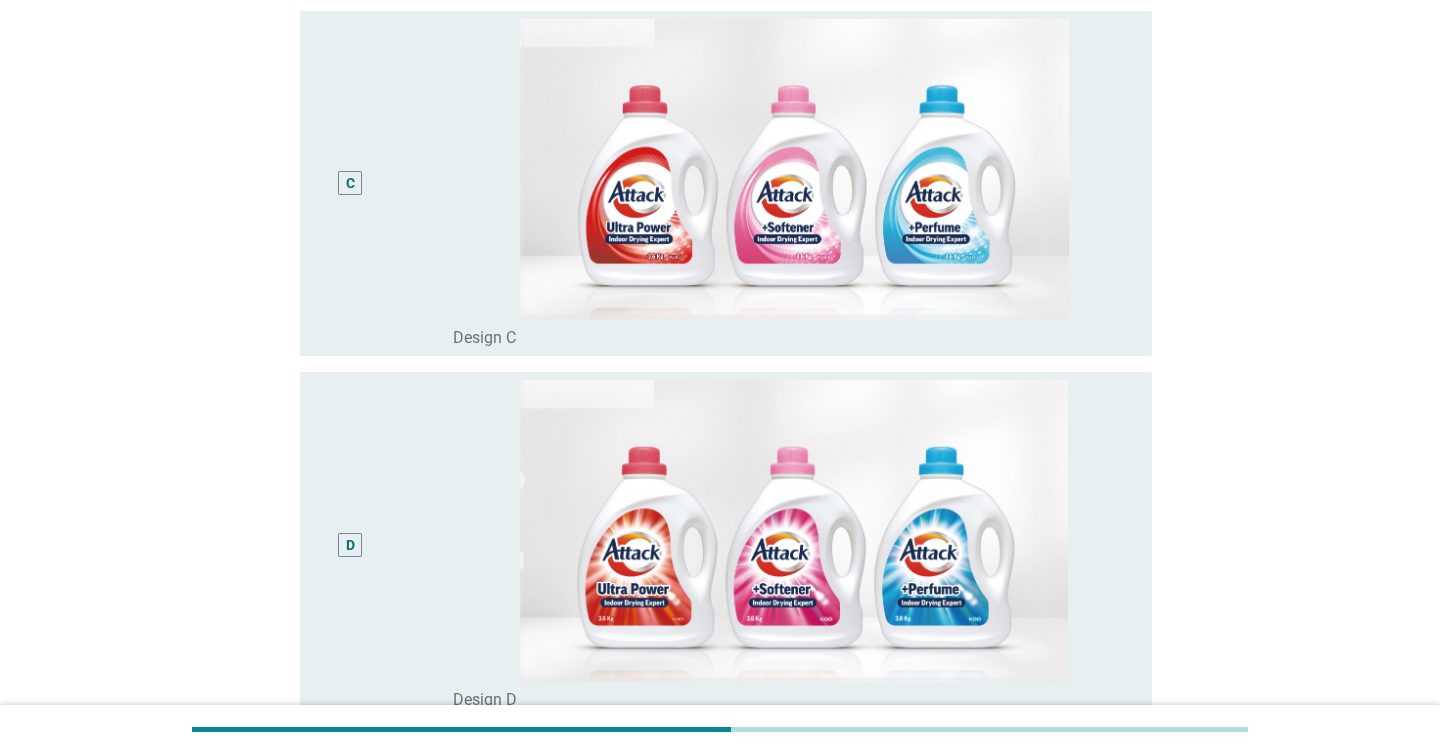 click on "C" at bounding box center [350, 184] 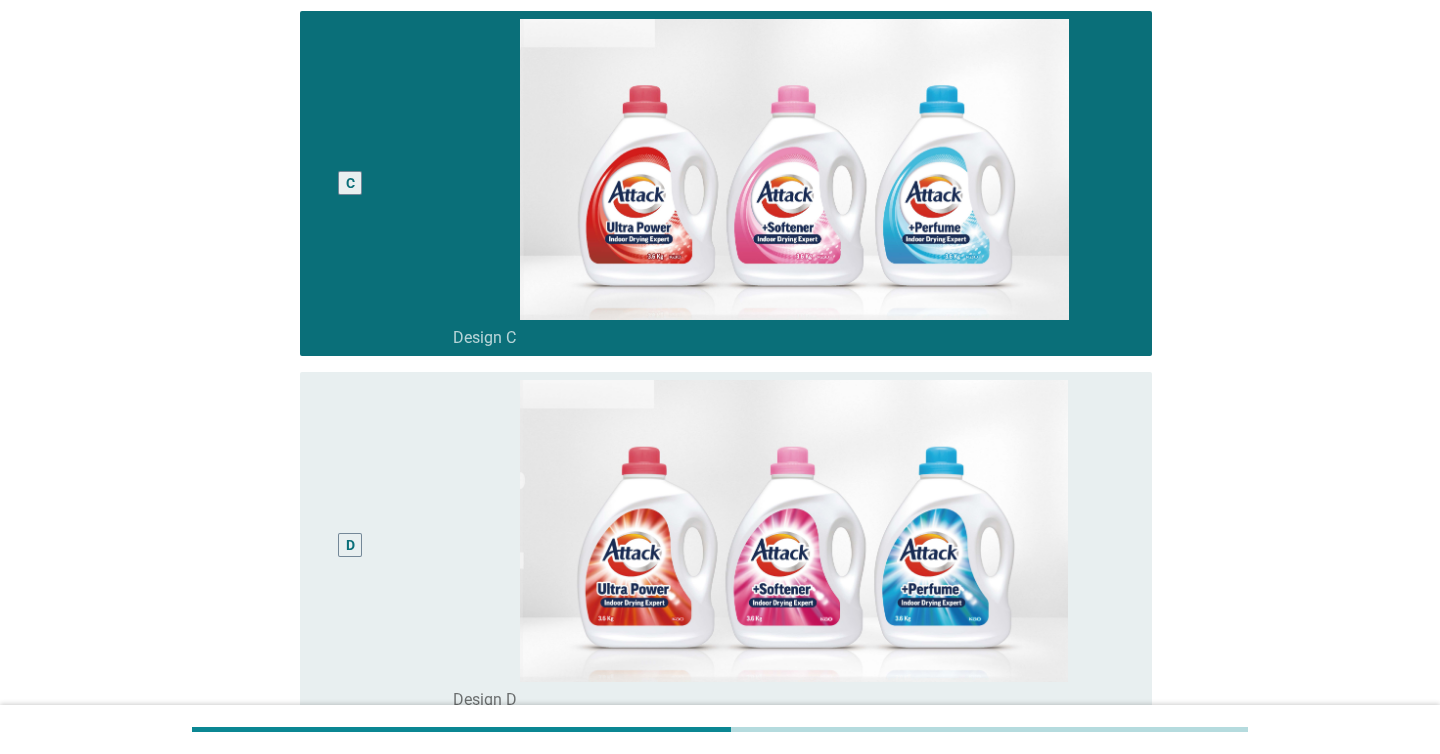 scroll, scrollTop: 1214, scrollLeft: 0, axis: vertical 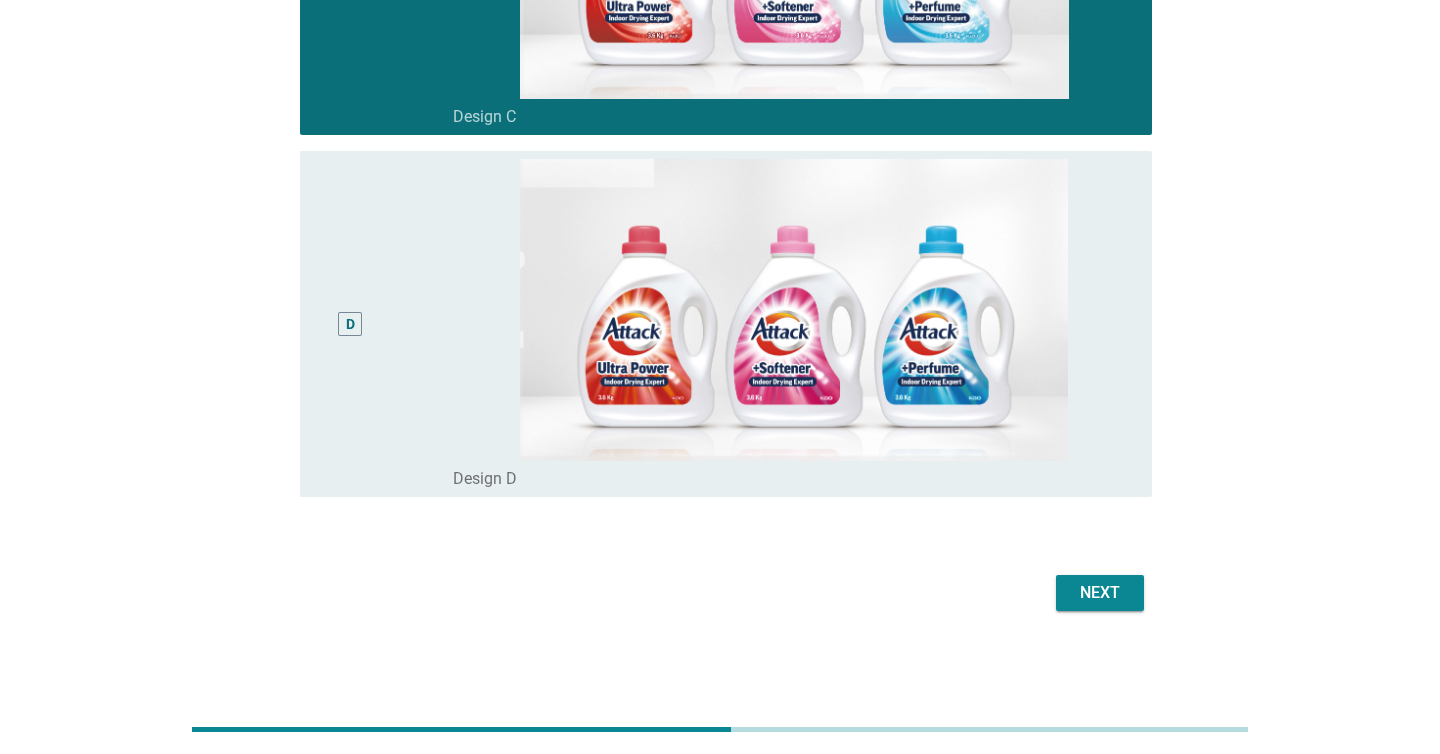 click on "Next" at bounding box center (1100, 593) 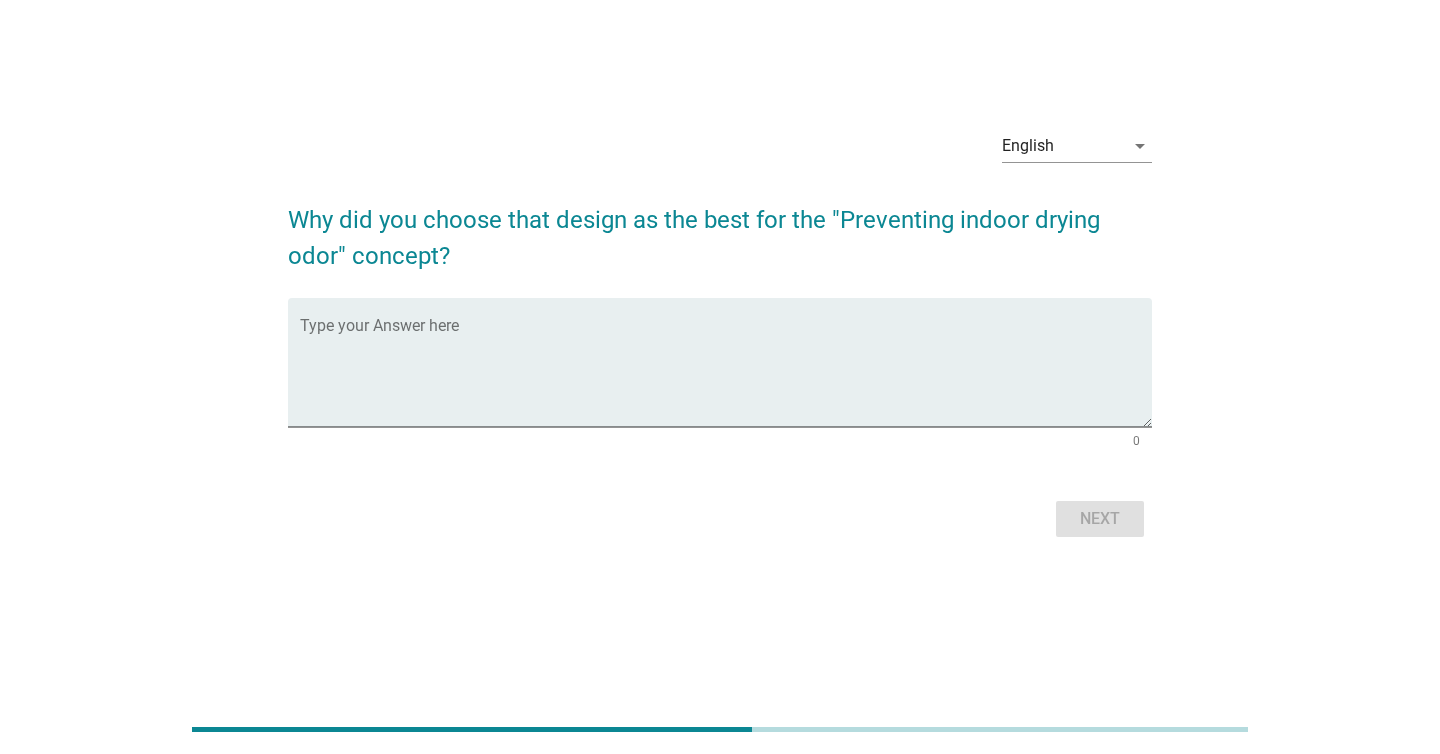 scroll, scrollTop: 0, scrollLeft: 0, axis: both 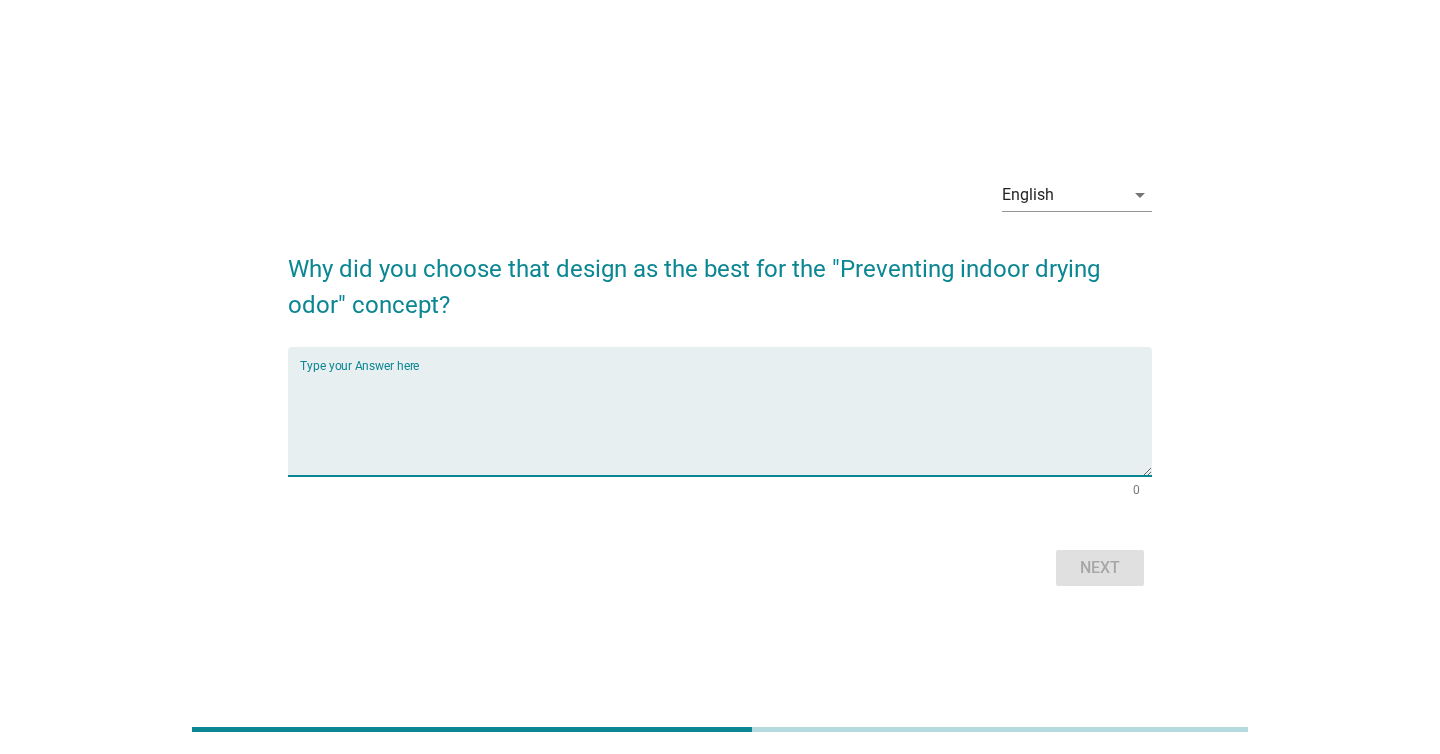 click at bounding box center (726, 423) 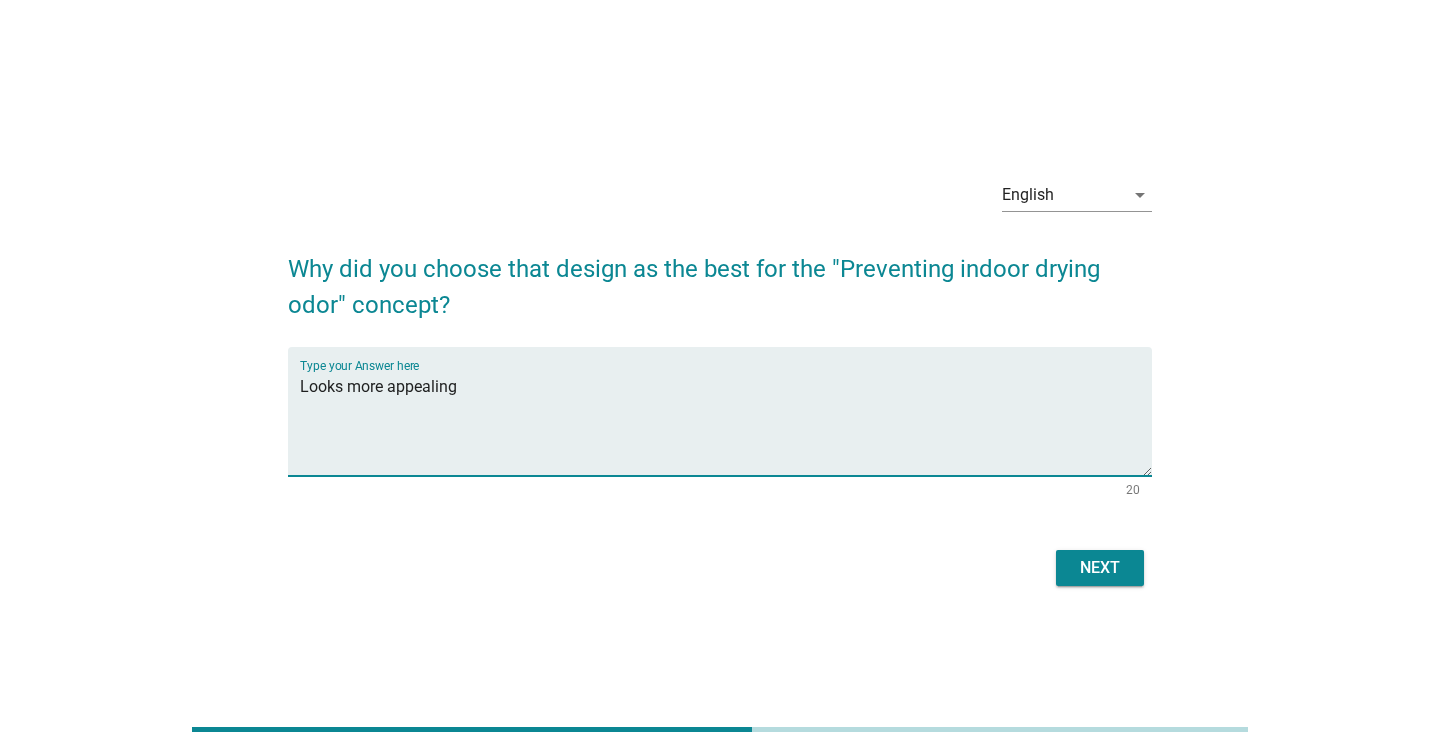 type on "Looks more appealing" 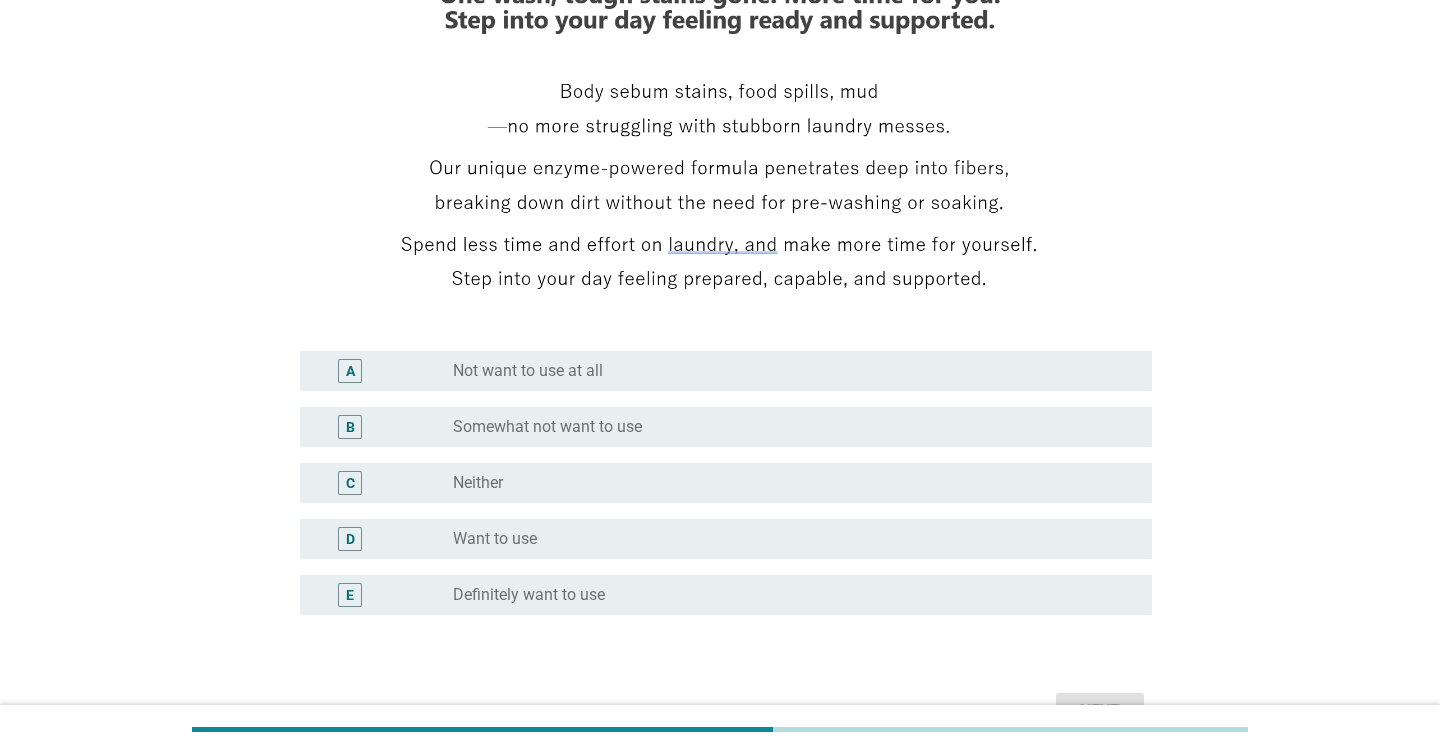 scroll, scrollTop: 325, scrollLeft: 0, axis: vertical 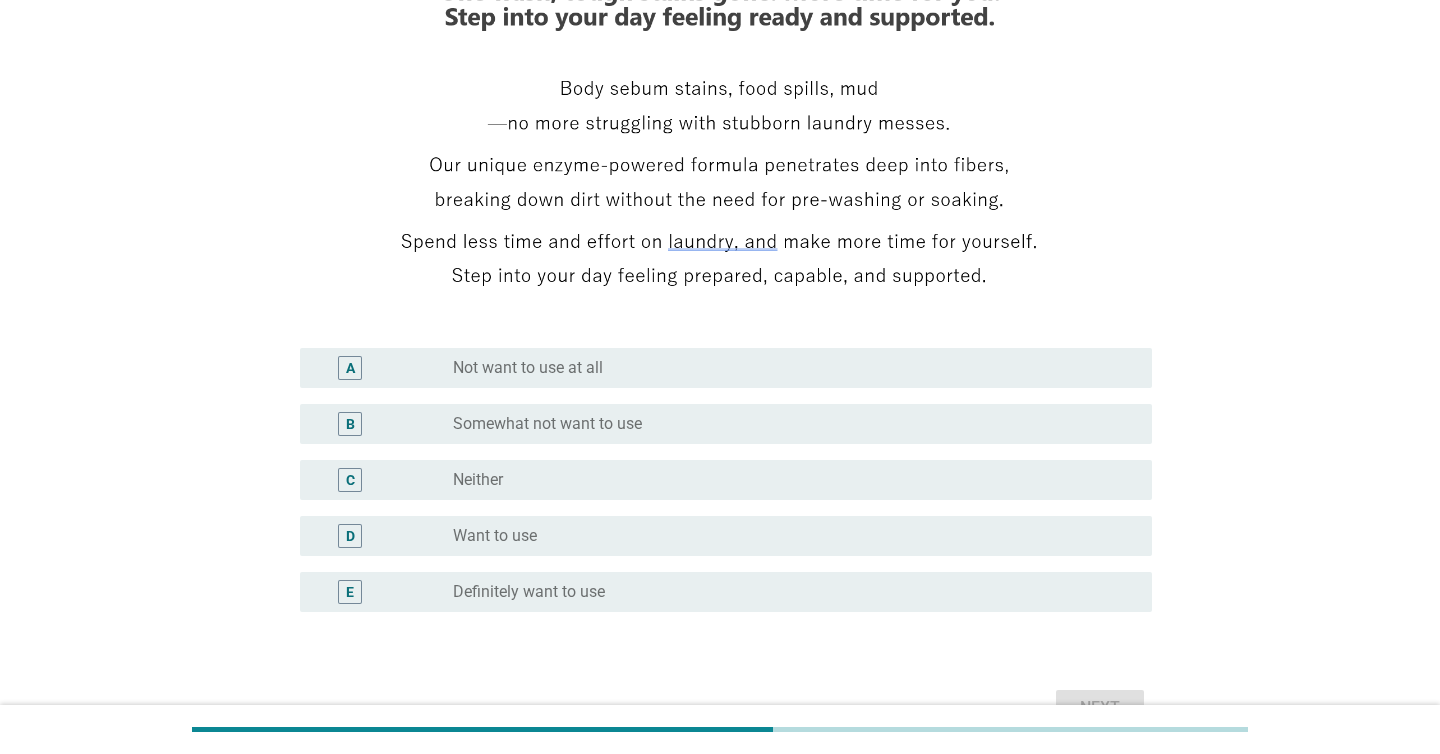 click on "radio_button_unchecked Want to use" at bounding box center [786, 536] 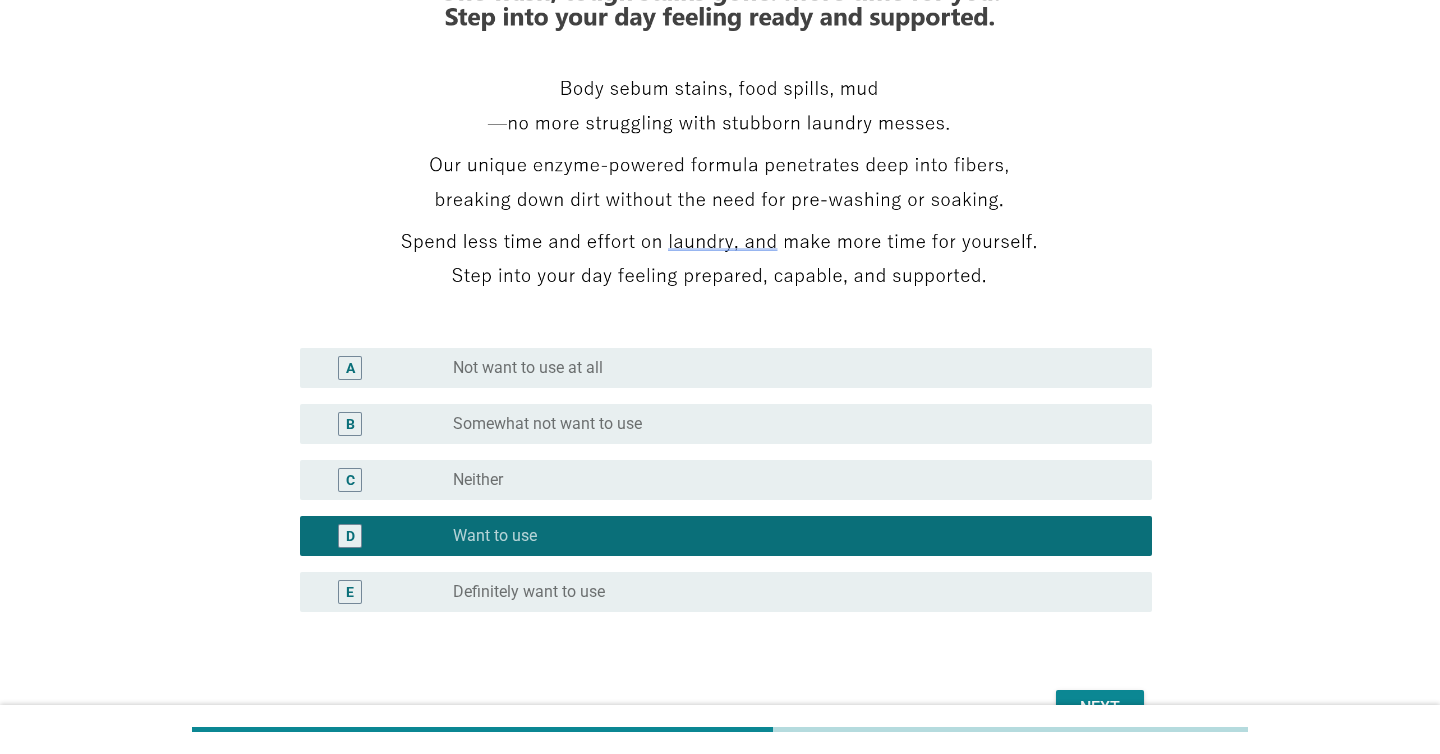 click on "Next" at bounding box center (1100, 708) 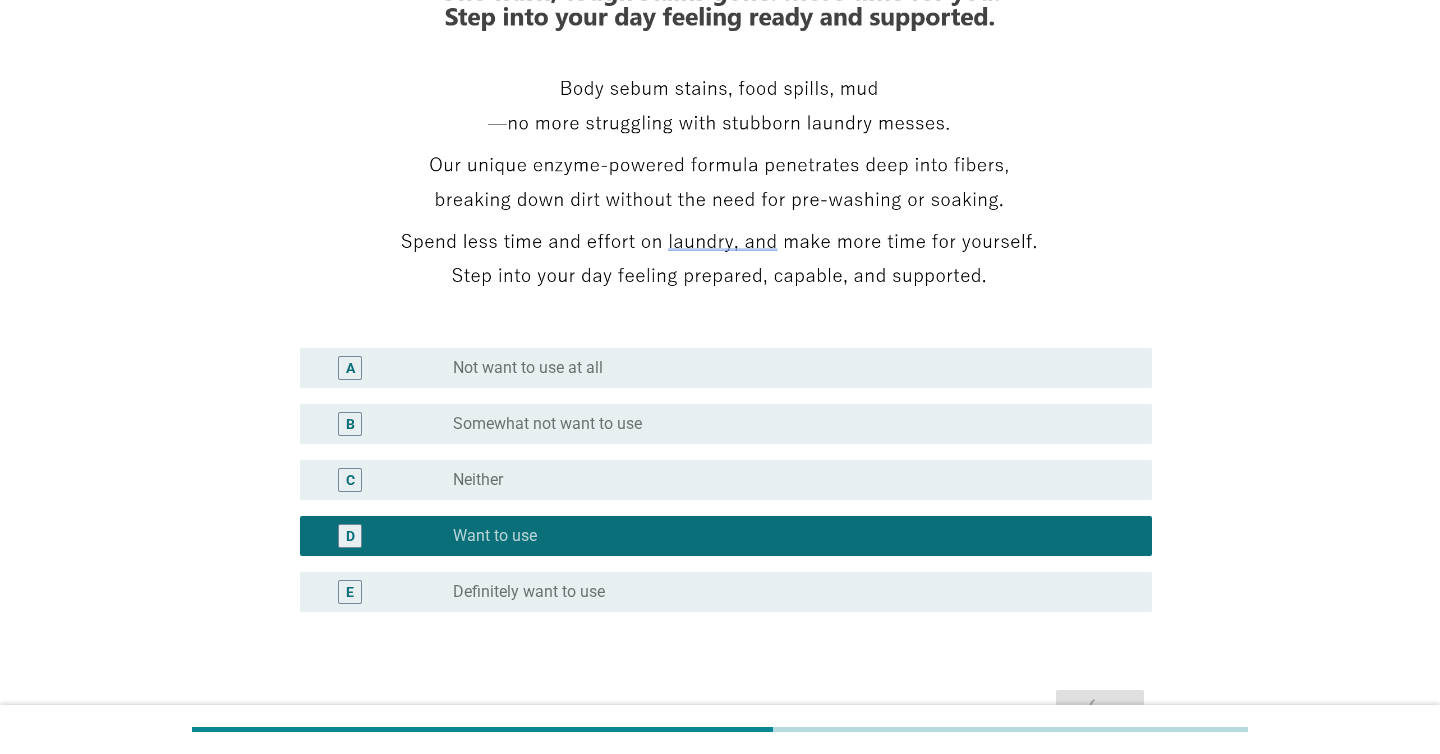 scroll, scrollTop: 0, scrollLeft: 0, axis: both 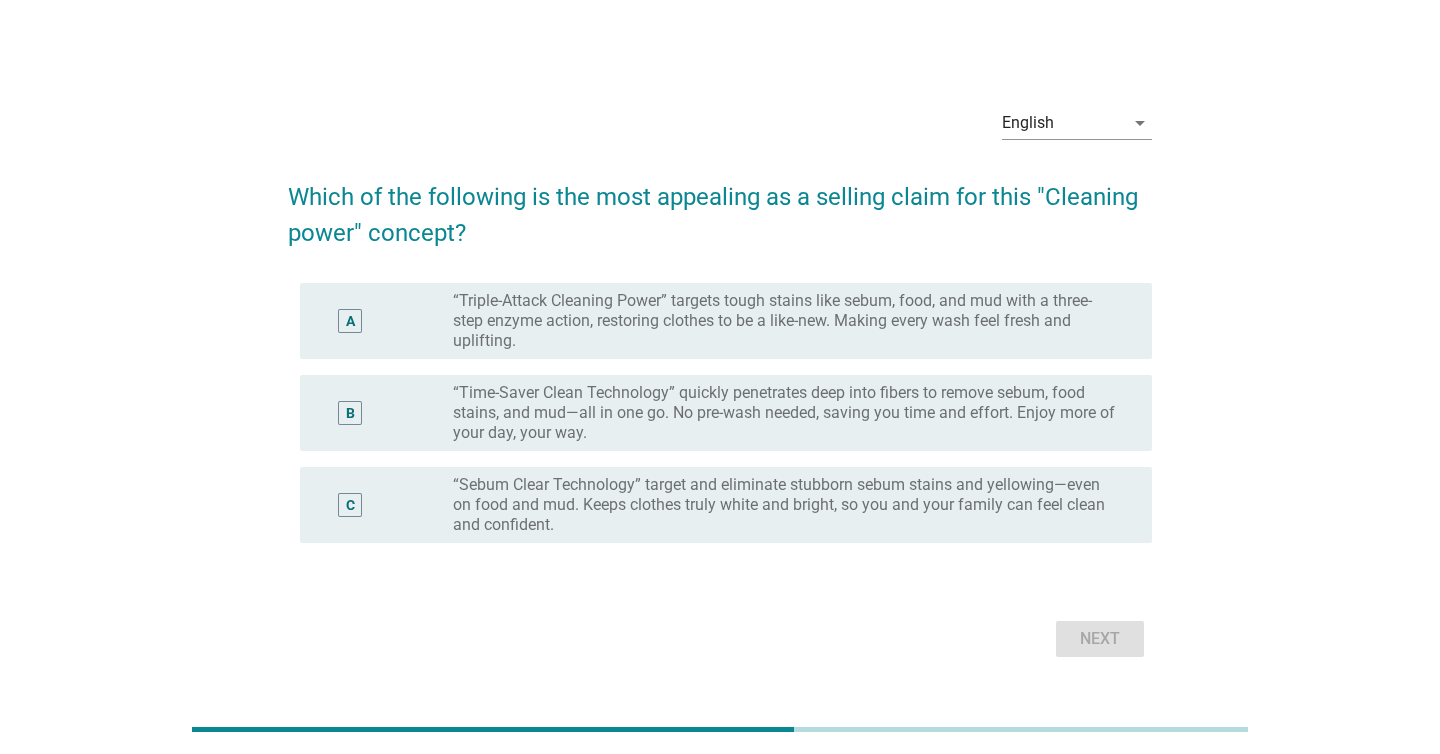 click on "“Time-Saver Clean Technology” quickly penetrates deep into fibers to remove sebum, food stains, and mud—all in one go. No pre-wash needed, saving you time and effort. Enjoy more of your day, your way." at bounding box center [786, 413] 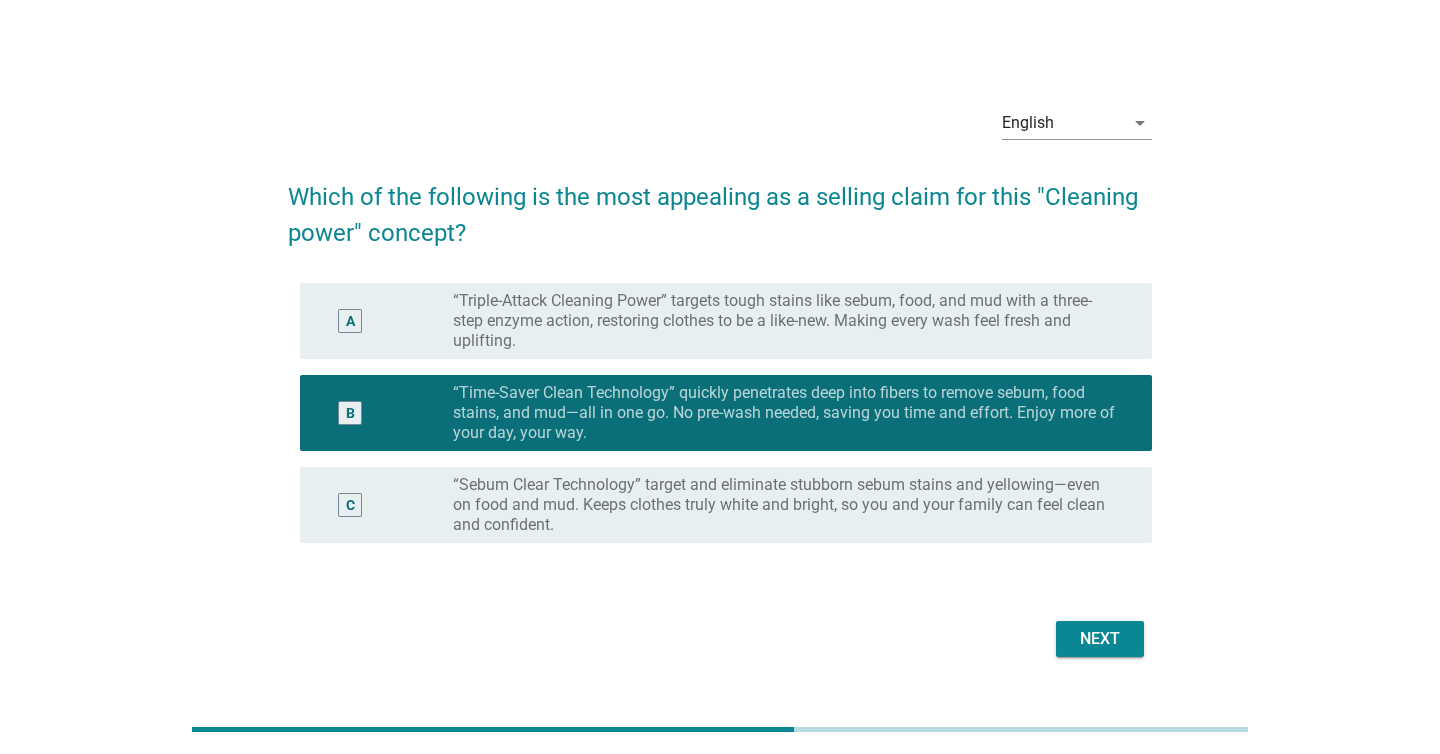 click on "Next" at bounding box center [1100, 639] 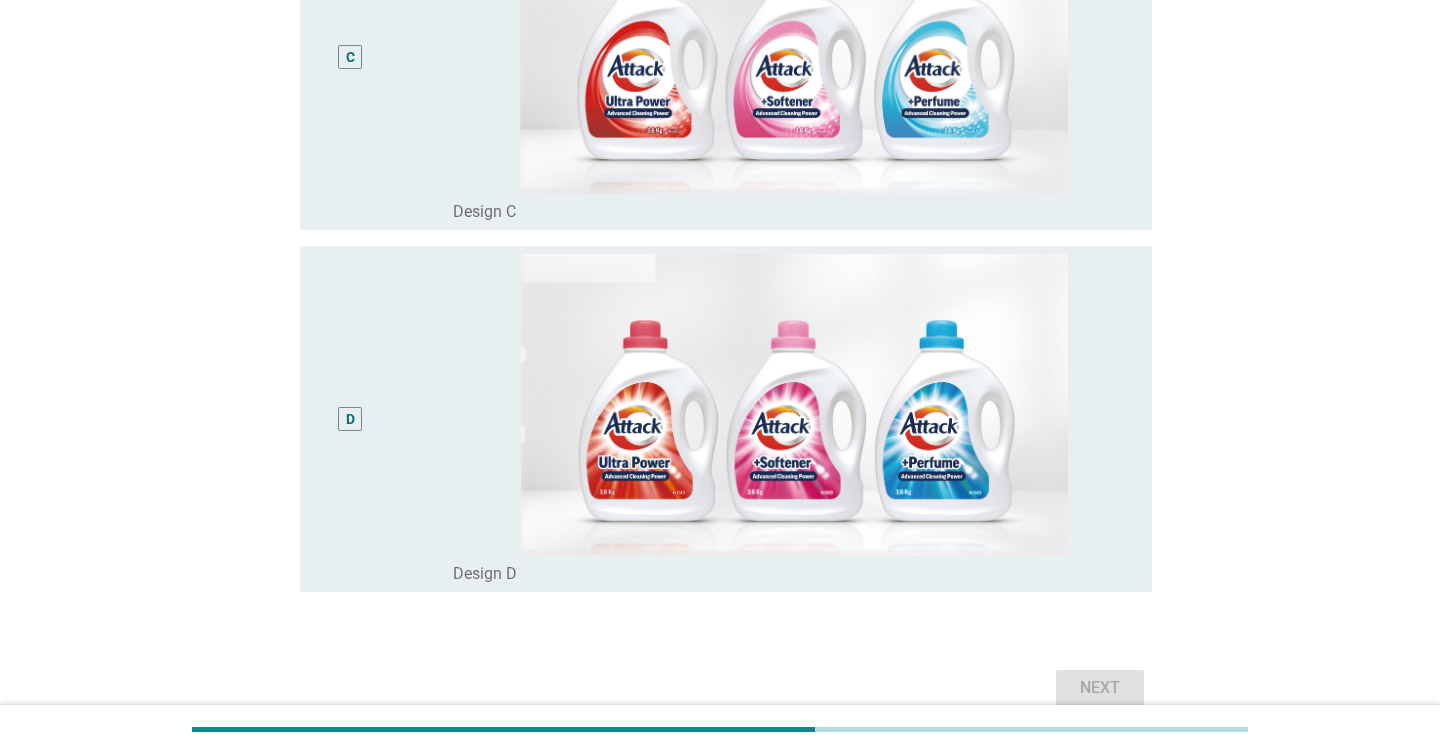 scroll, scrollTop: 0, scrollLeft: 0, axis: both 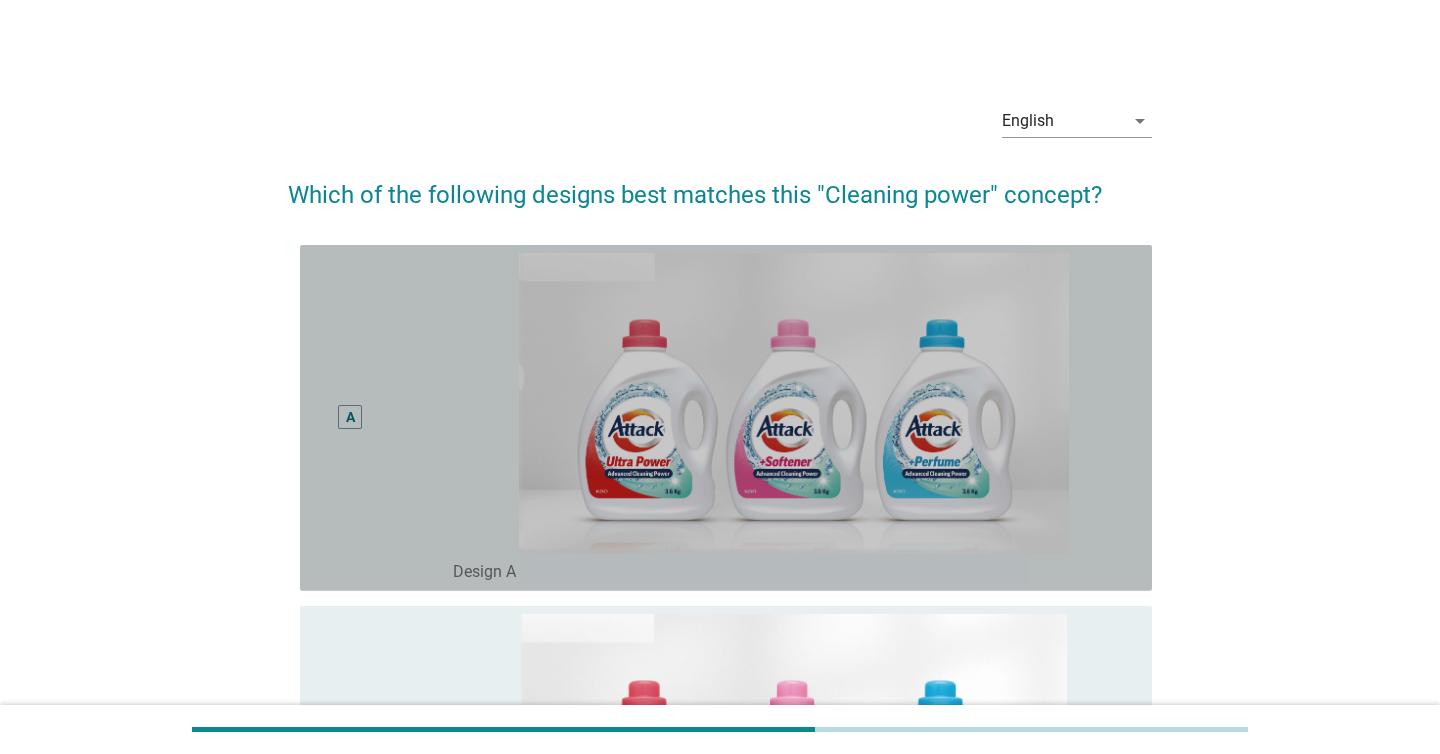 click on "A" at bounding box center (350, 418) 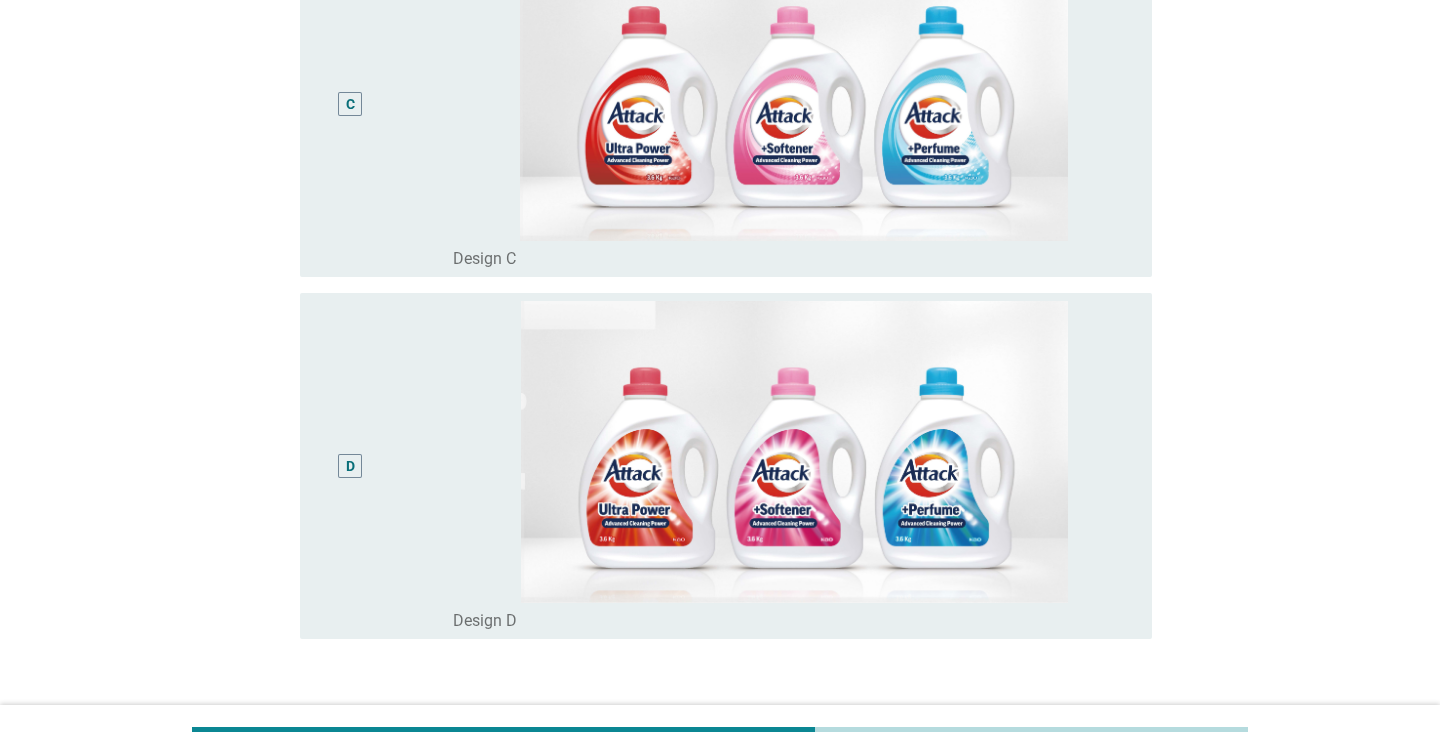 scroll, scrollTop: 1178, scrollLeft: 0, axis: vertical 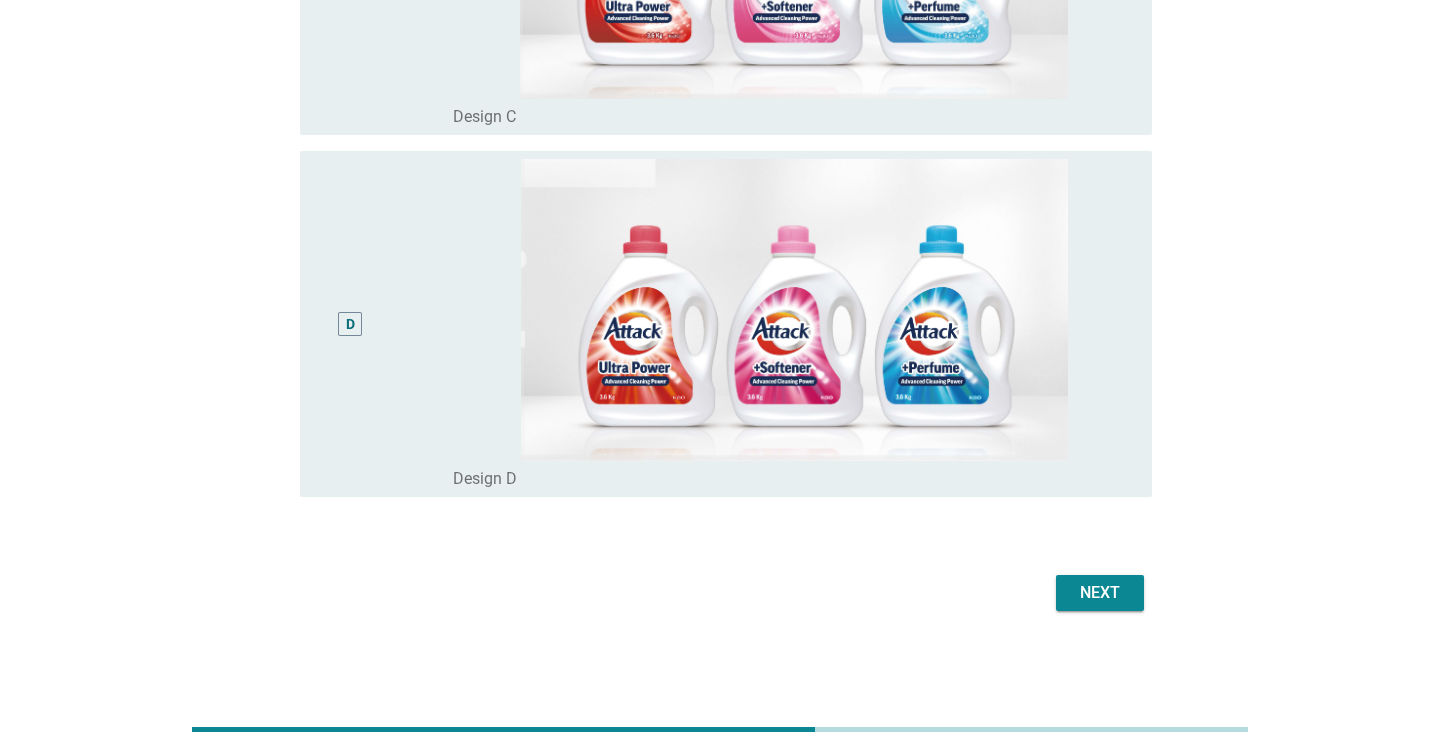 click on "Next" at bounding box center [1100, 593] 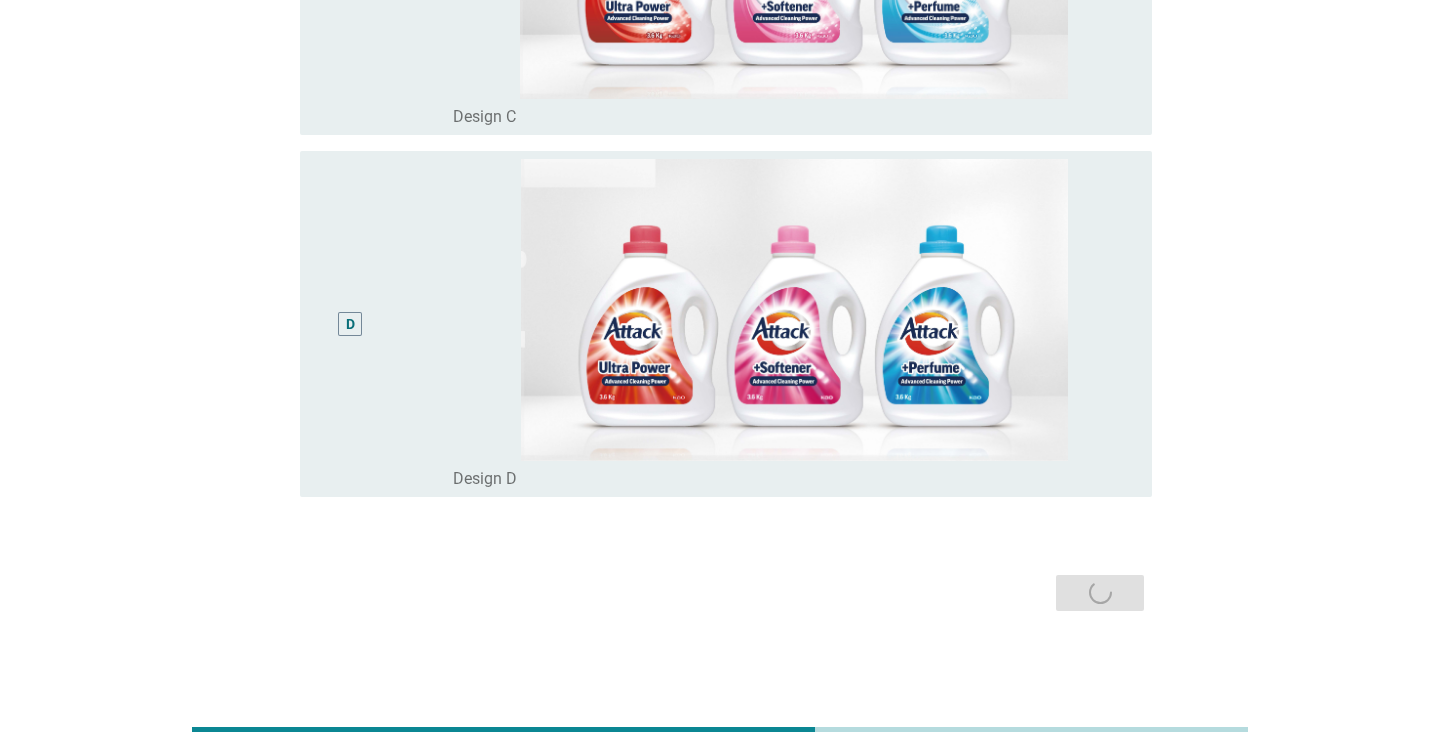 scroll, scrollTop: 0, scrollLeft: 0, axis: both 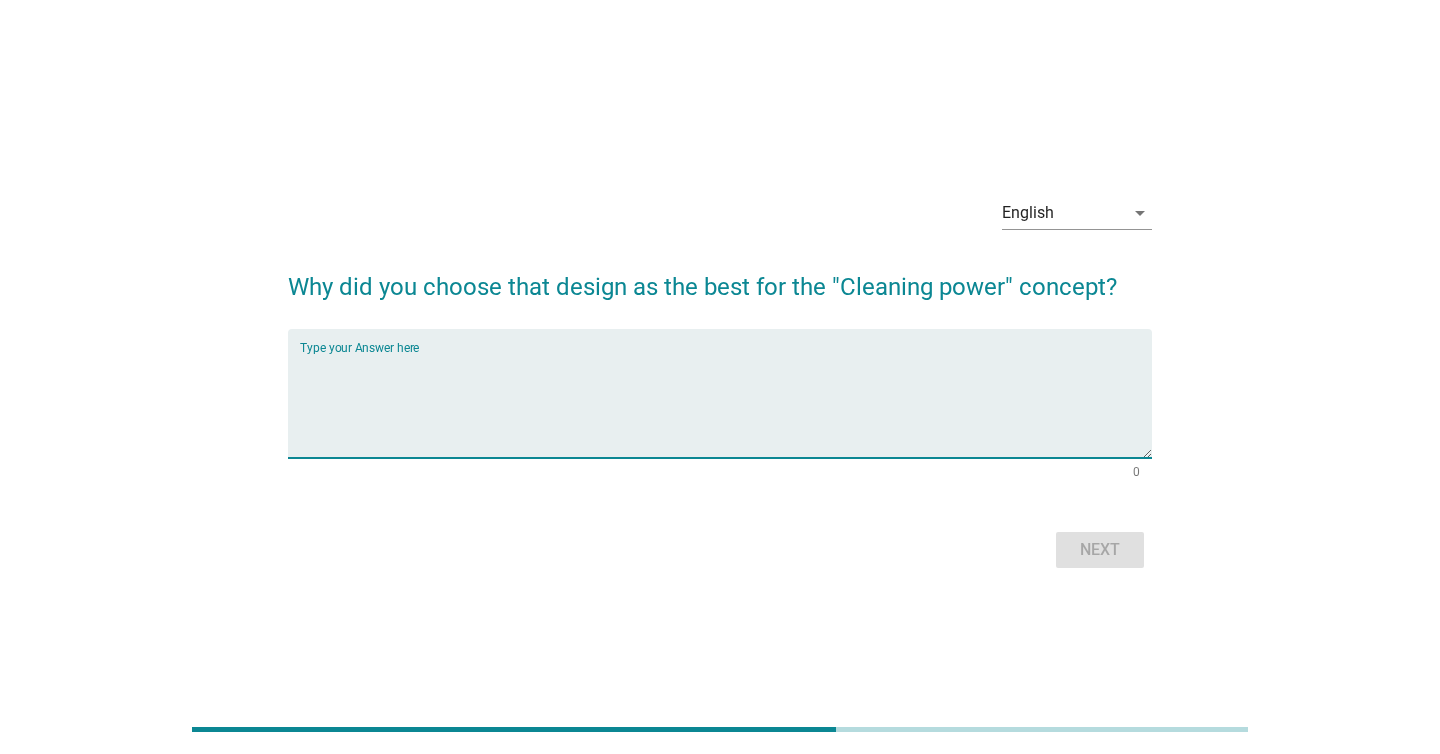 click at bounding box center (726, 405) 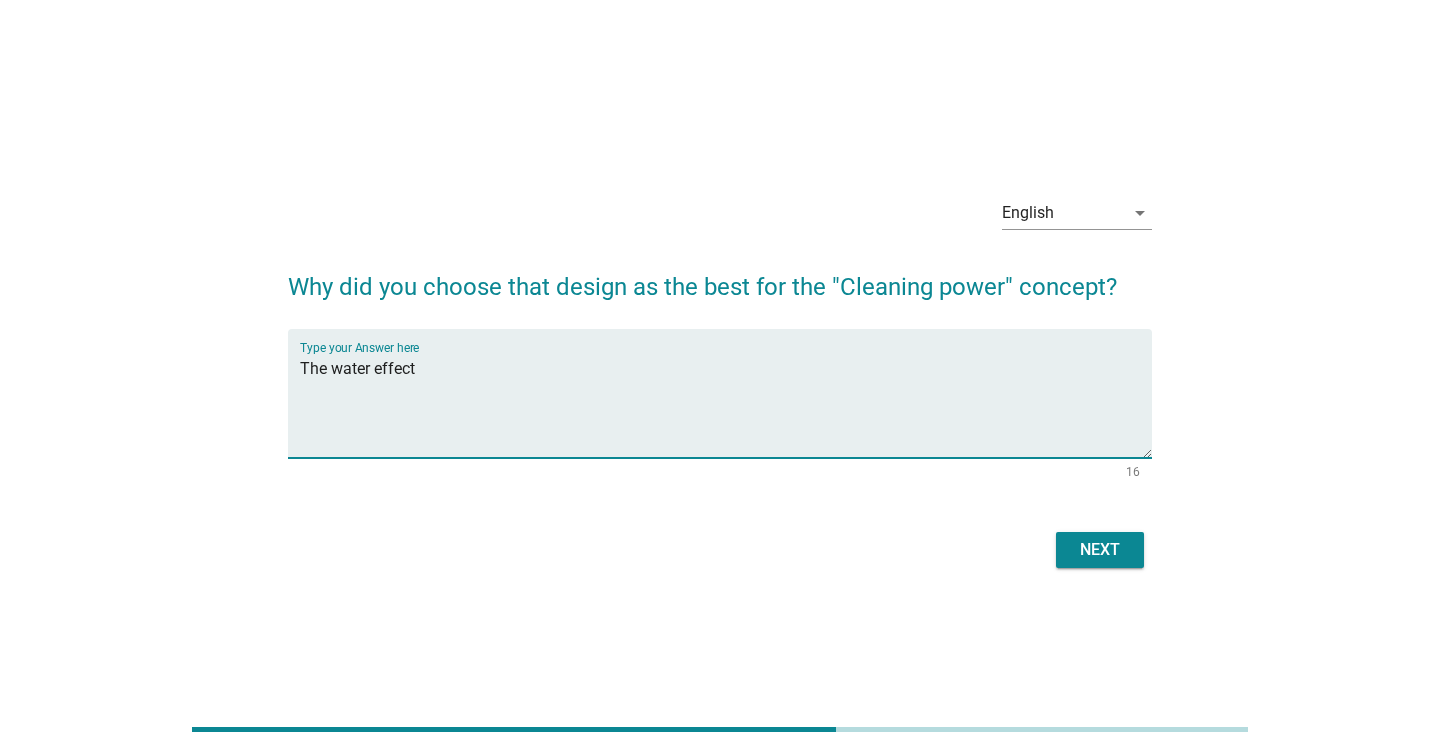 type on "The water effect" 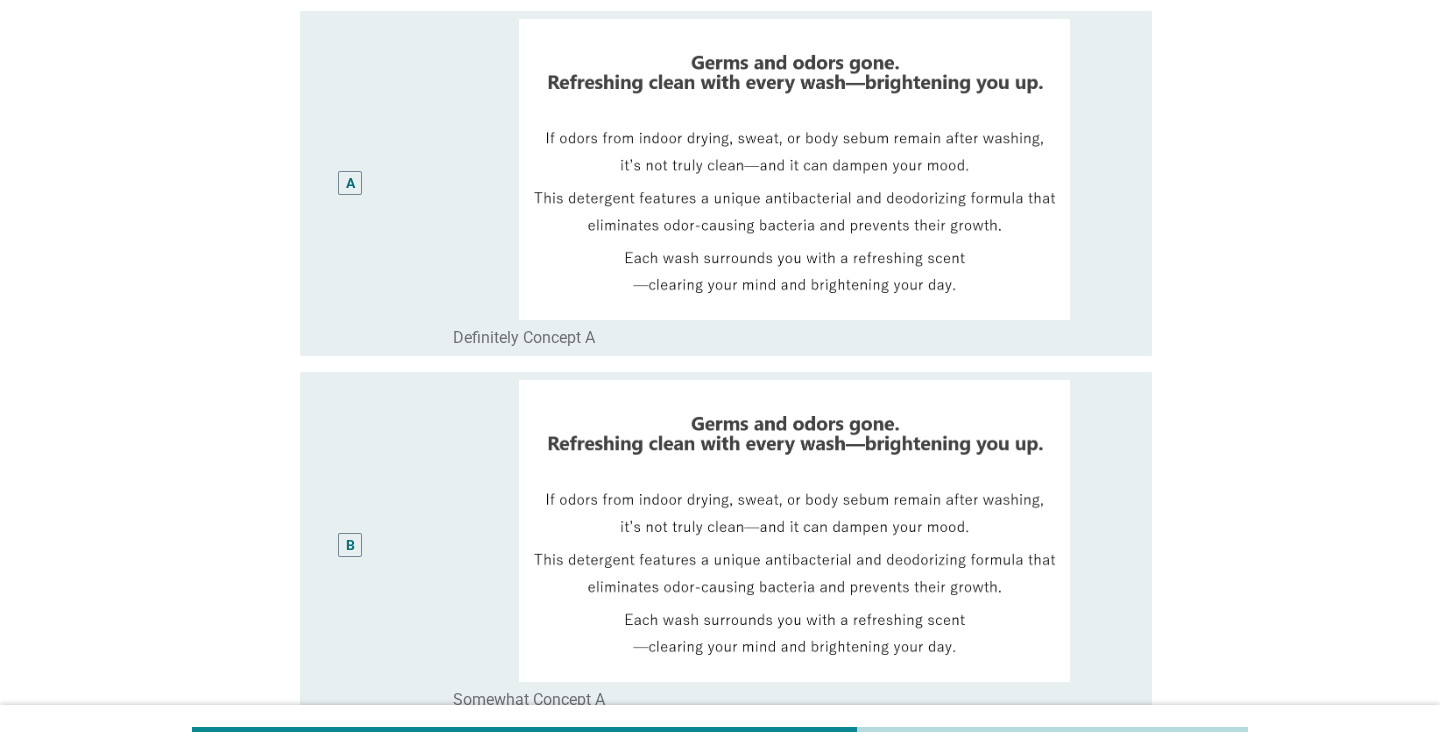 scroll, scrollTop: 241, scrollLeft: 0, axis: vertical 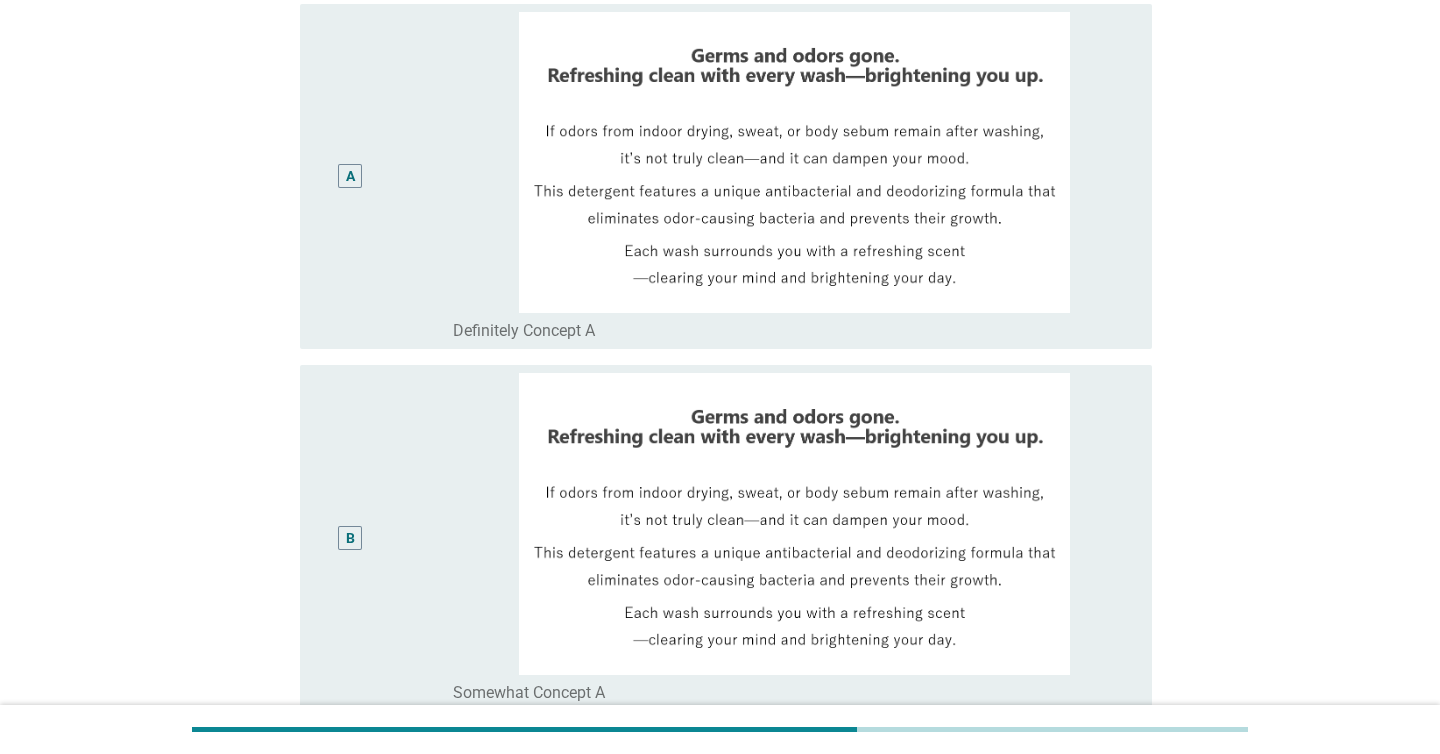 click on "A" at bounding box center [350, 177] 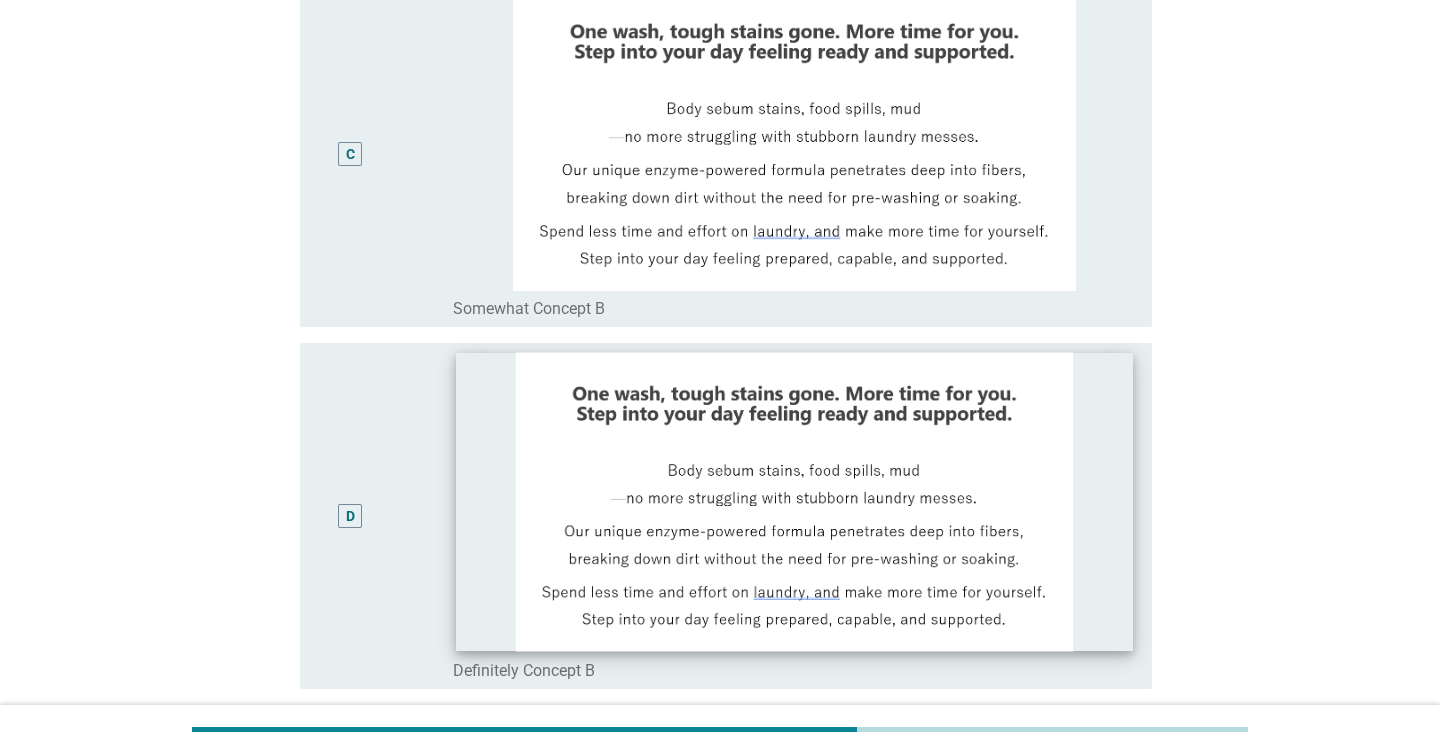 scroll, scrollTop: 1178, scrollLeft: 0, axis: vertical 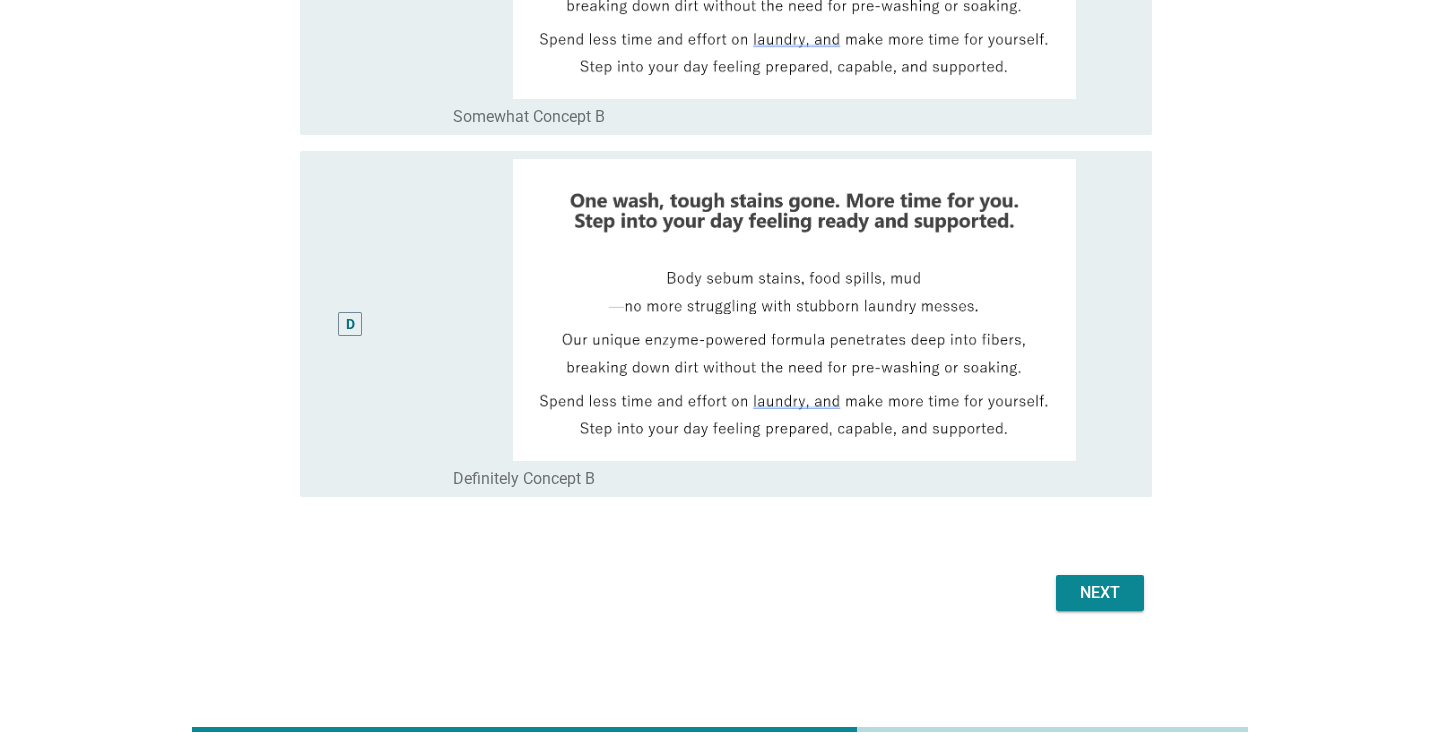 click on "Next" at bounding box center (1100, 593) 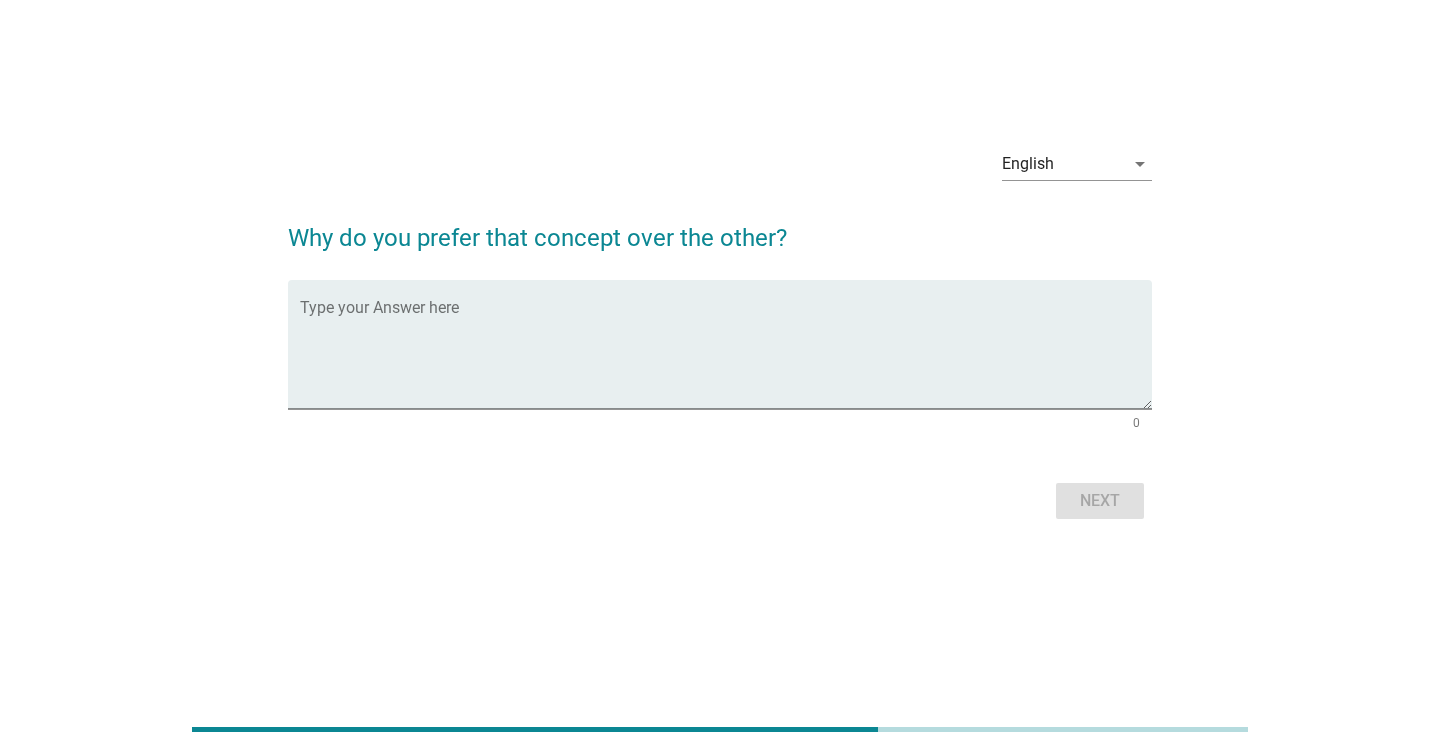 scroll, scrollTop: 0, scrollLeft: 0, axis: both 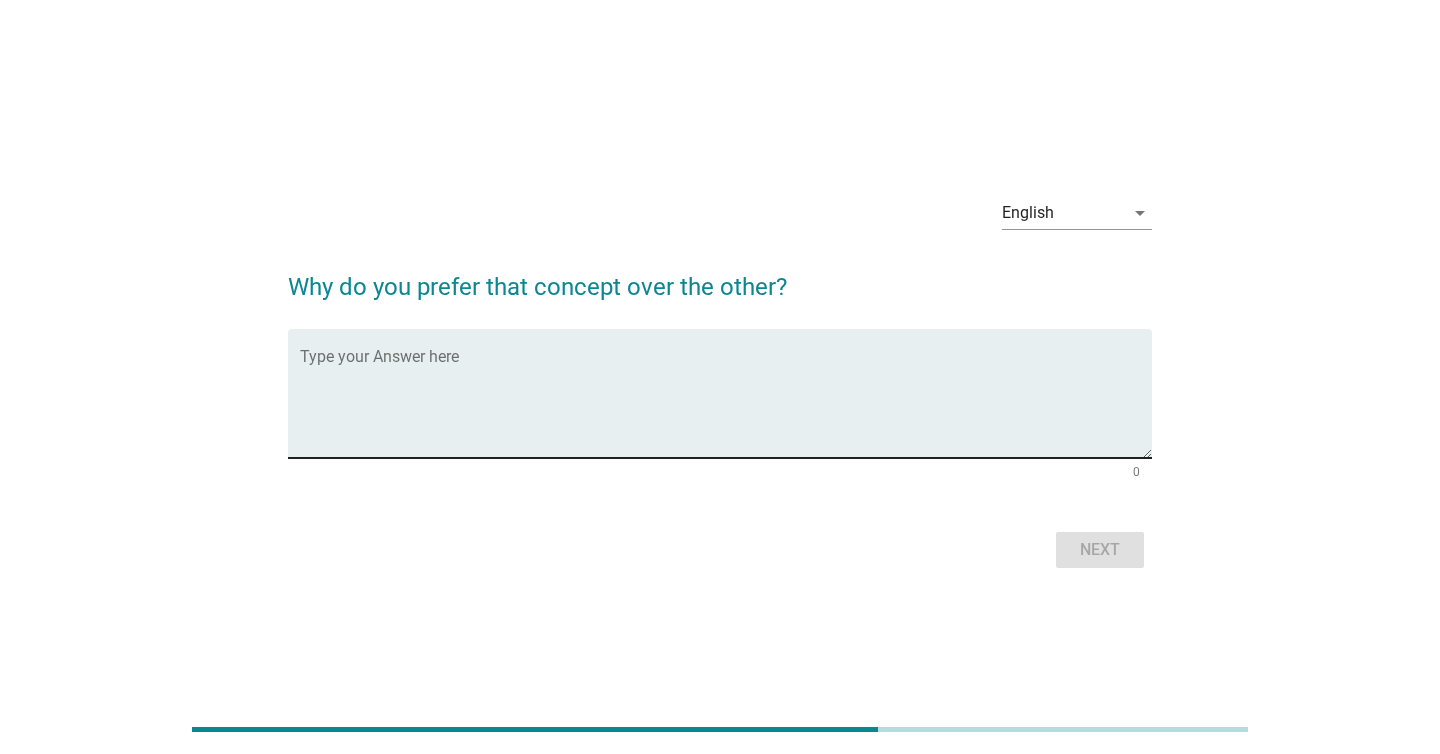 click at bounding box center [726, 405] 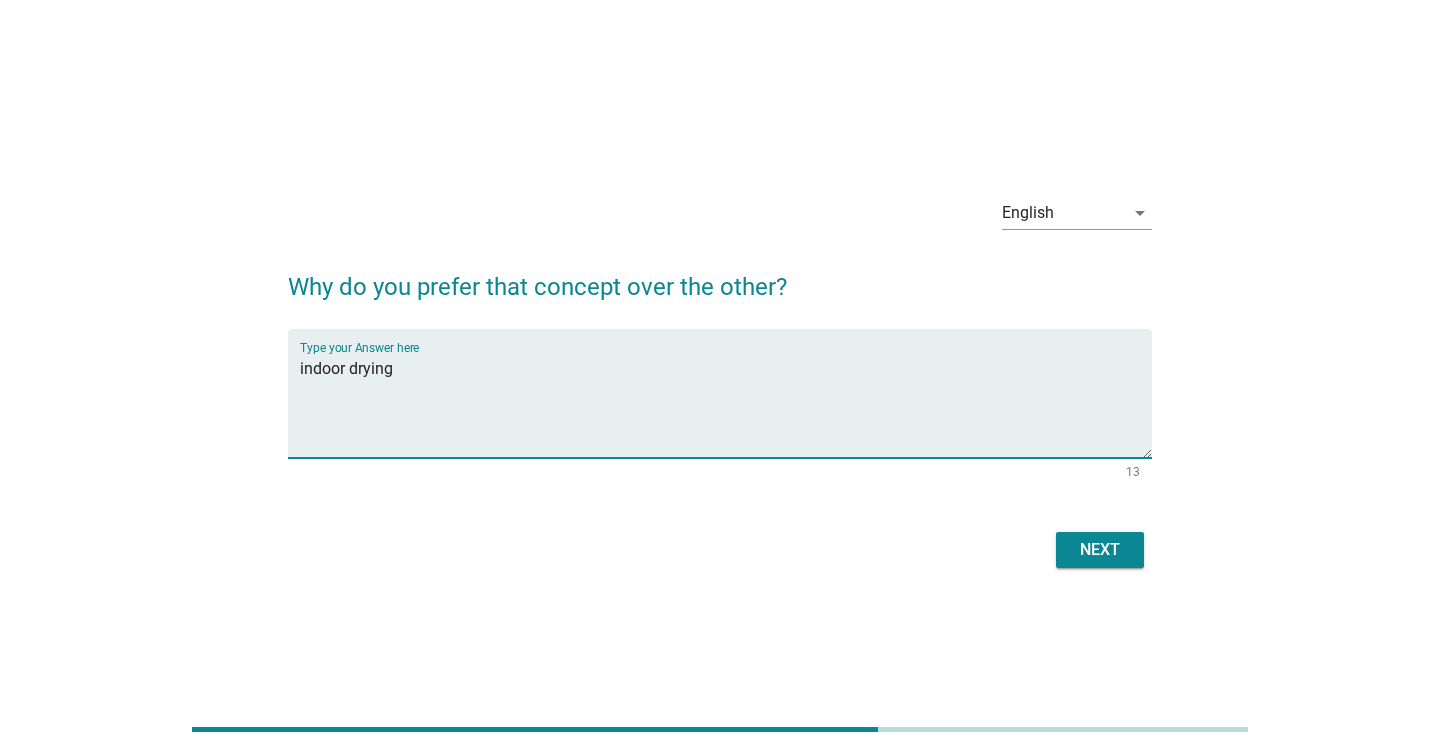 type on "indoor drying" 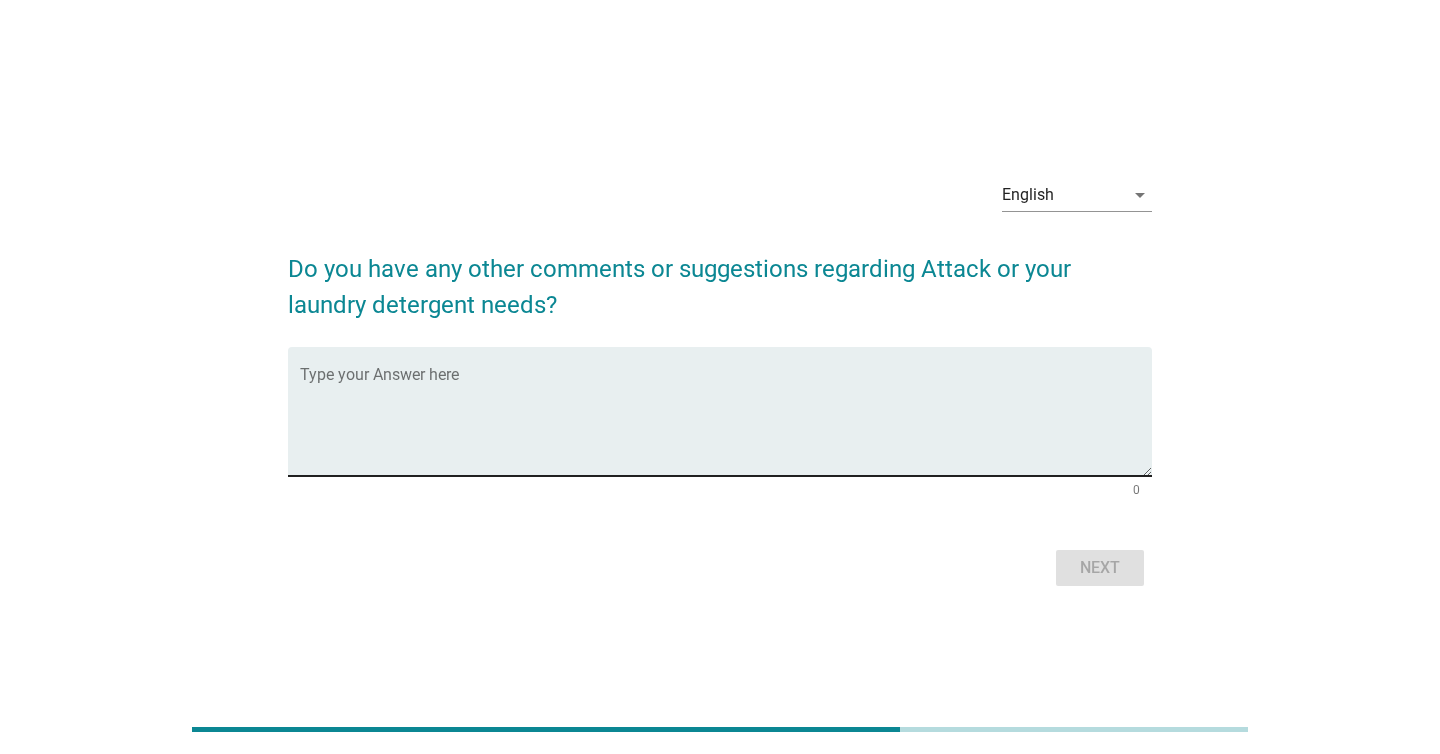 click at bounding box center [726, 423] 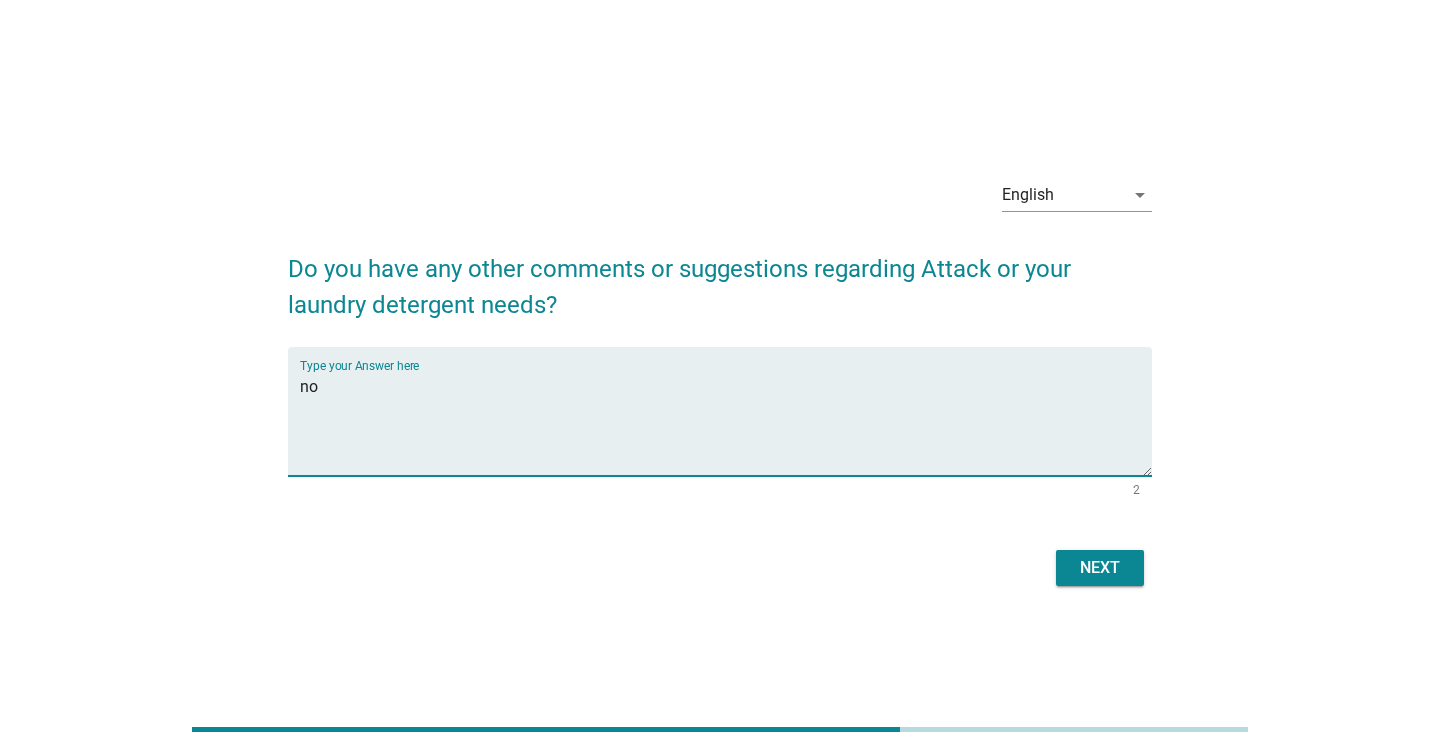 type on "no" 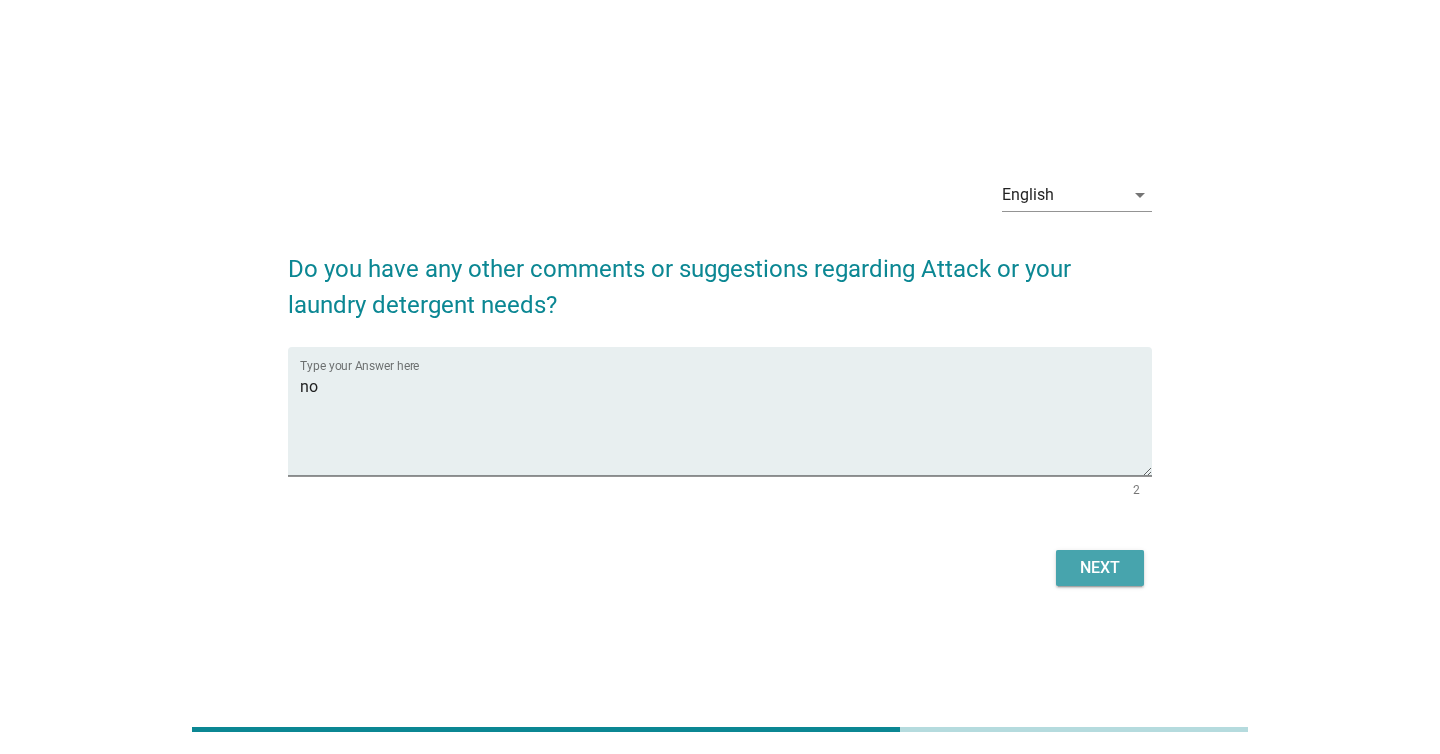click on "Next" at bounding box center (1100, 568) 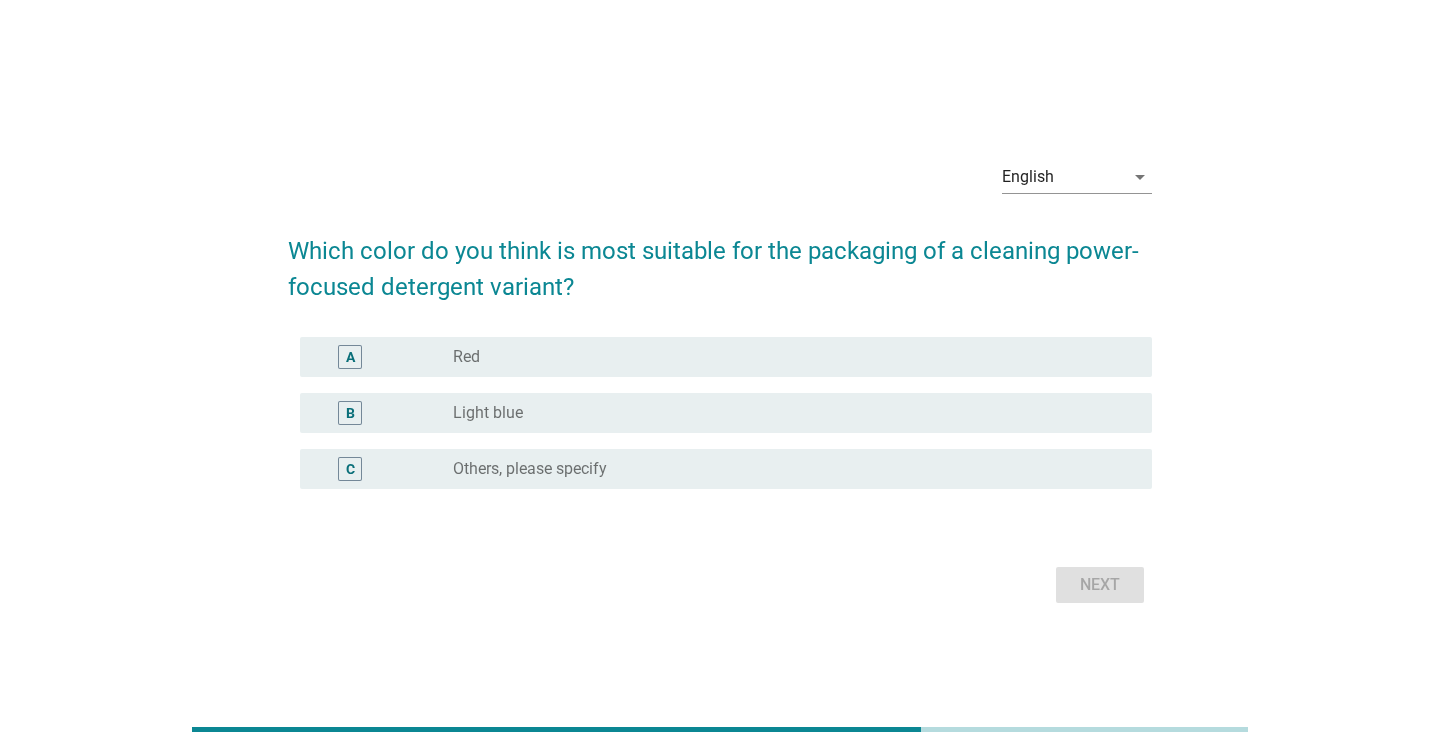 click on "radio_button_unchecked Red" at bounding box center (786, 357) 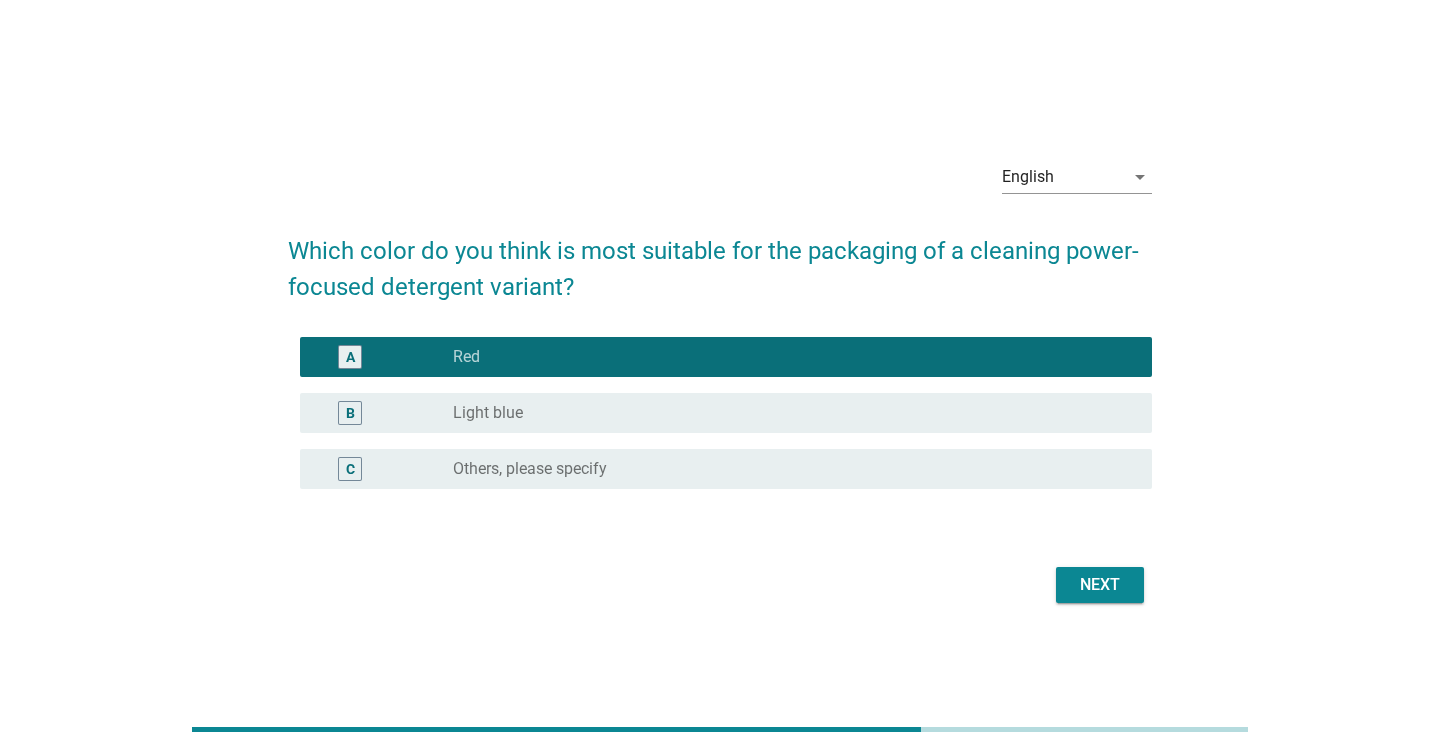 click on "Next" at bounding box center [1100, 585] 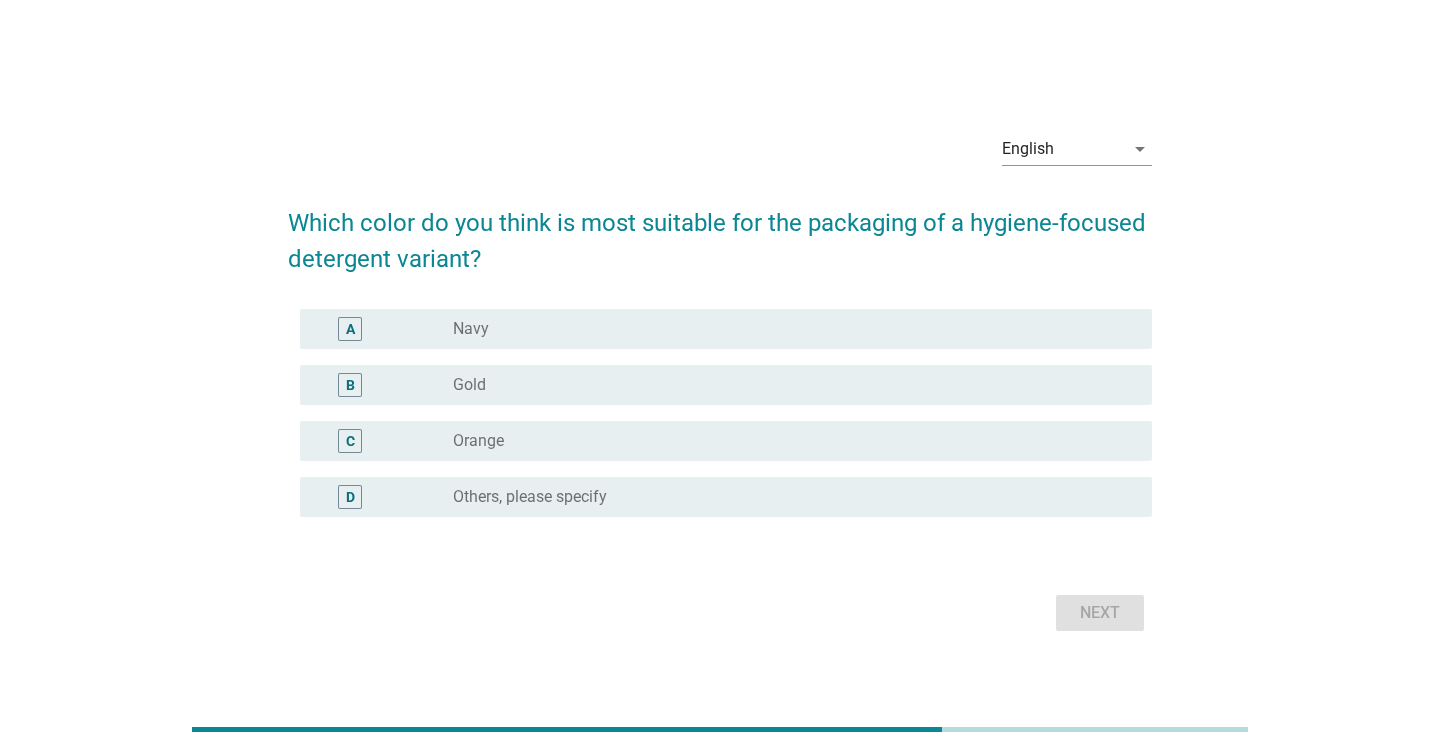 click on "radio_button_unchecked Orange" at bounding box center (786, 441) 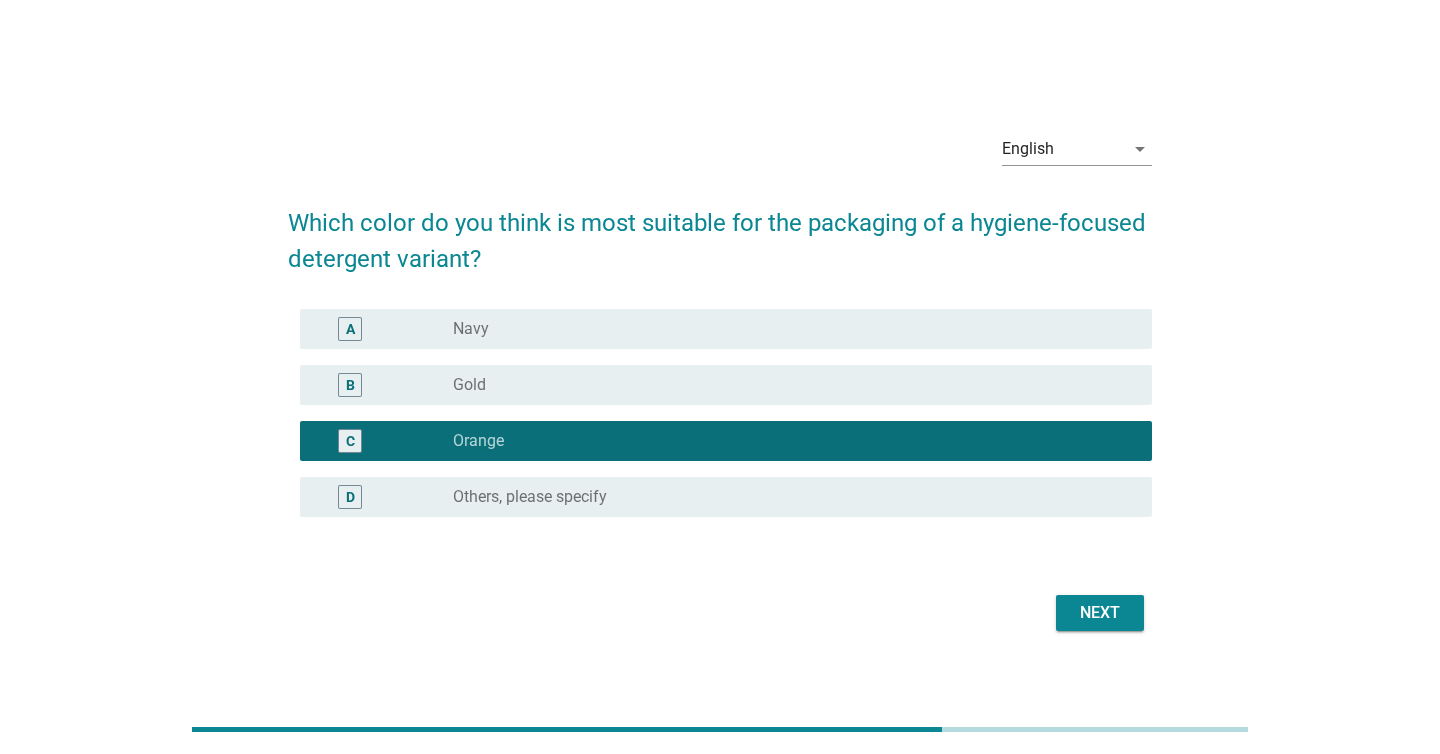 click on "radio_button_unchecked Others, please specify" at bounding box center [786, 497] 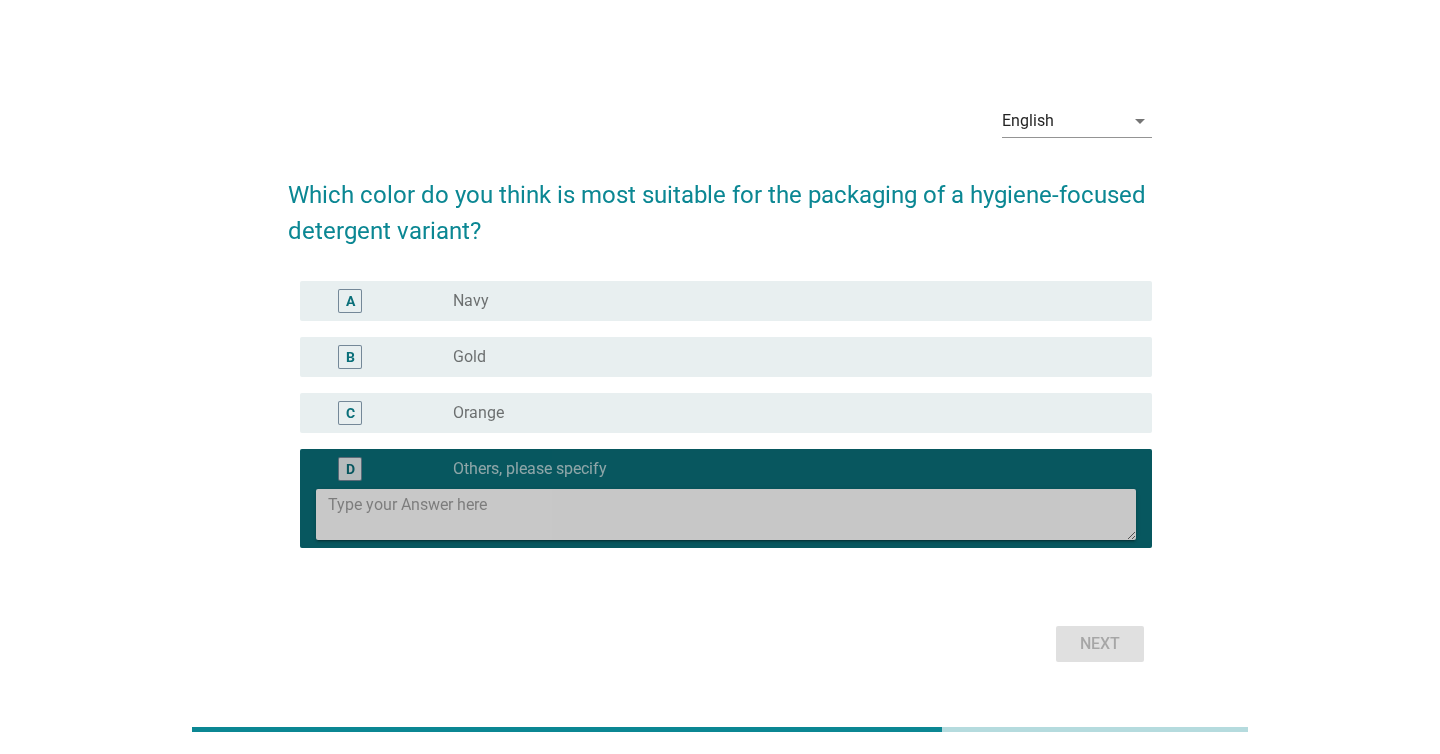 click at bounding box center (732, 514) 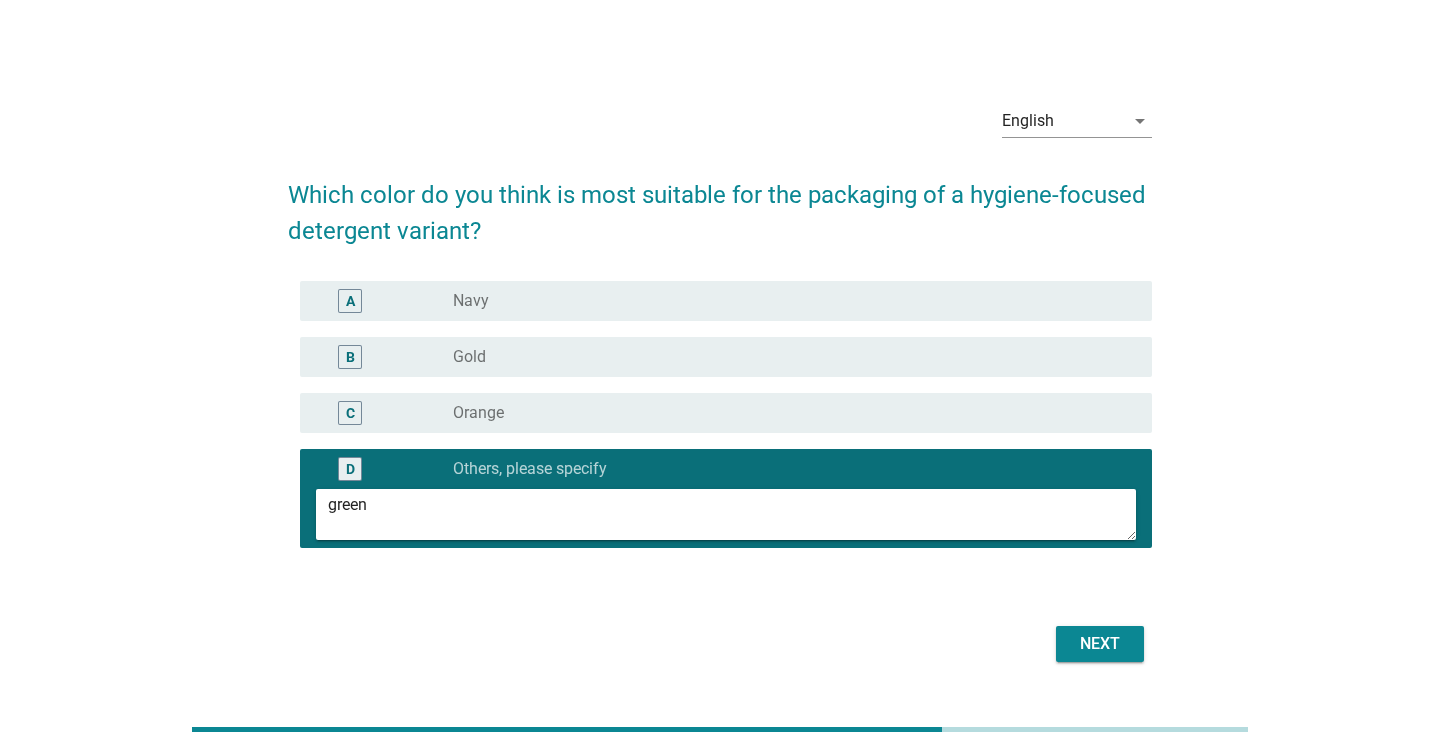 type on "green" 